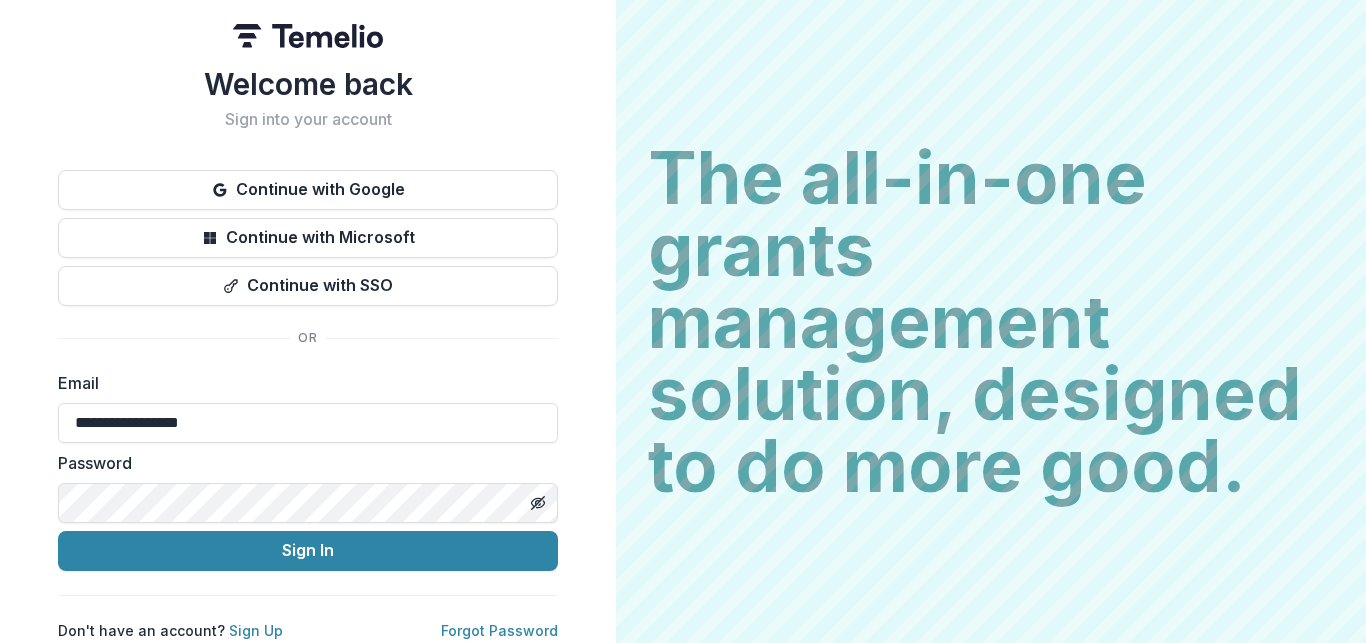 scroll, scrollTop: 0, scrollLeft: 0, axis: both 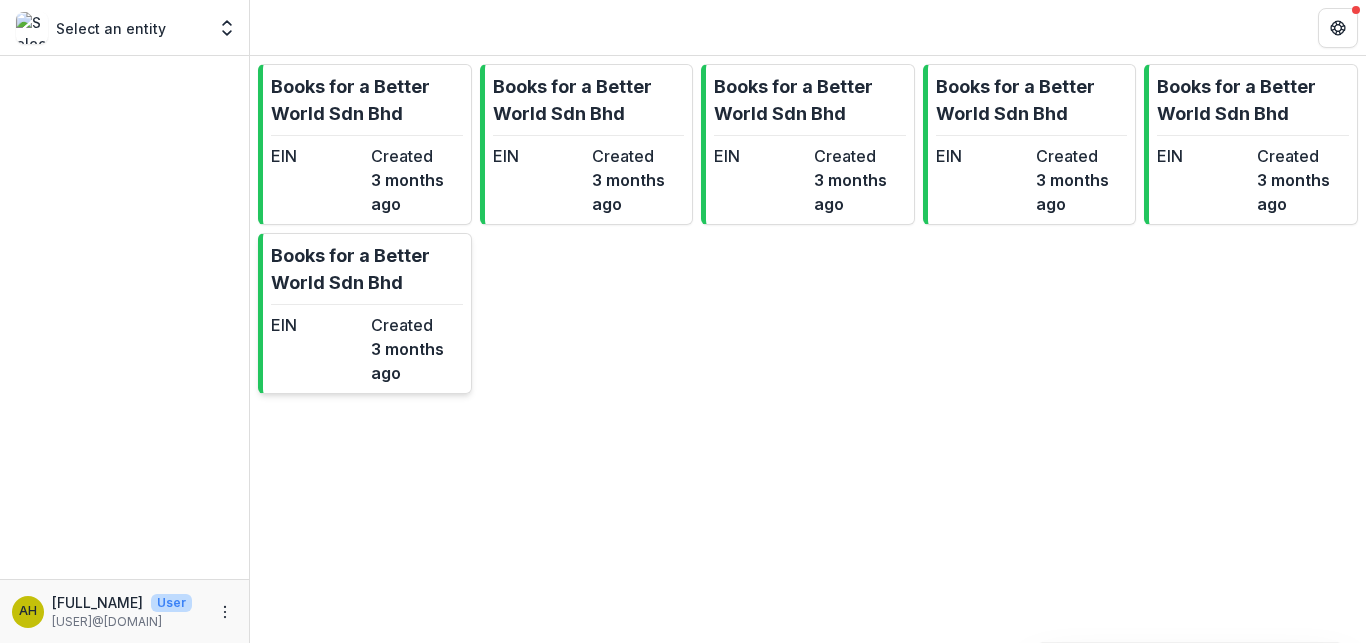 click at bounding box center (367, 304) 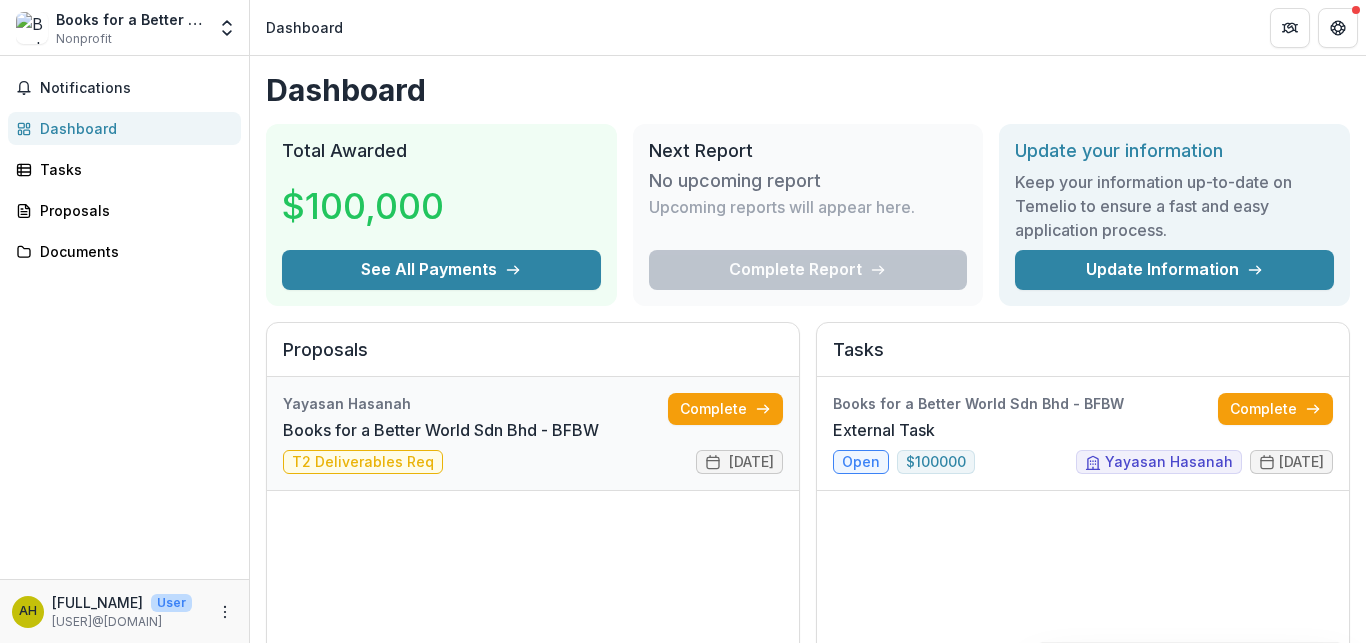 click on "Books for a Better World Sdn Bhd - BFBW" at bounding box center (441, 430) 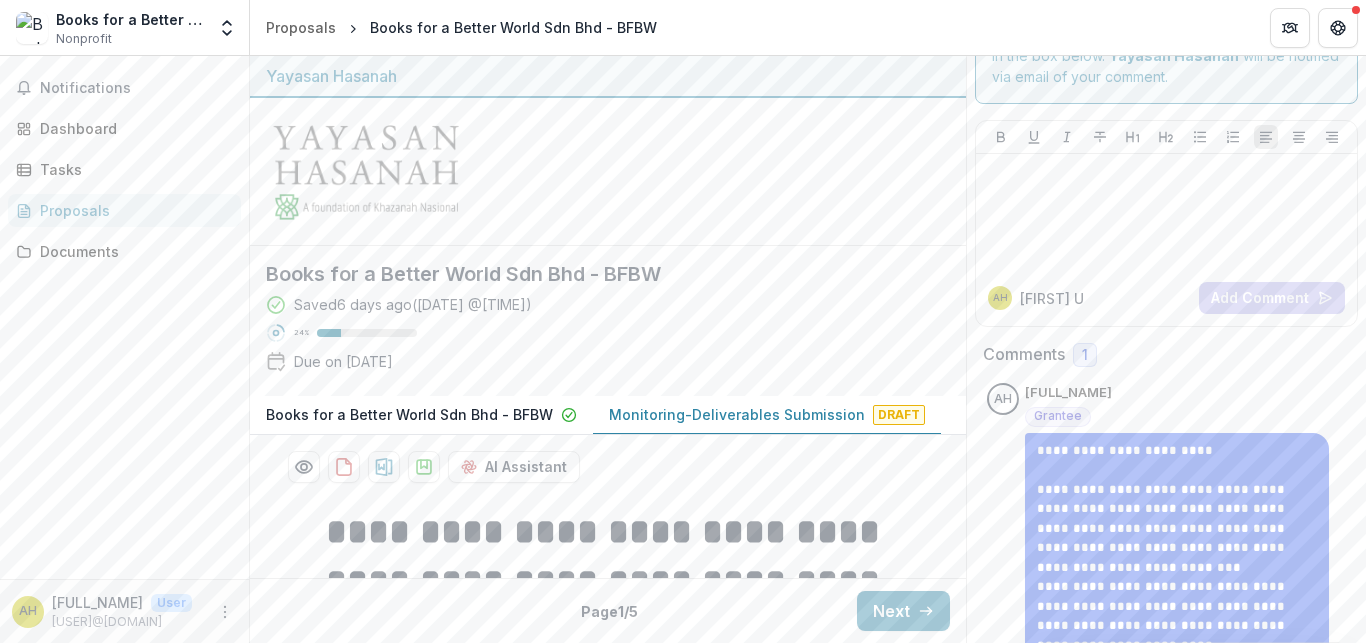 scroll, scrollTop: 155, scrollLeft: 0, axis: vertical 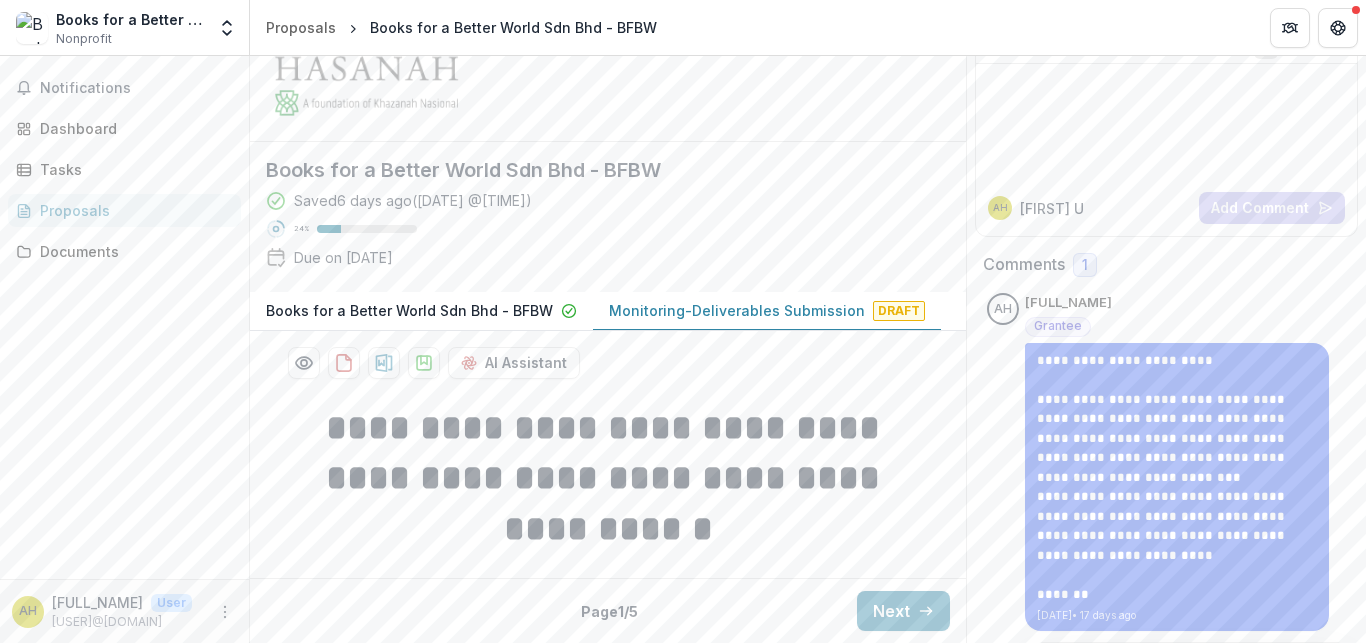 click on "**********" at bounding box center [608, 478] 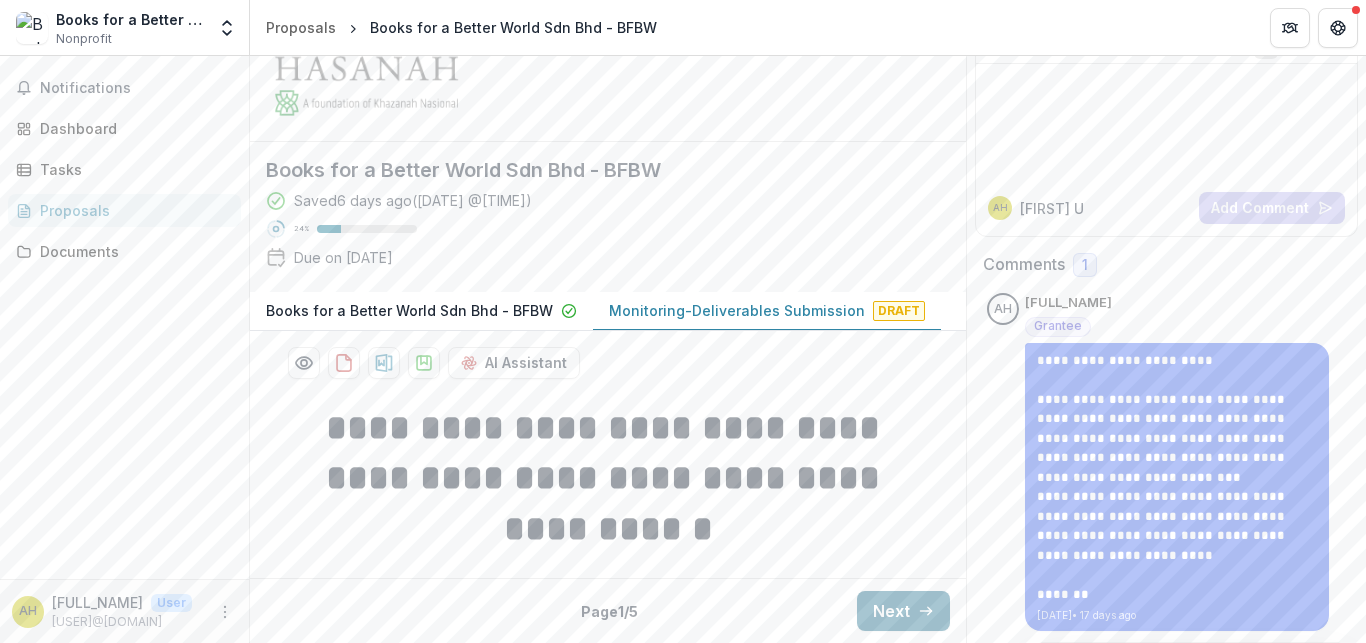 click on "Next" at bounding box center [903, 611] 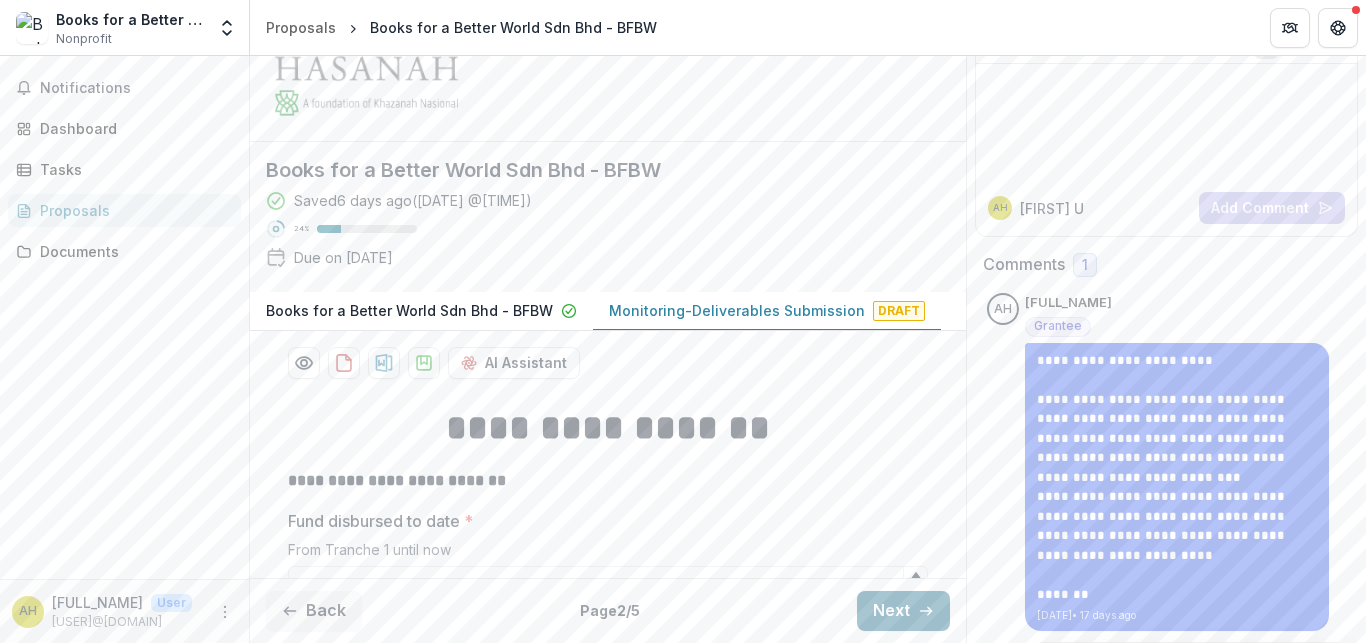 scroll, scrollTop: 0, scrollLeft: 0, axis: both 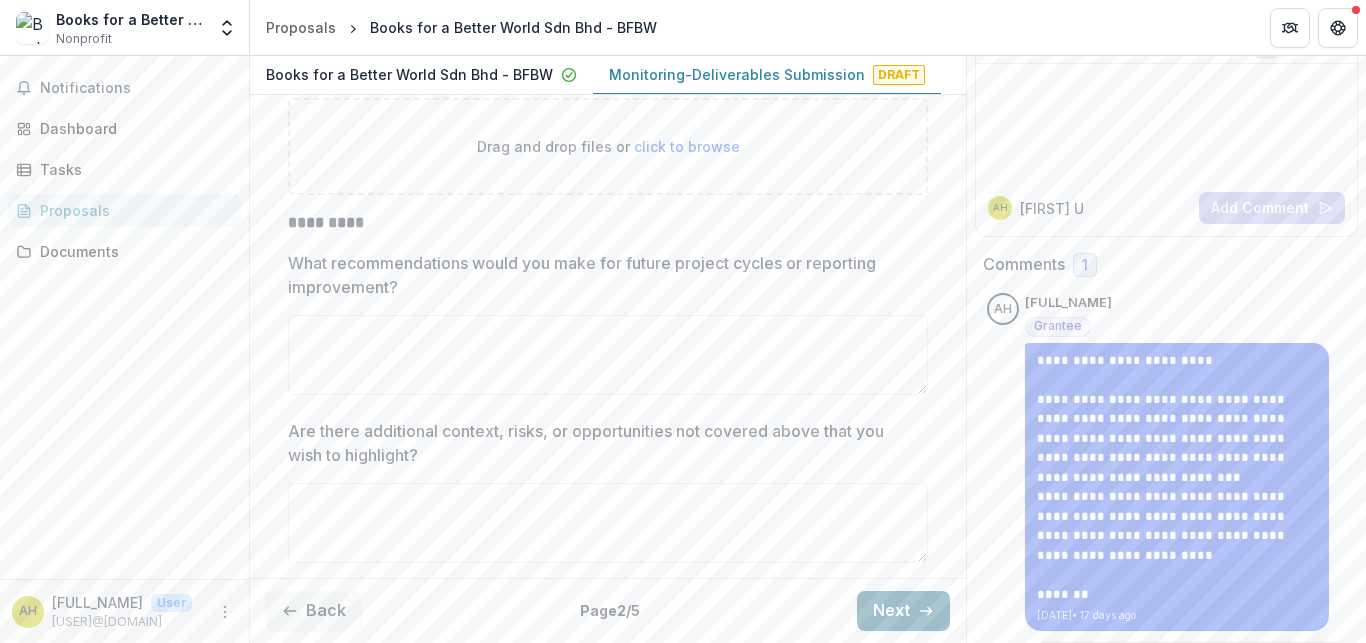 click on "Next" at bounding box center (903, 611) 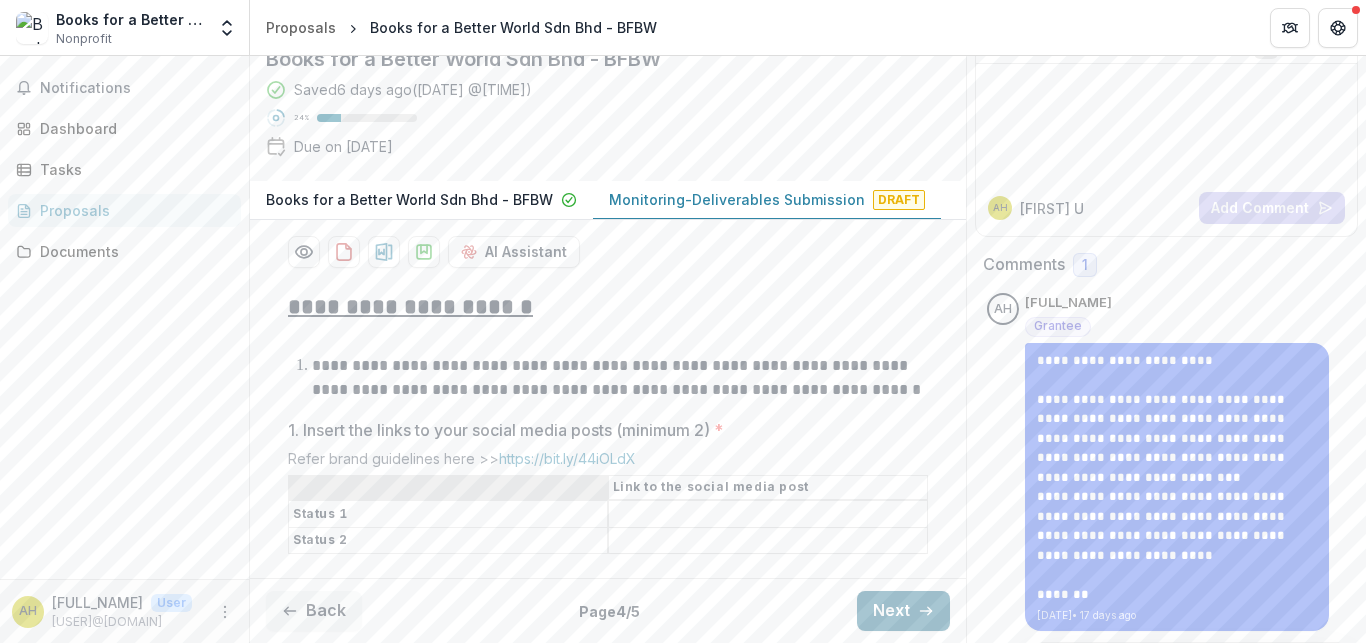 scroll, scrollTop: 0, scrollLeft: 0, axis: both 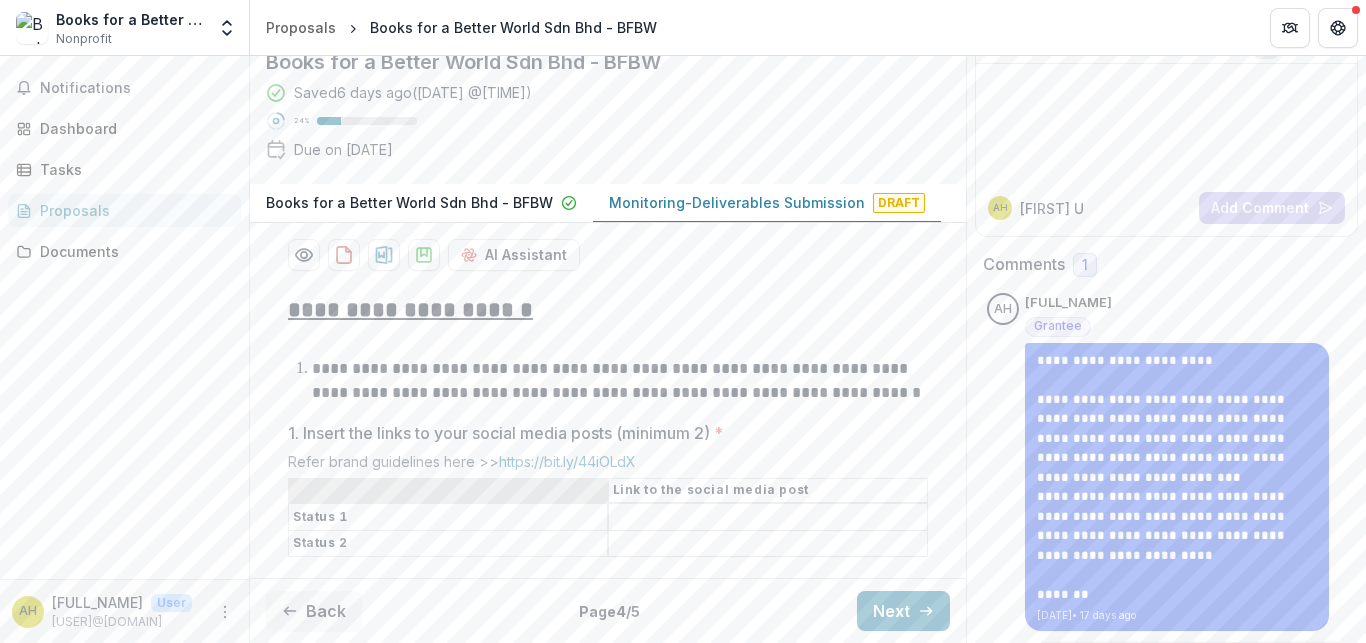 click on "**********" at bounding box center [608, 426] 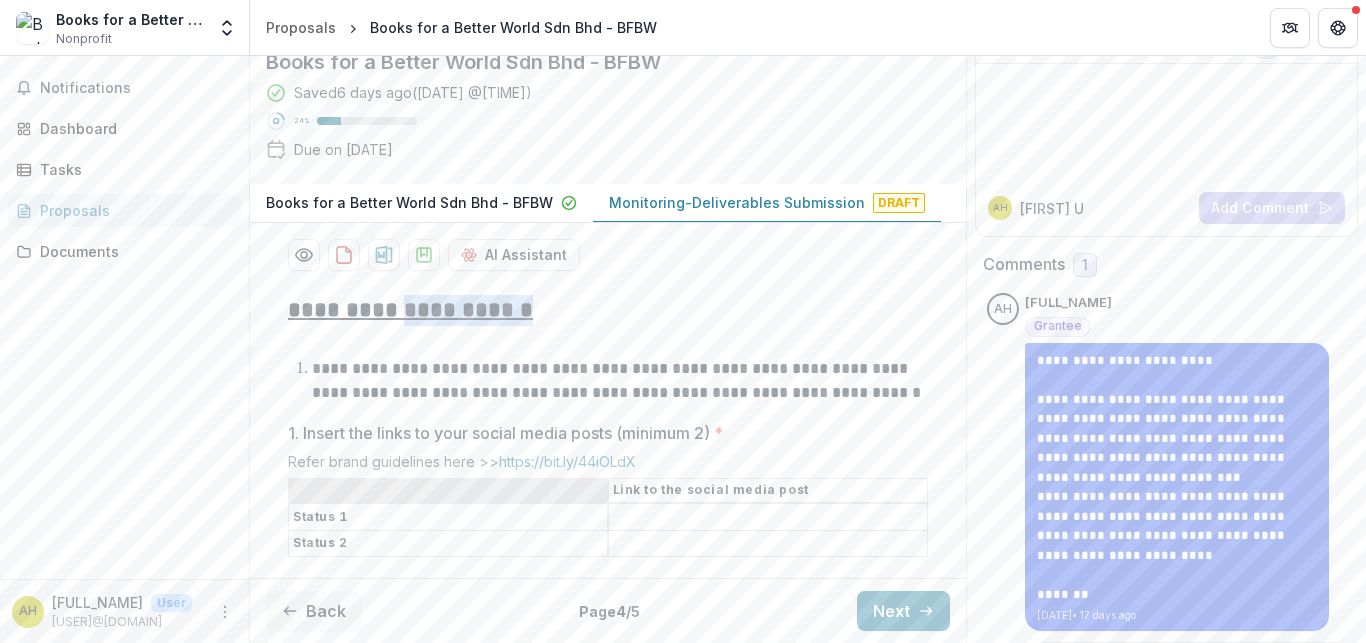 click on "**********" at bounding box center [608, 426] 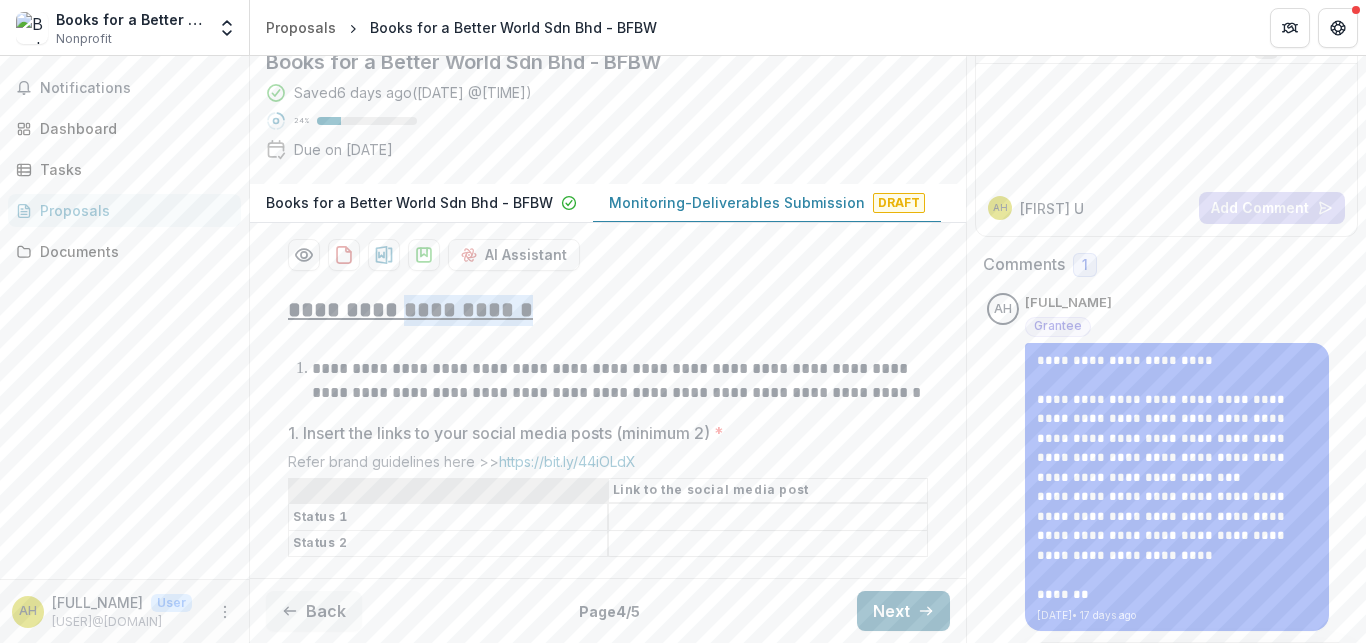 click on "Next" at bounding box center (903, 611) 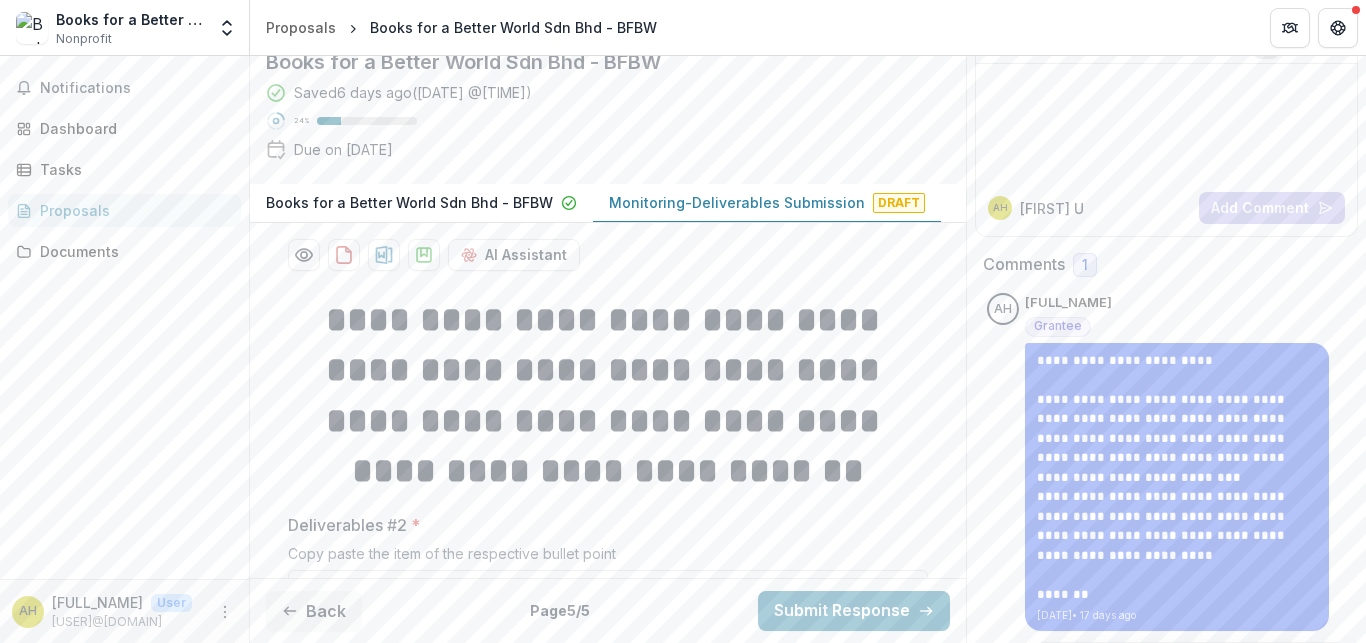 scroll, scrollTop: 0, scrollLeft: 0, axis: both 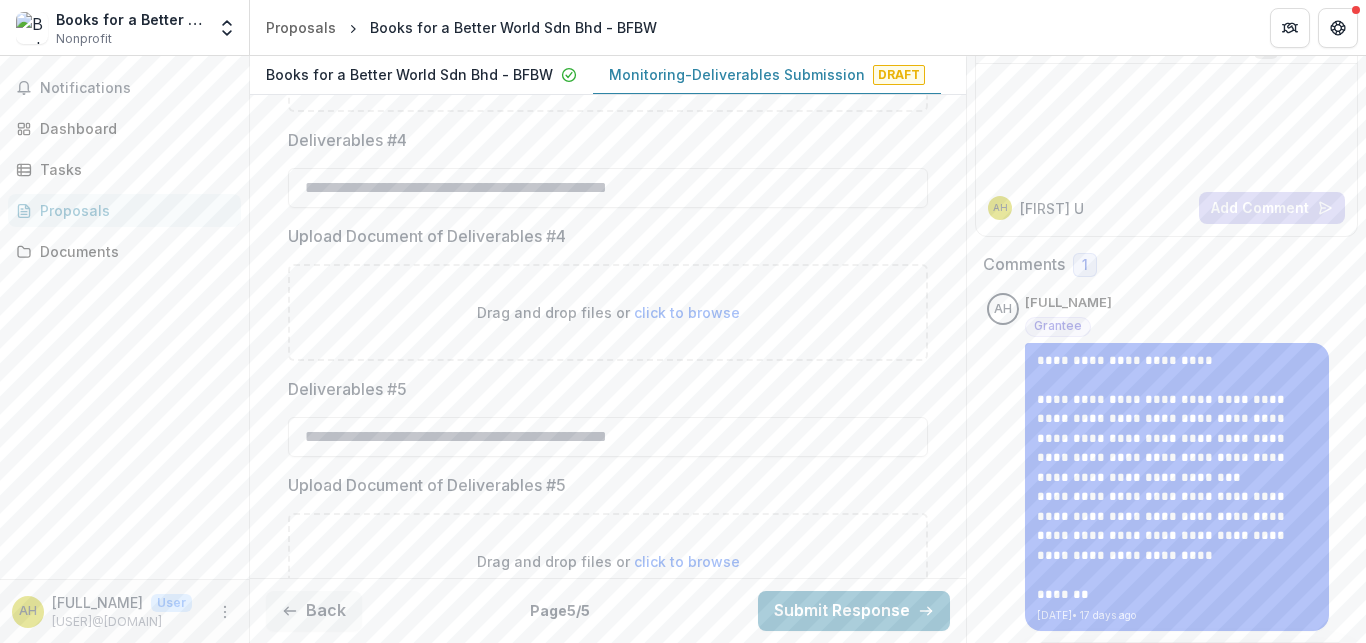 click on "click to browse" at bounding box center [687, 312] 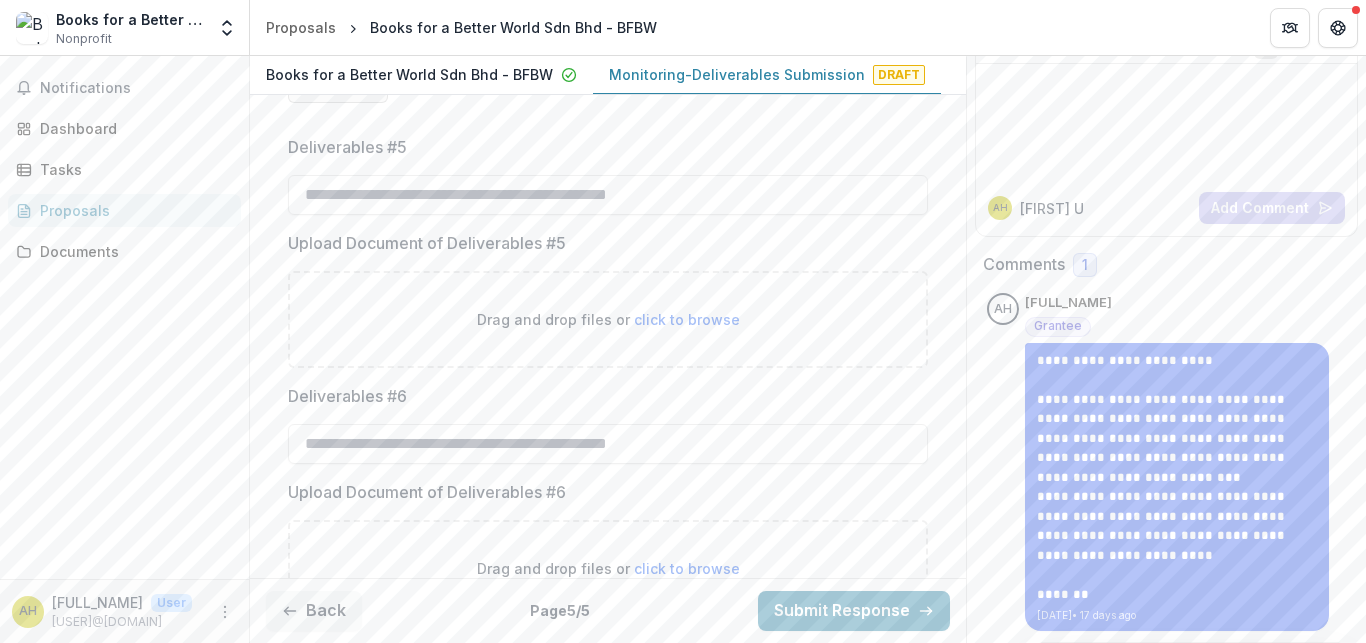 scroll, scrollTop: 1532, scrollLeft: 0, axis: vertical 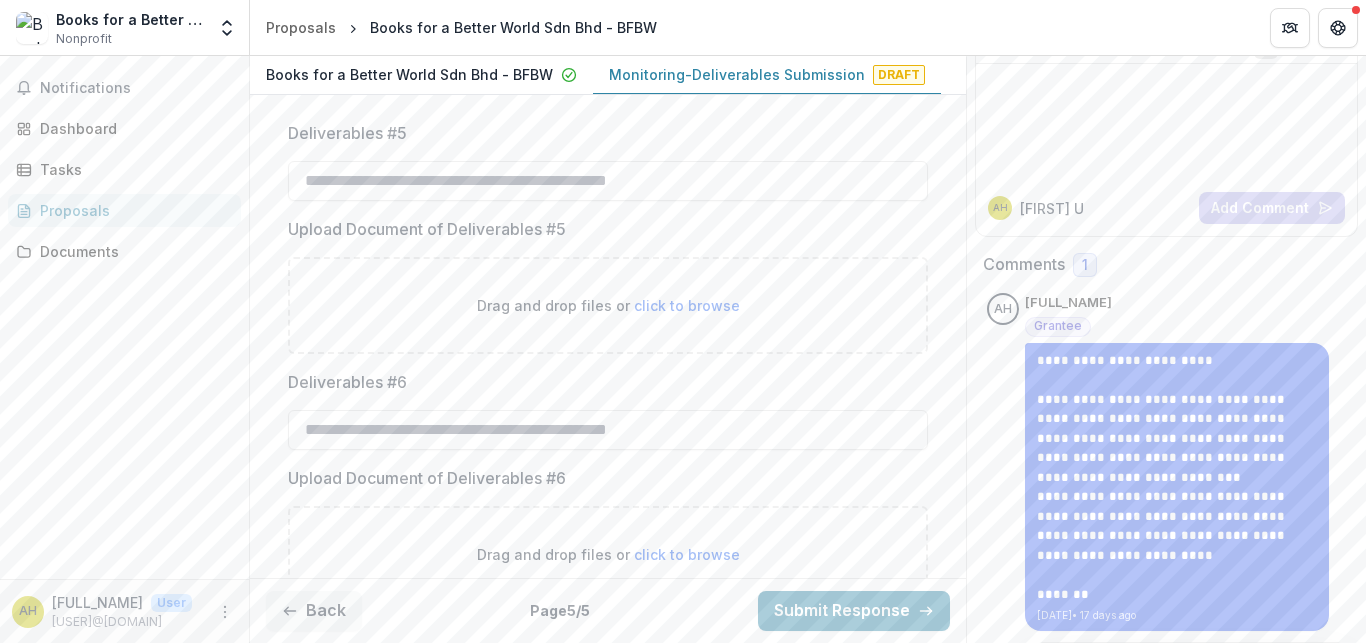 click on "click to browse" at bounding box center [687, 305] 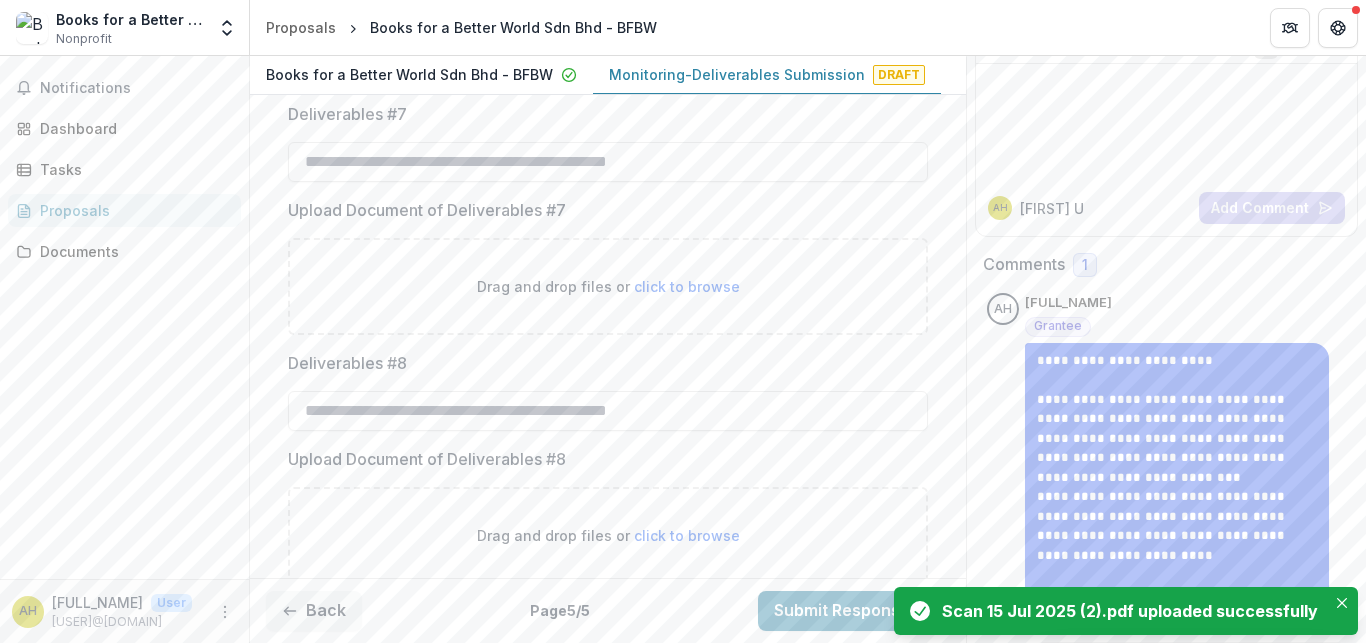scroll, scrollTop: 2243, scrollLeft: 0, axis: vertical 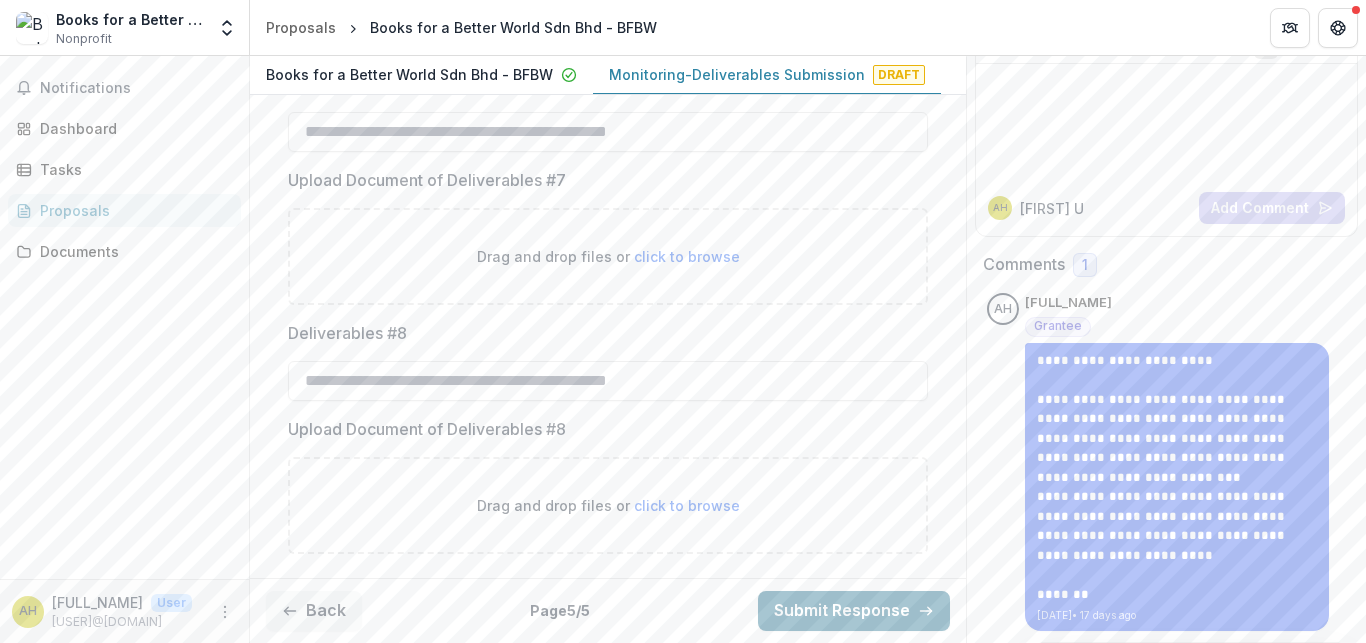 click on "Submit Response" at bounding box center [854, 611] 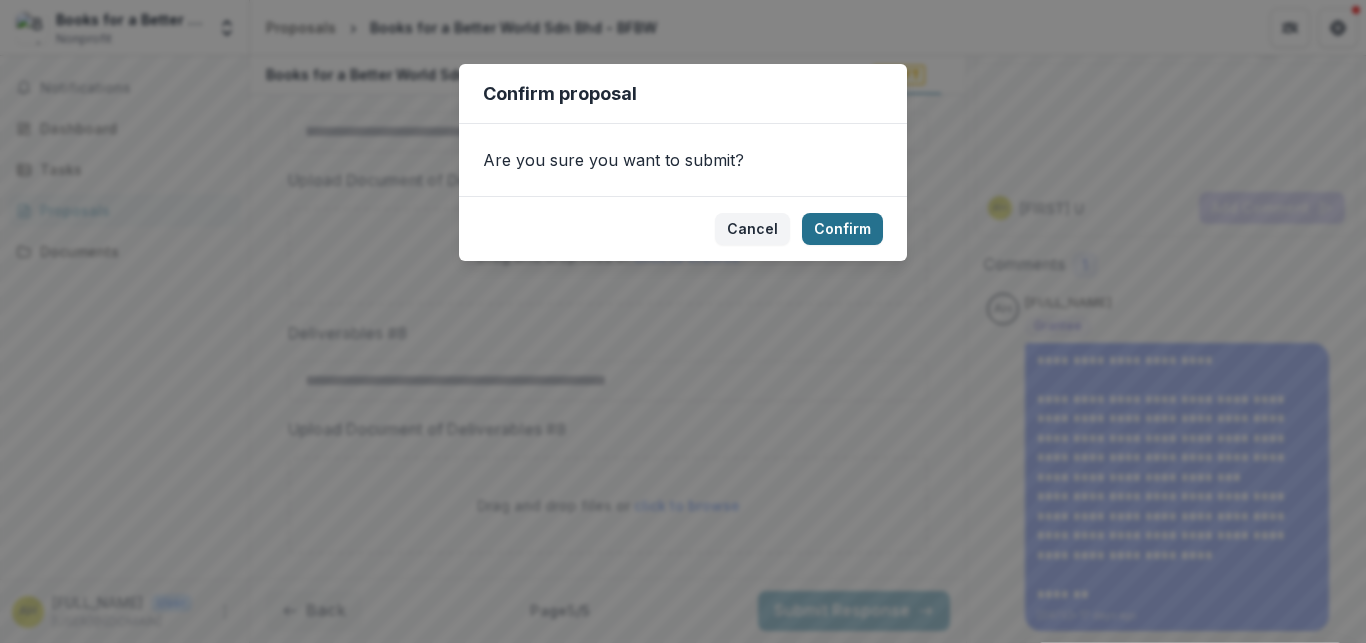 click on "Confirm" at bounding box center (842, 229) 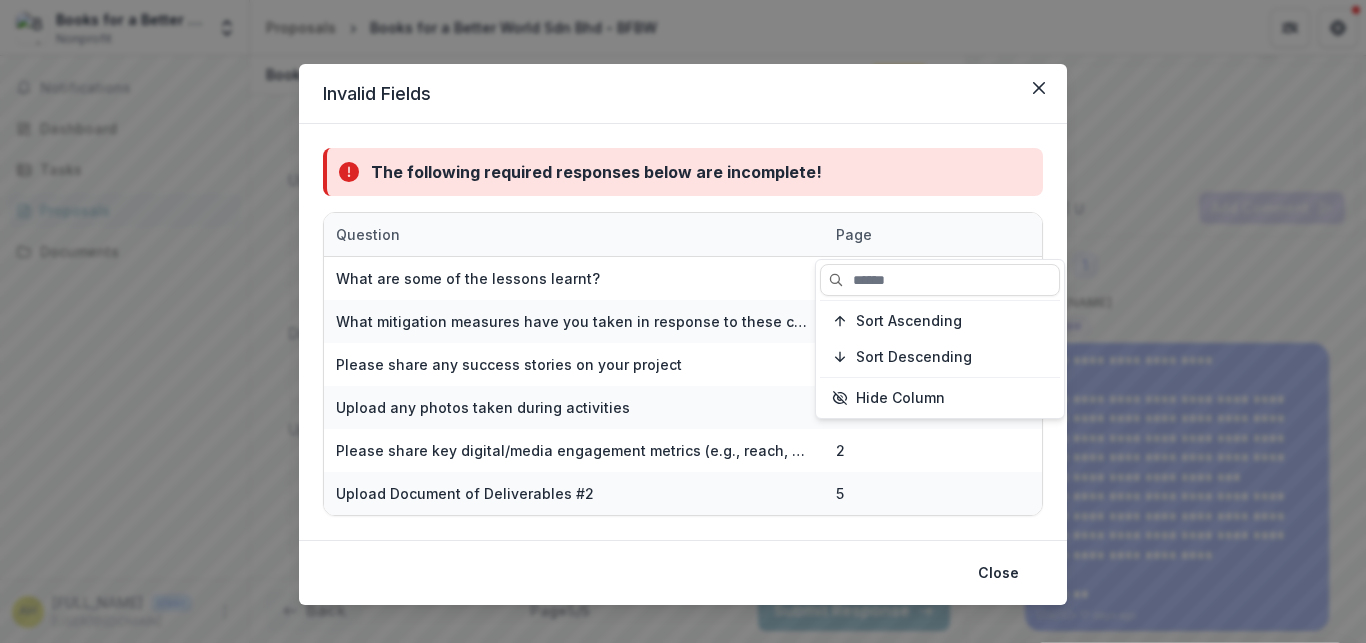 click on "The following required responses below are incomplete! Question Page What are some of the lessons learnt? 2 What mitigation measures have you taken in response to these challenges? Were they effective? 2 Please share any success stories on your project 2 Upload any photos taken during activities   2 Please share key digital/media engagement metrics (e.g., reach, audience, impressions) 2 Upload Document of Deliverables #2 5" at bounding box center [683, 332] 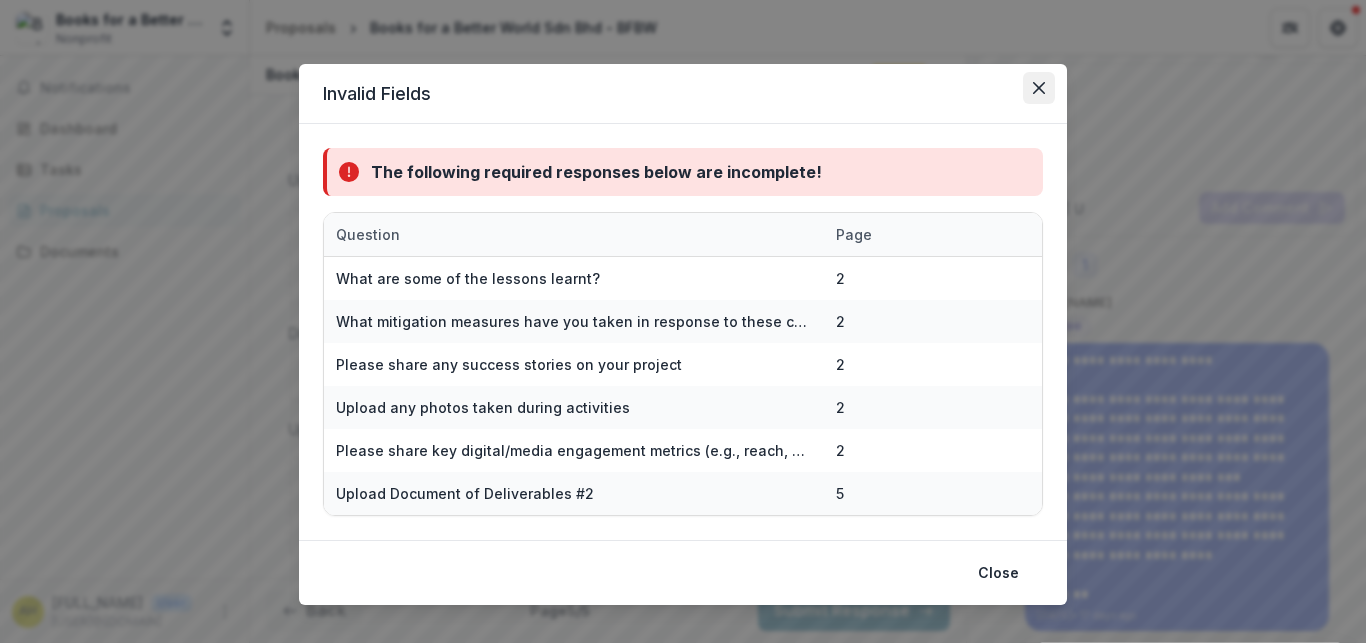 click 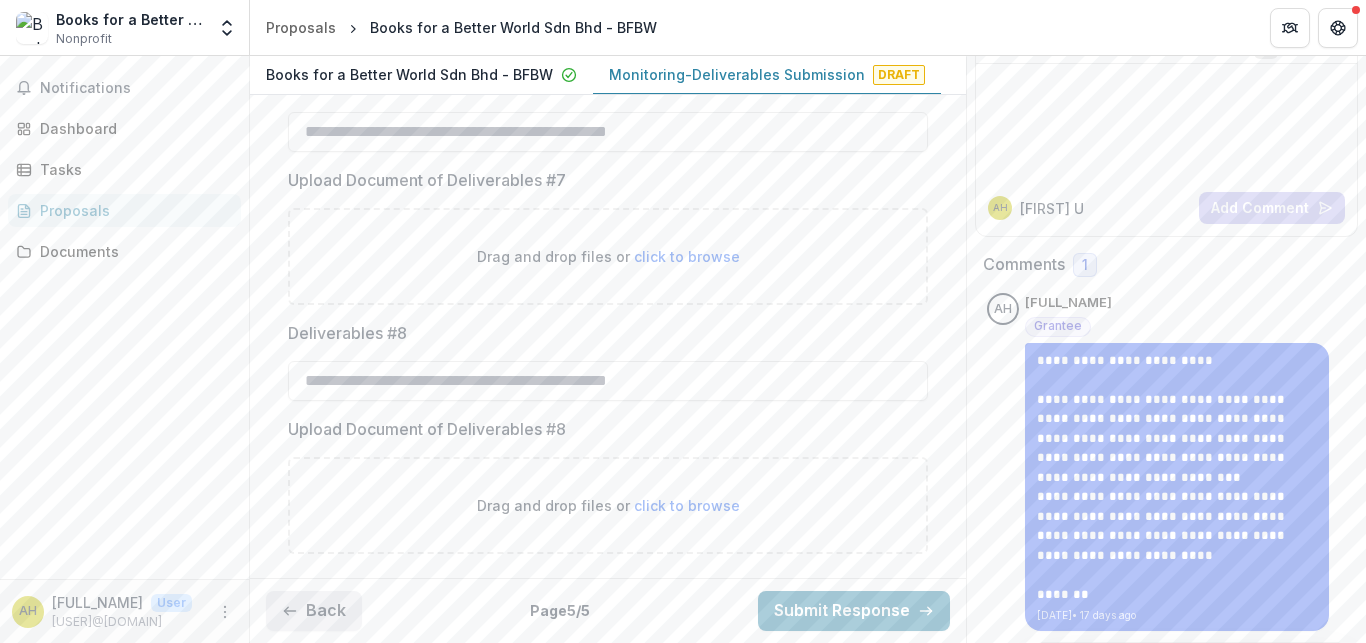 click on "Back" at bounding box center (314, 611) 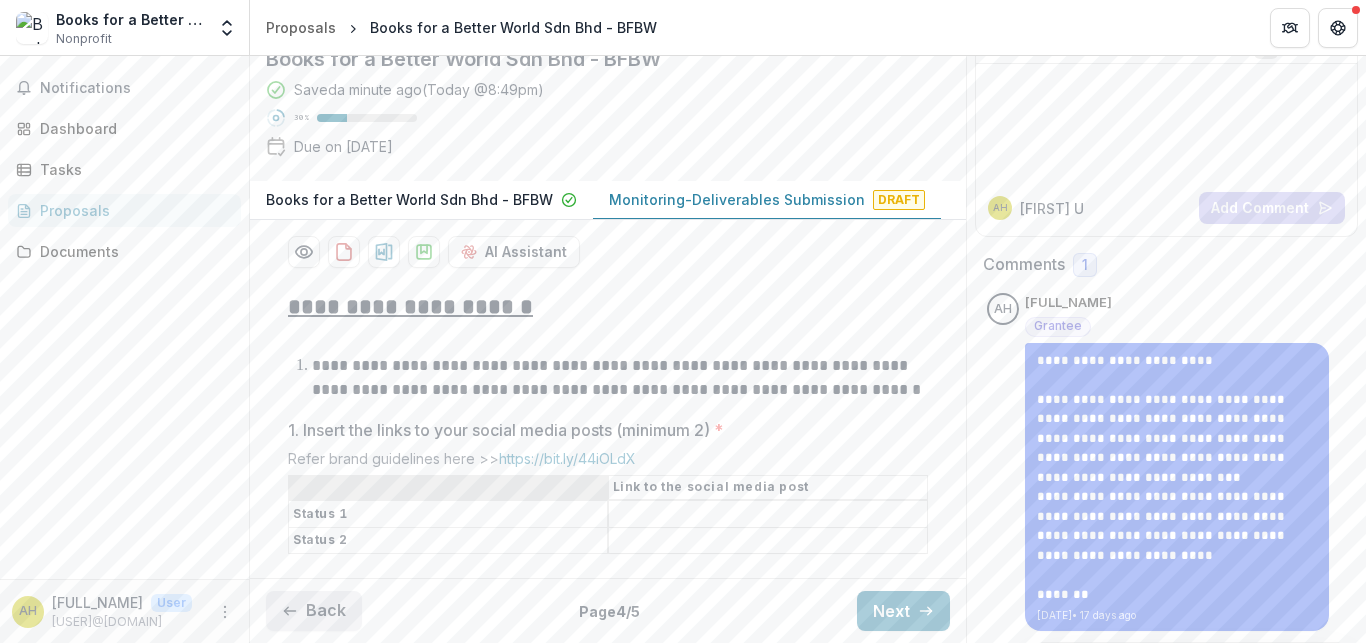 scroll, scrollTop: 0, scrollLeft: 0, axis: both 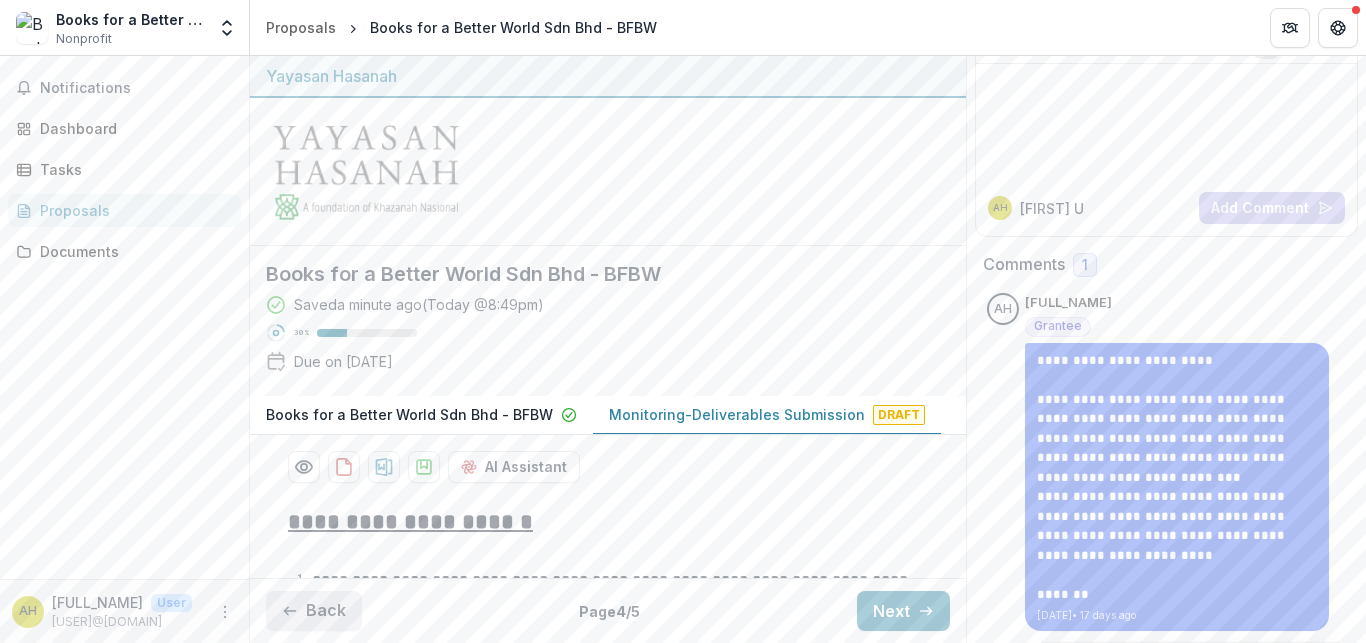 click on "Back" at bounding box center (314, 611) 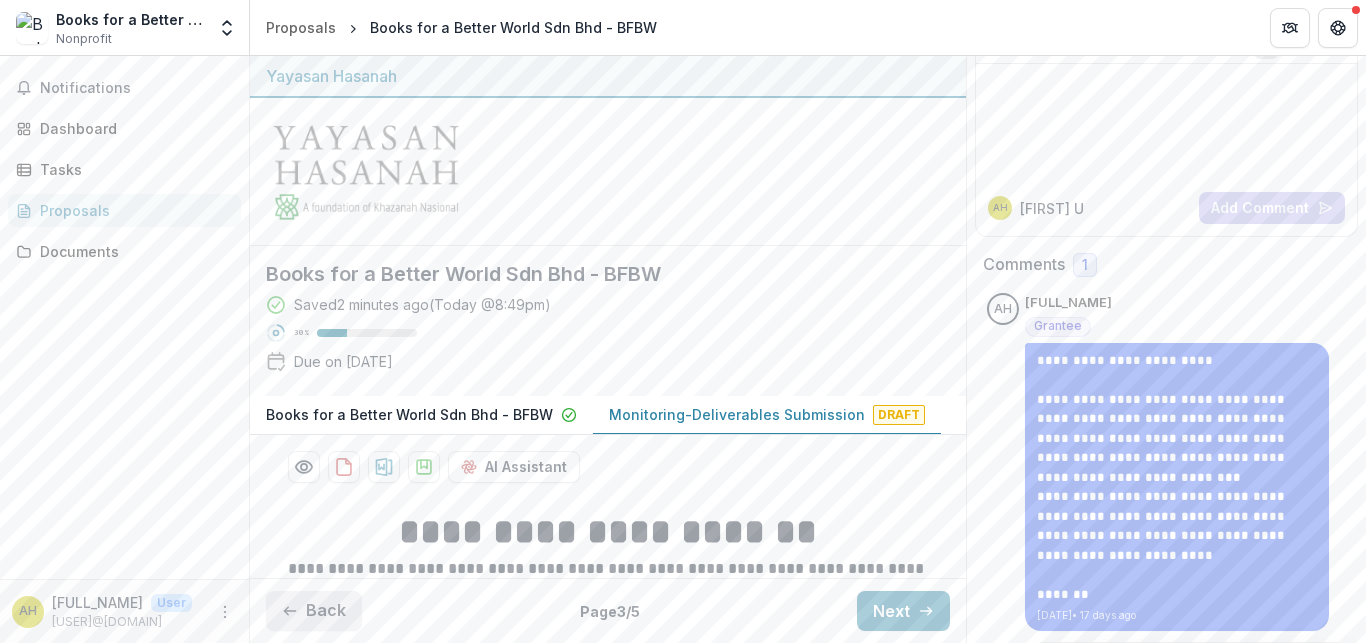 click on "Back" at bounding box center (314, 611) 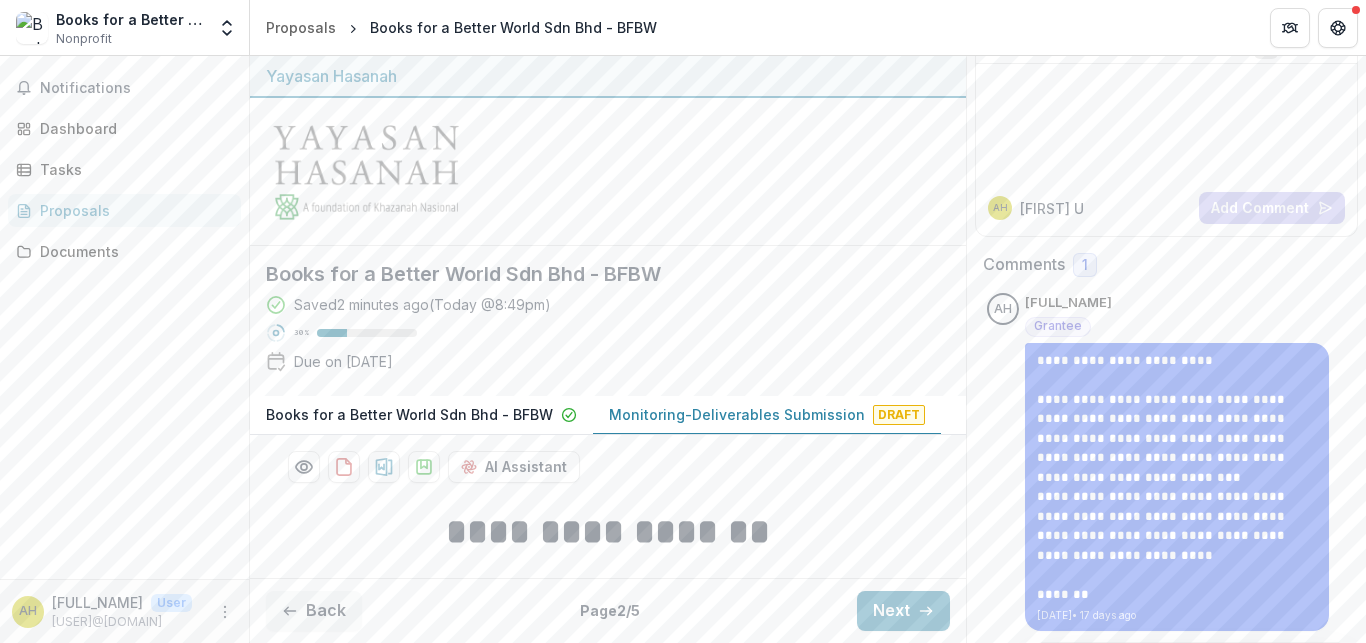 scroll, scrollTop: 482, scrollLeft: 0, axis: vertical 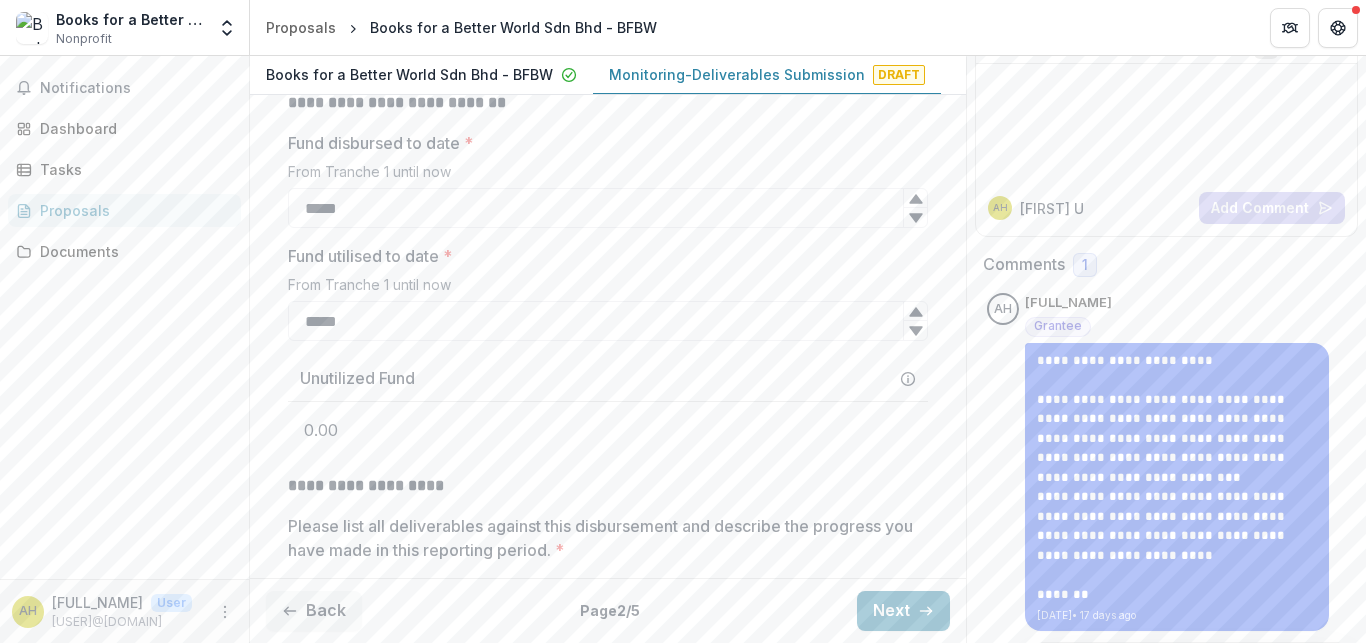click on "0.00" at bounding box center [608, 430] 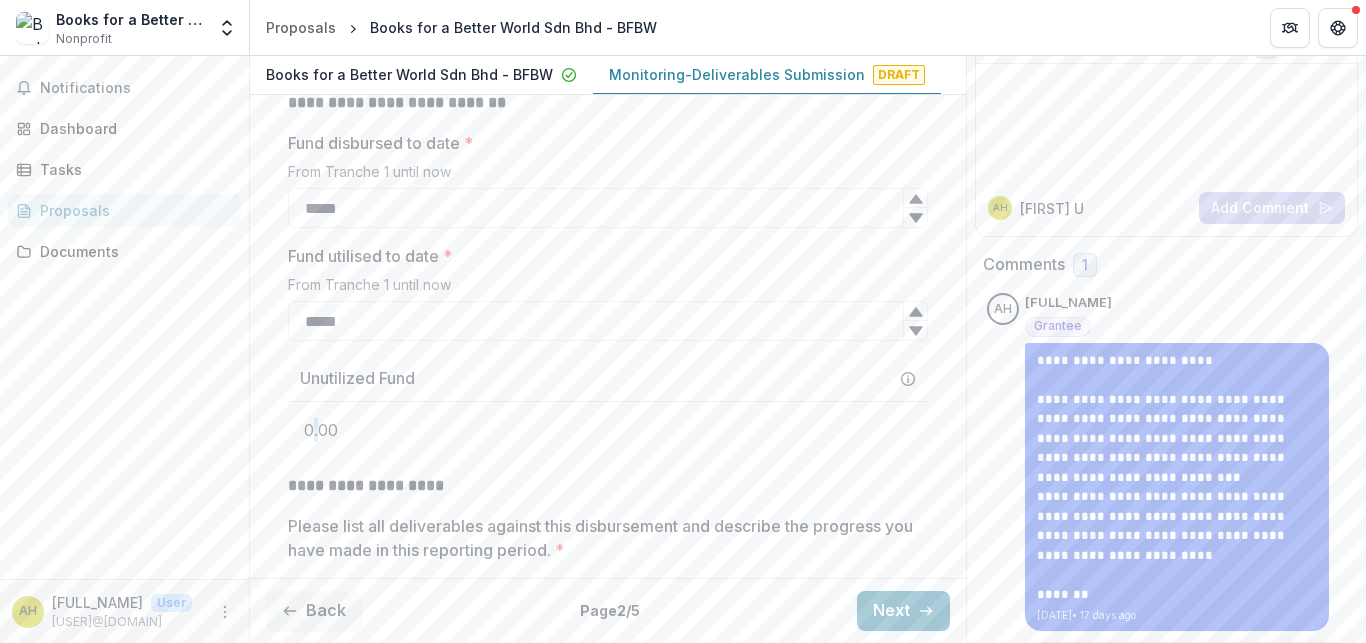 click on "0.00" at bounding box center [608, 430] 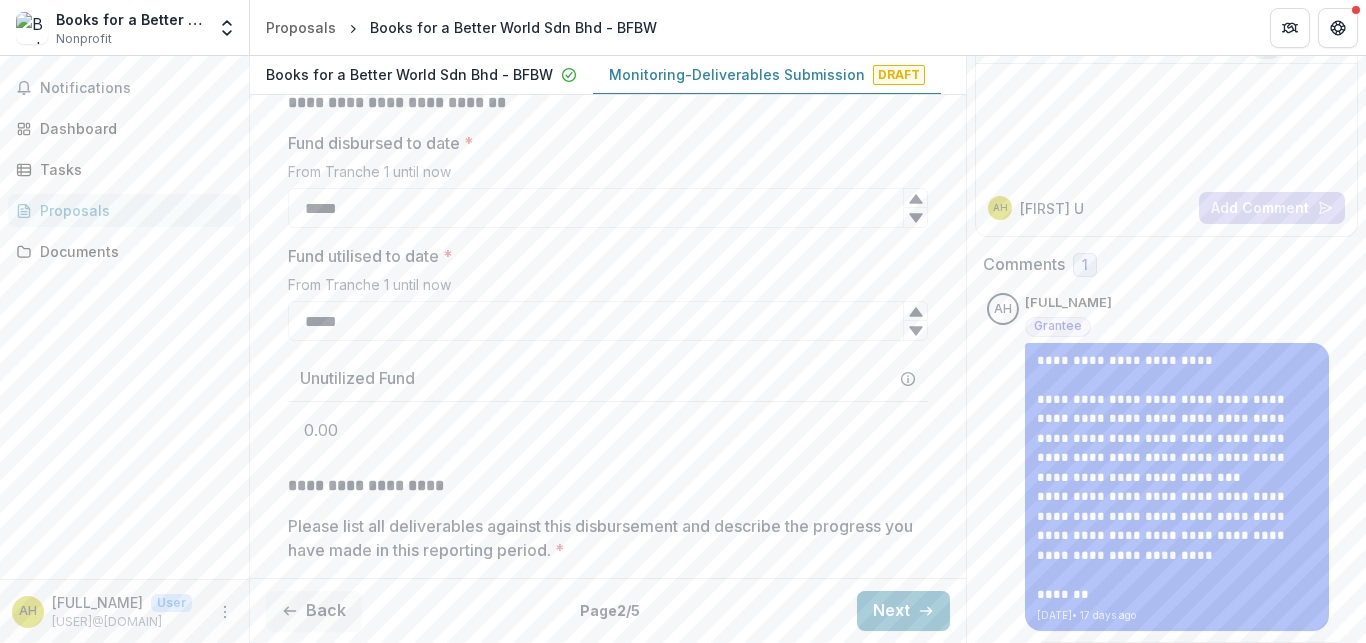 click on "0.00" at bounding box center (608, 430) 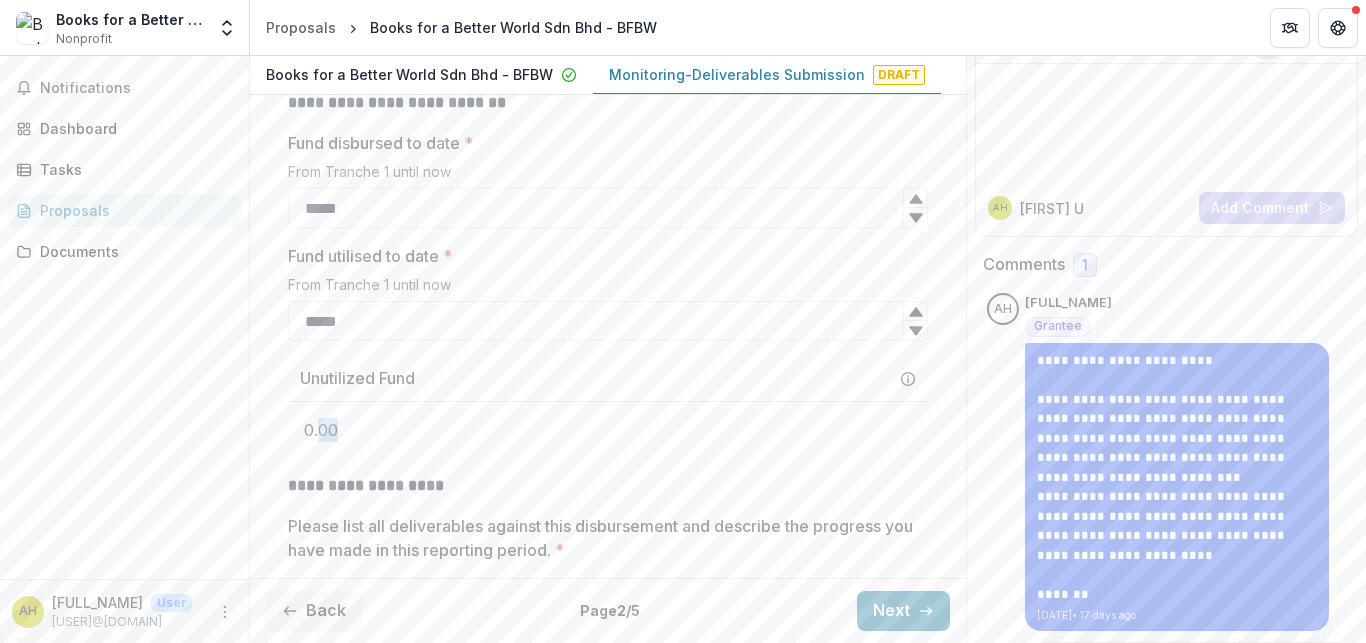 click on "0.00" at bounding box center (608, 430) 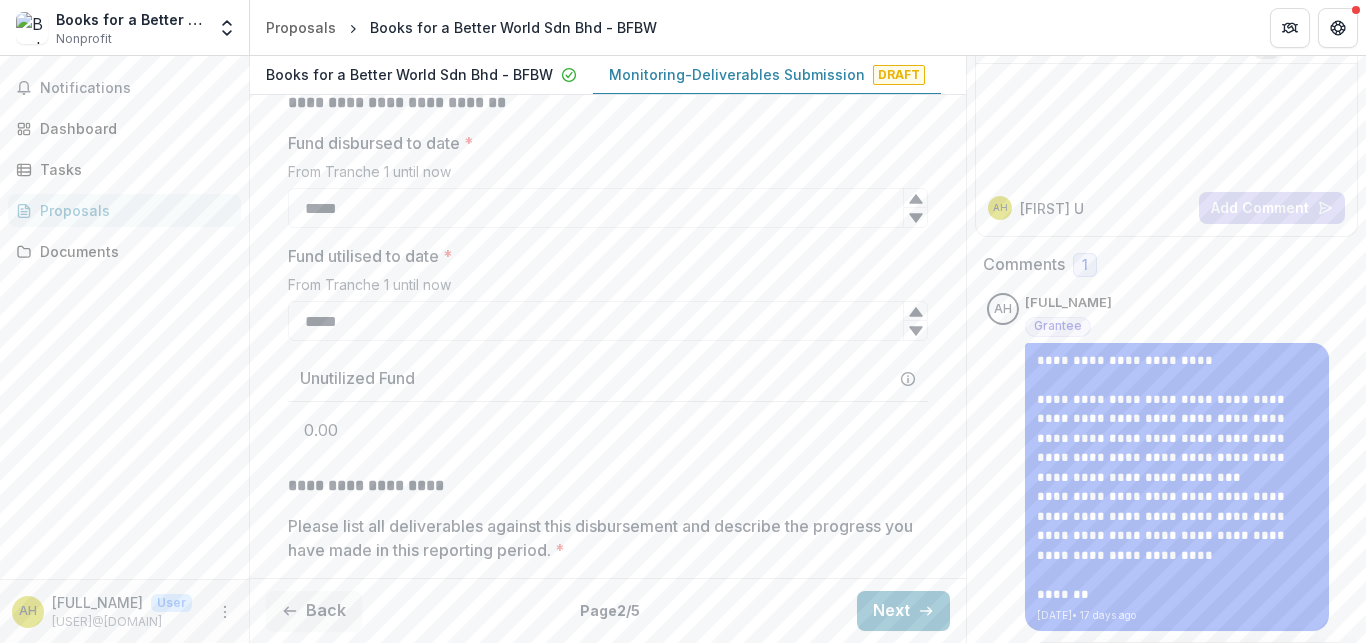 click on "0.00" at bounding box center (608, 430) 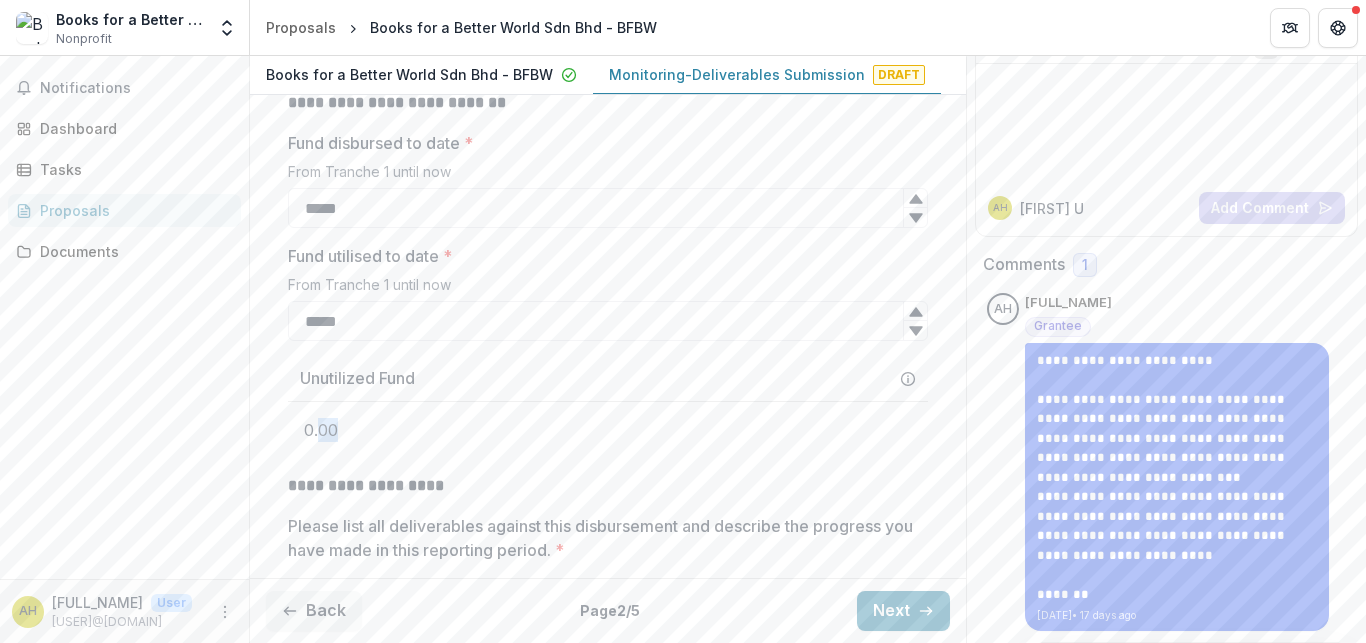 click on "0.00" at bounding box center [608, 430] 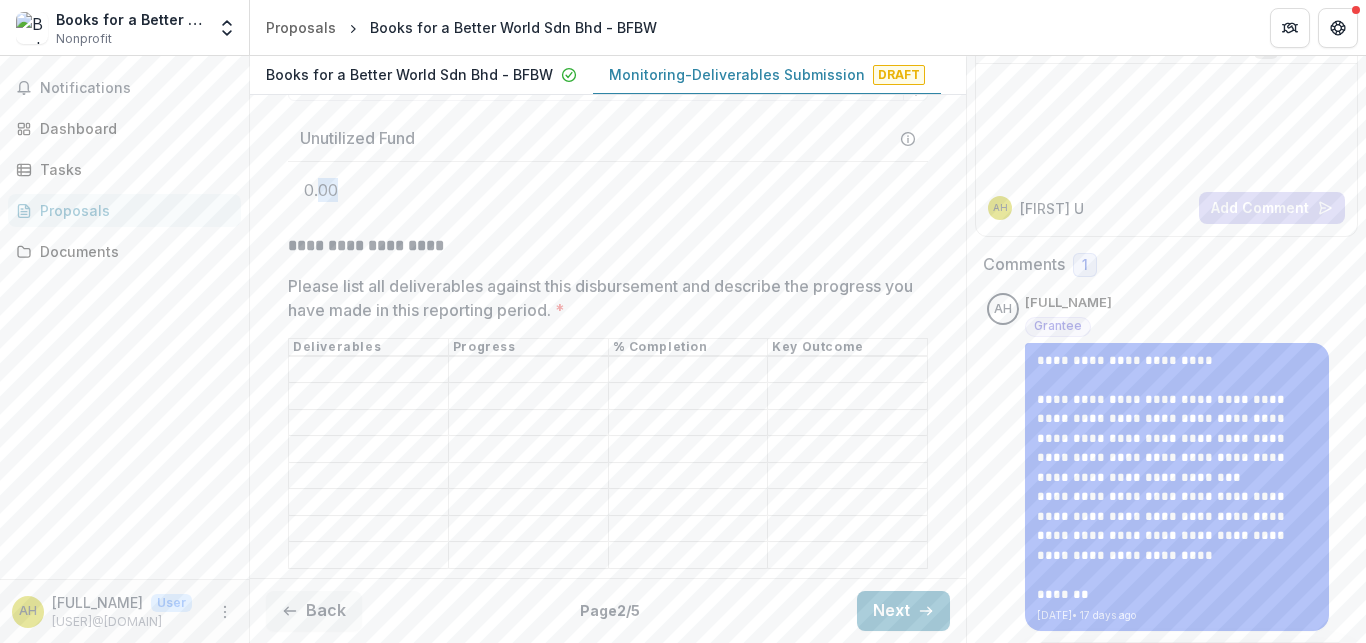 scroll, scrollTop: 782, scrollLeft: 0, axis: vertical 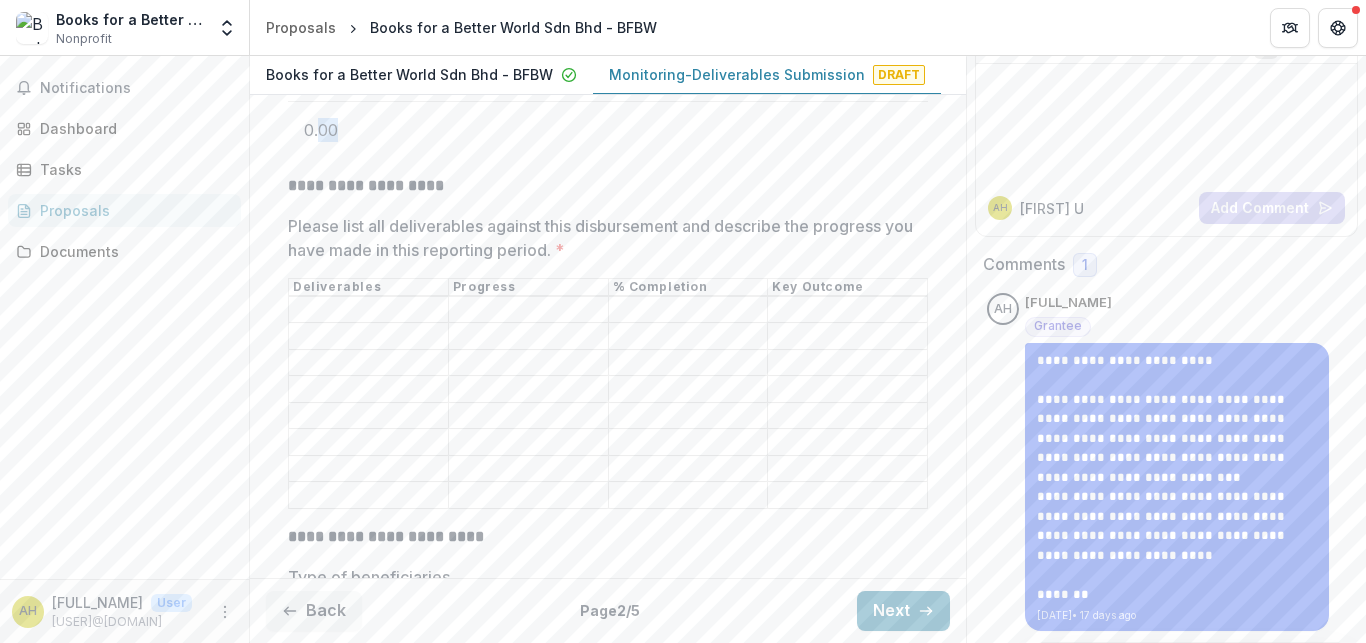click on "Please list all deliverables against this disbursement and describe the progress you have made in this reporting period. *" at bounding box center (368, 310) 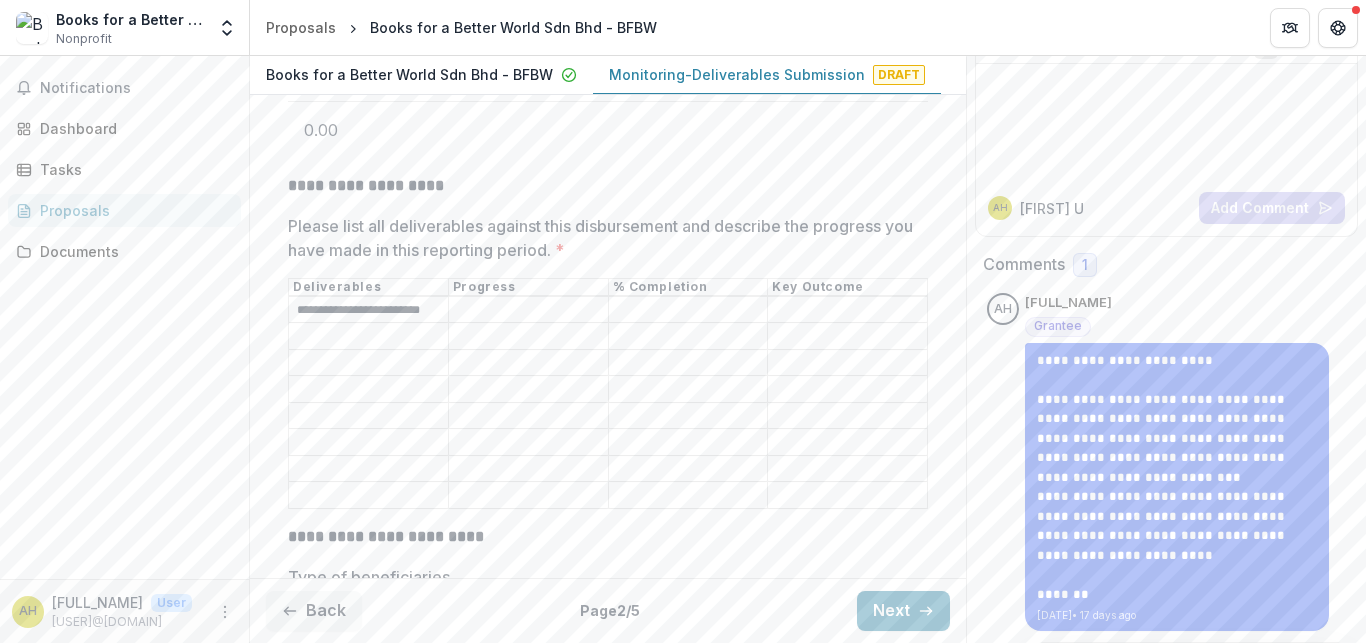 scroll, scrollTop: 0, scrollLeft: 16, axis: horizontal 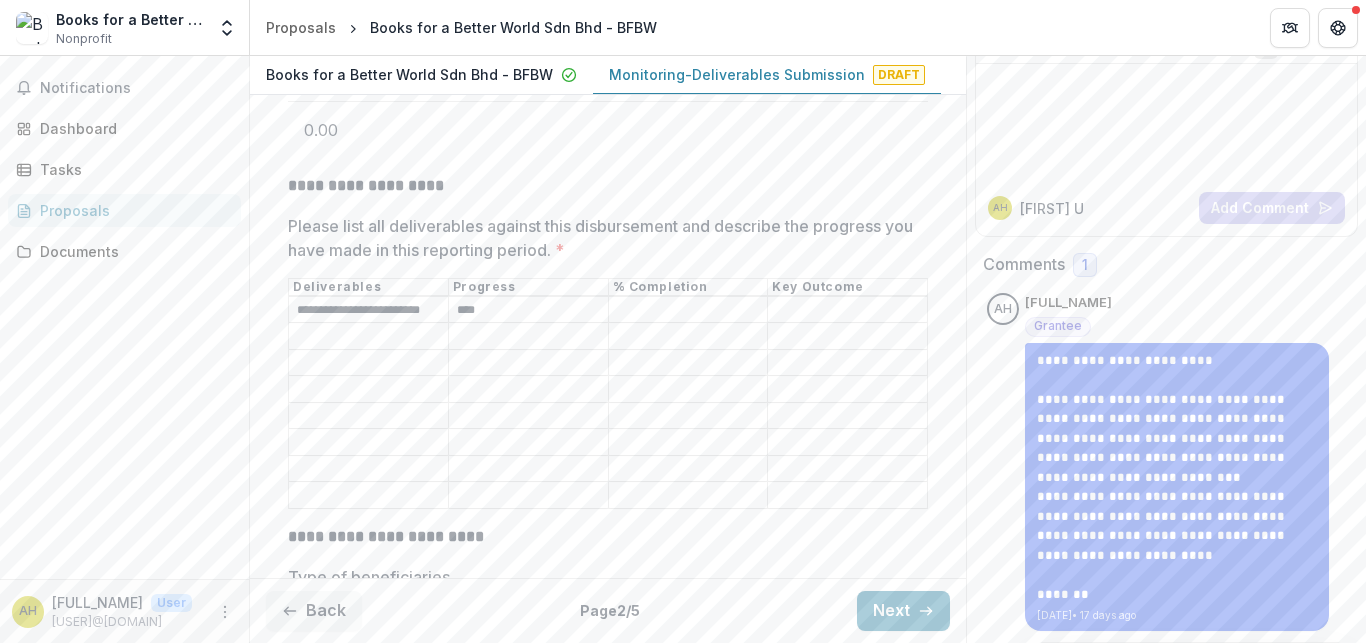 type on "****" 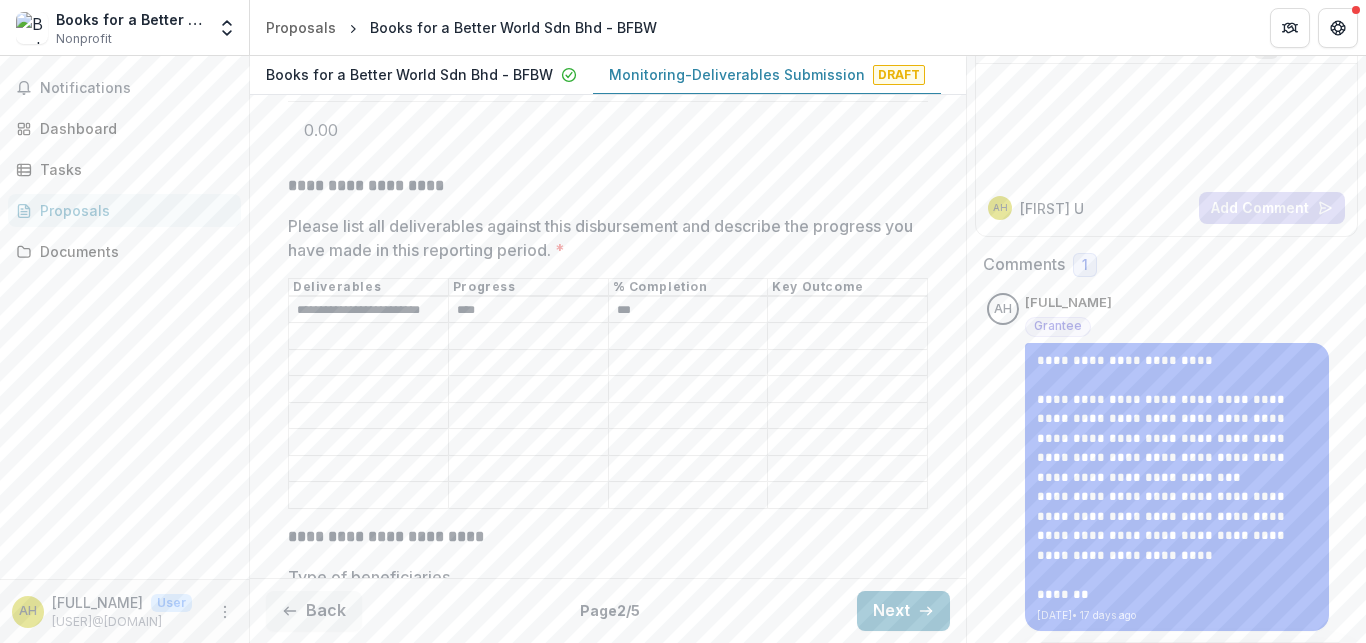 type on "***" 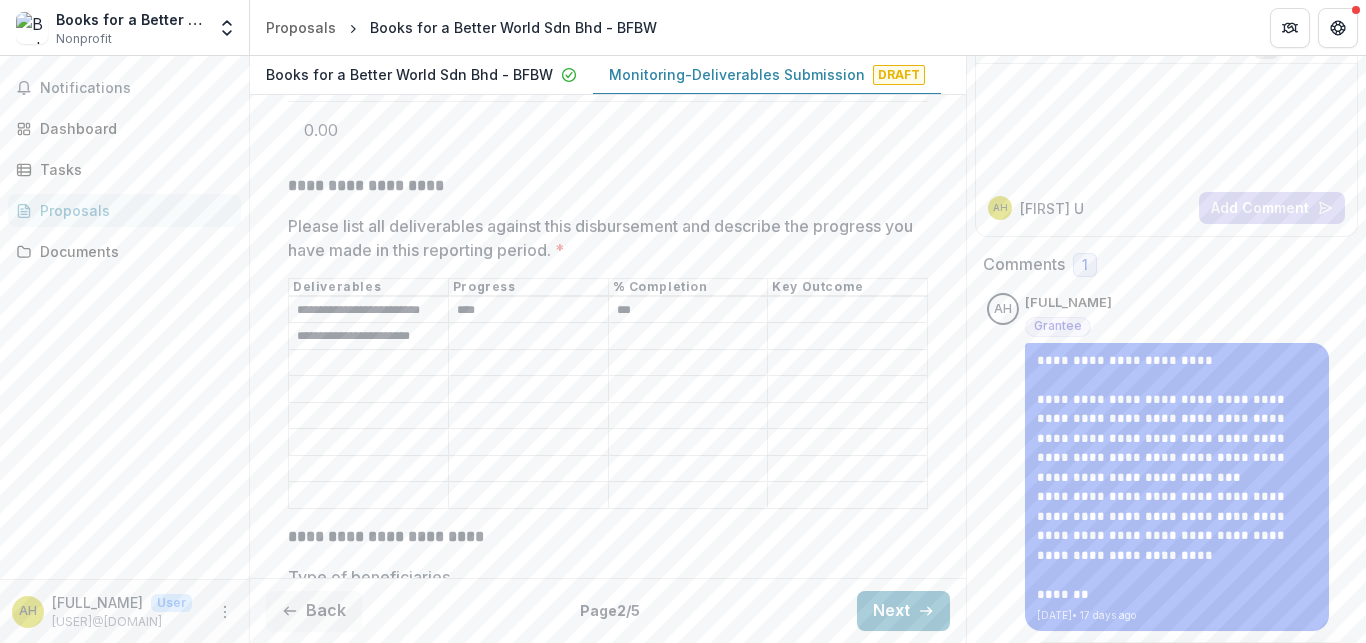 scroll, scrollTop: 0, scrollLeft: 3, axis: horizontal 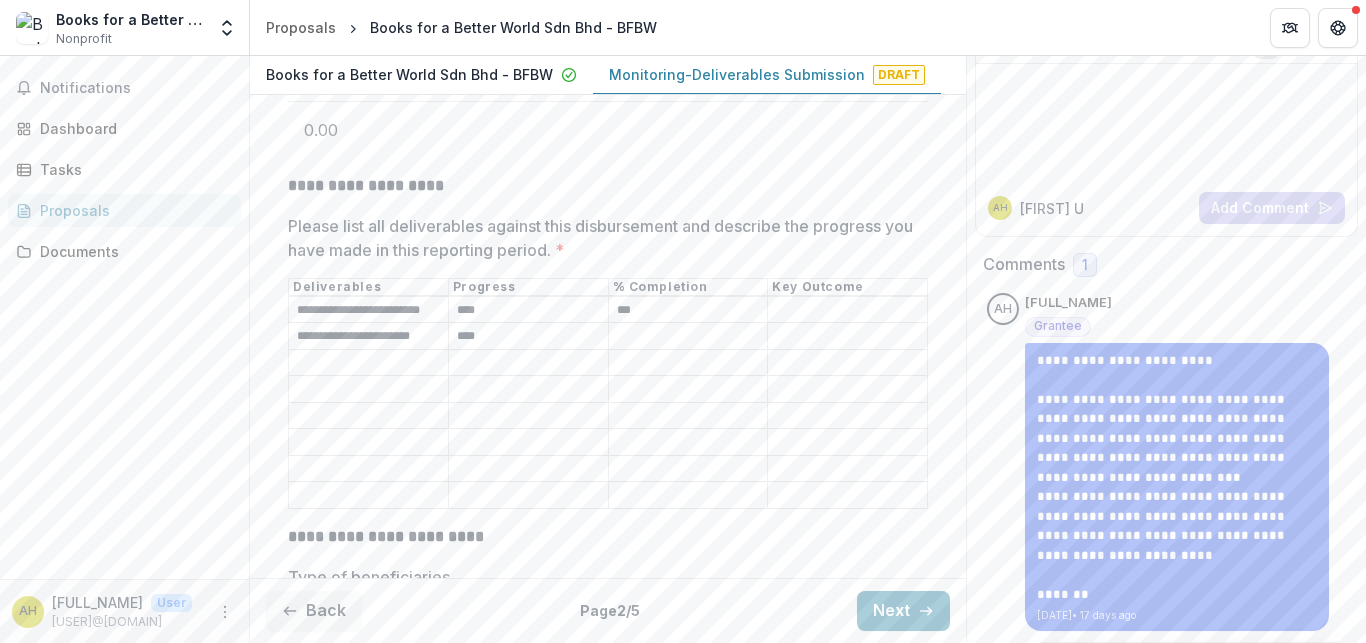 type on "****" 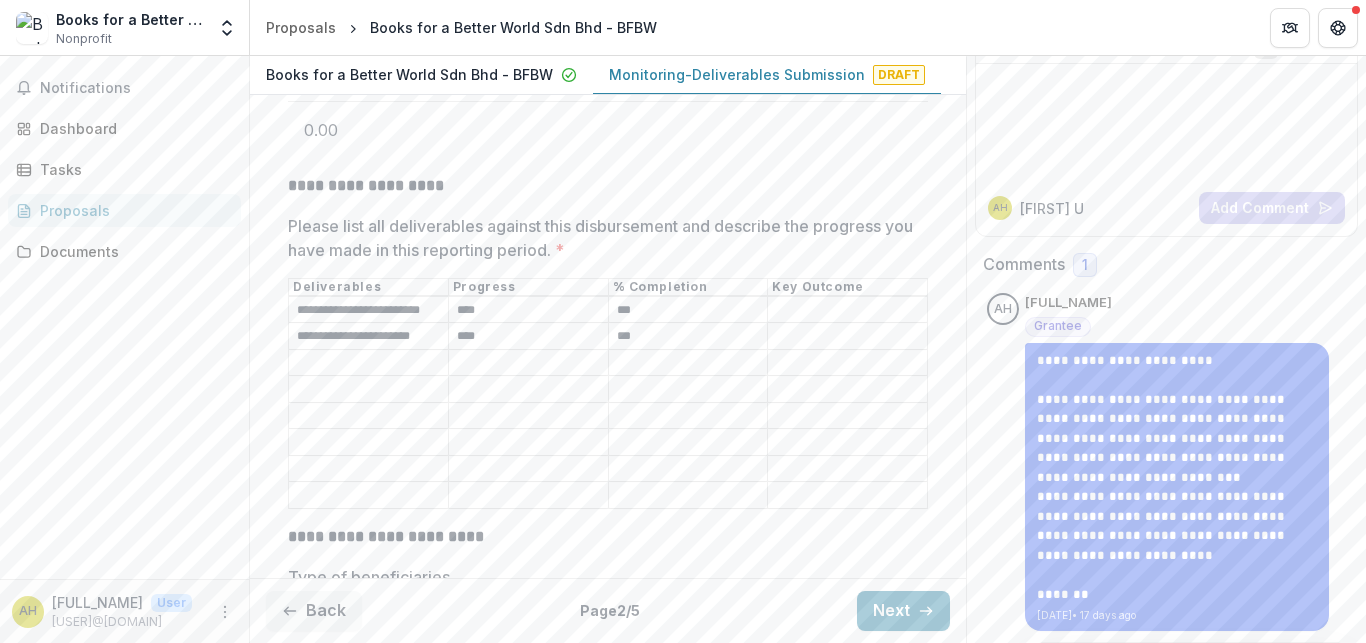 type on "***" 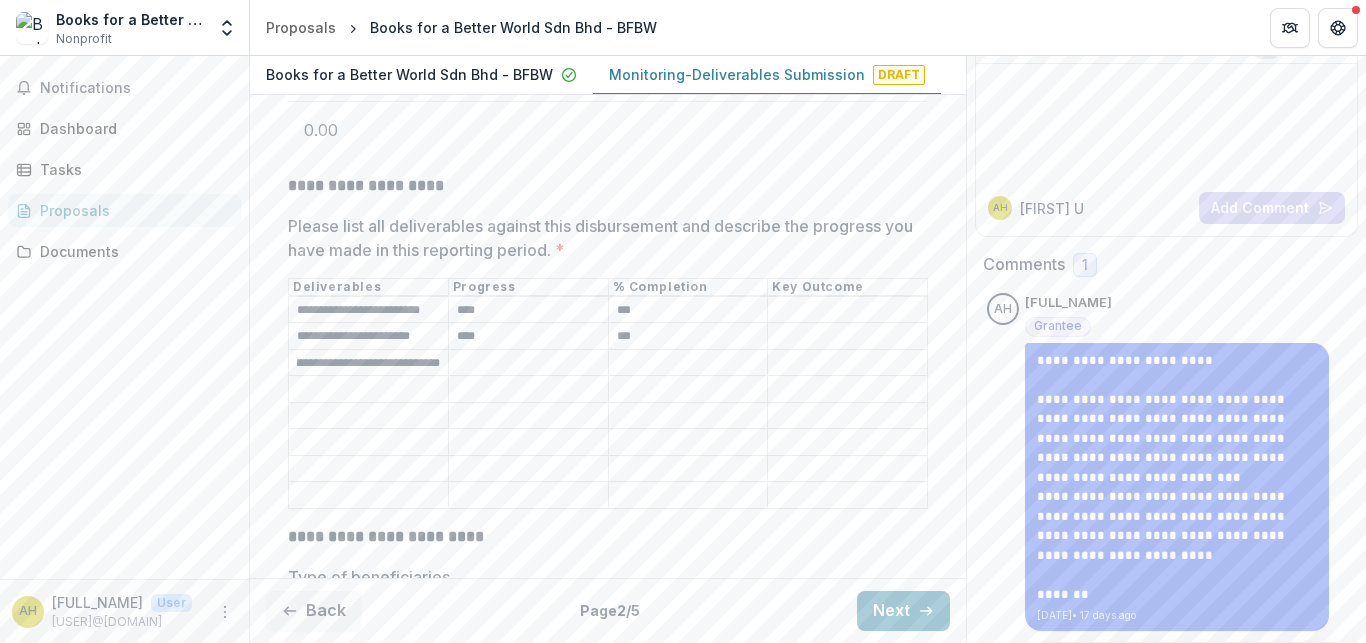 scroll, scrollTop: 0, scrollLeft: 70, axis: horizontal 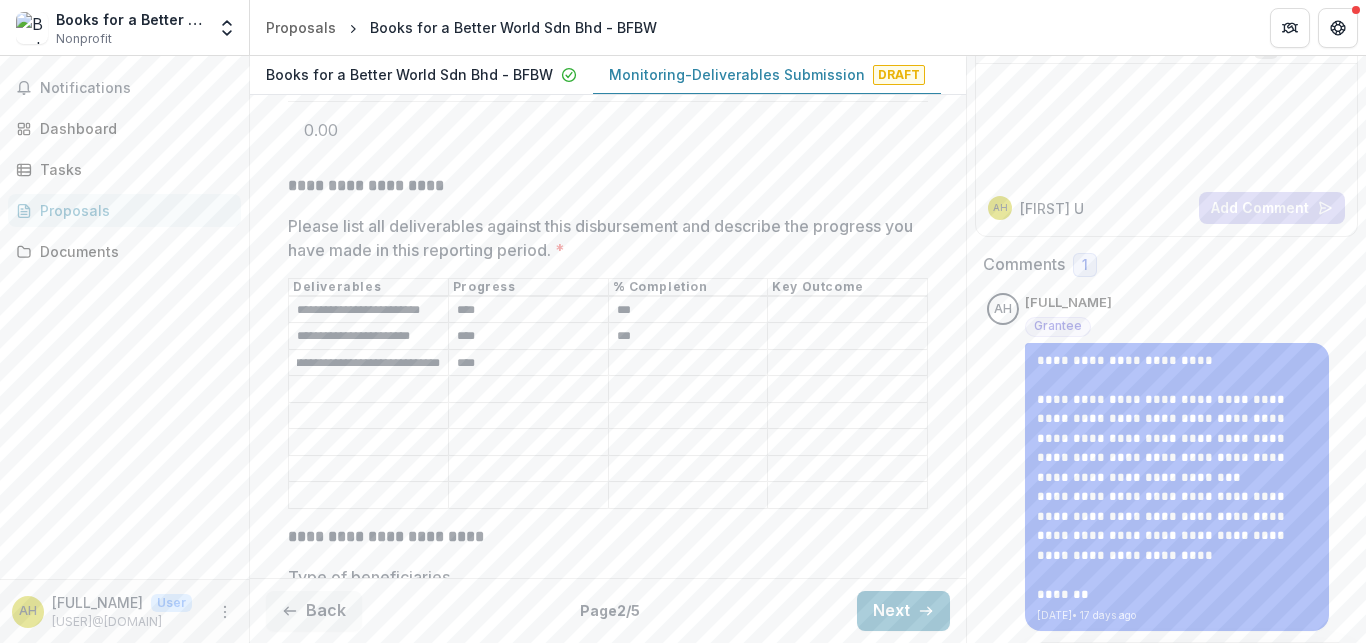 type on "****" 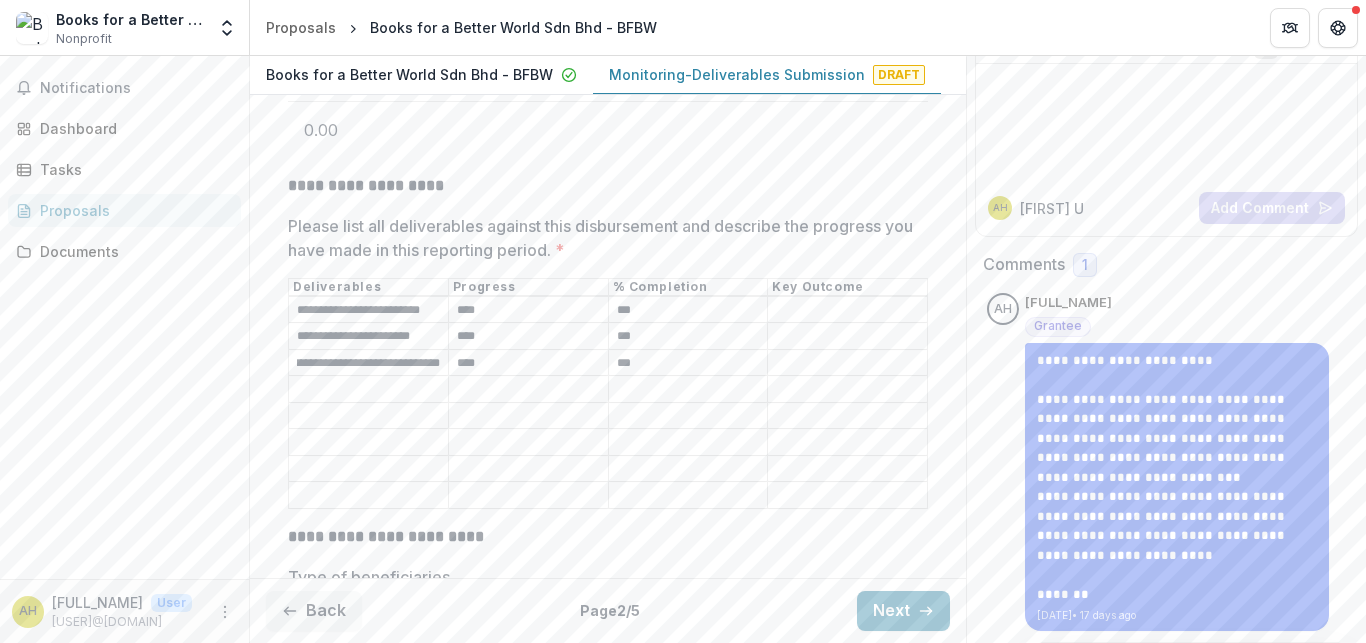 type on "***" 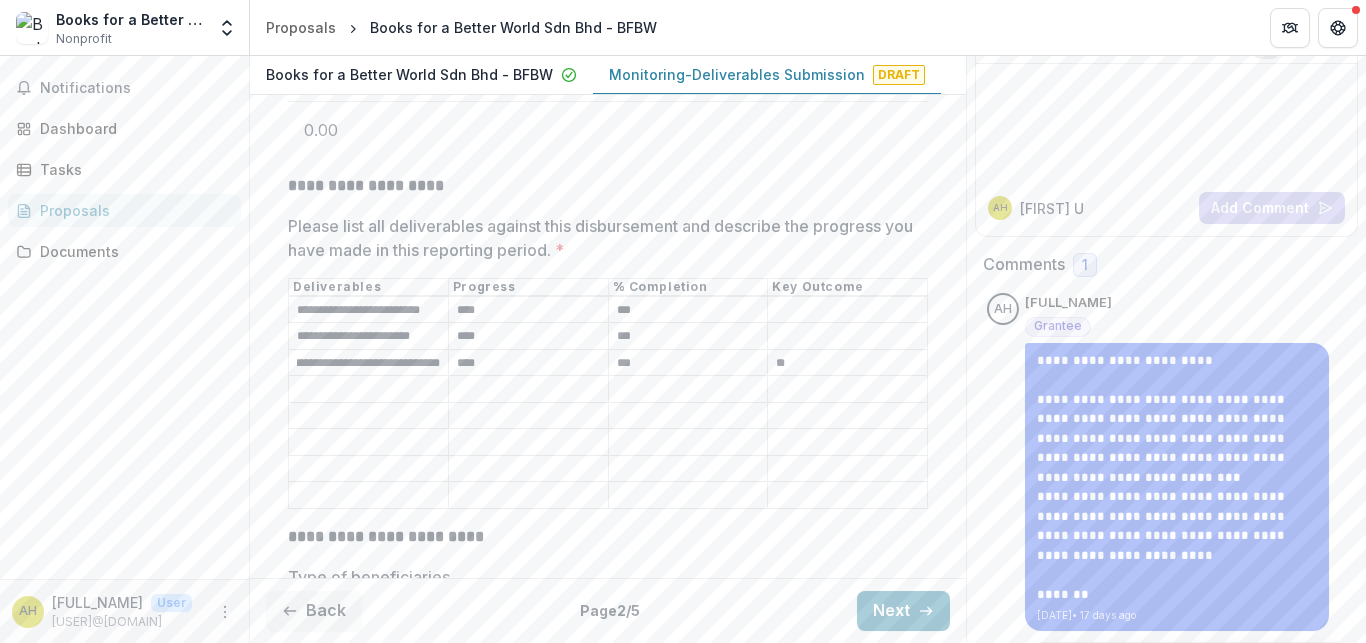 type on "*" 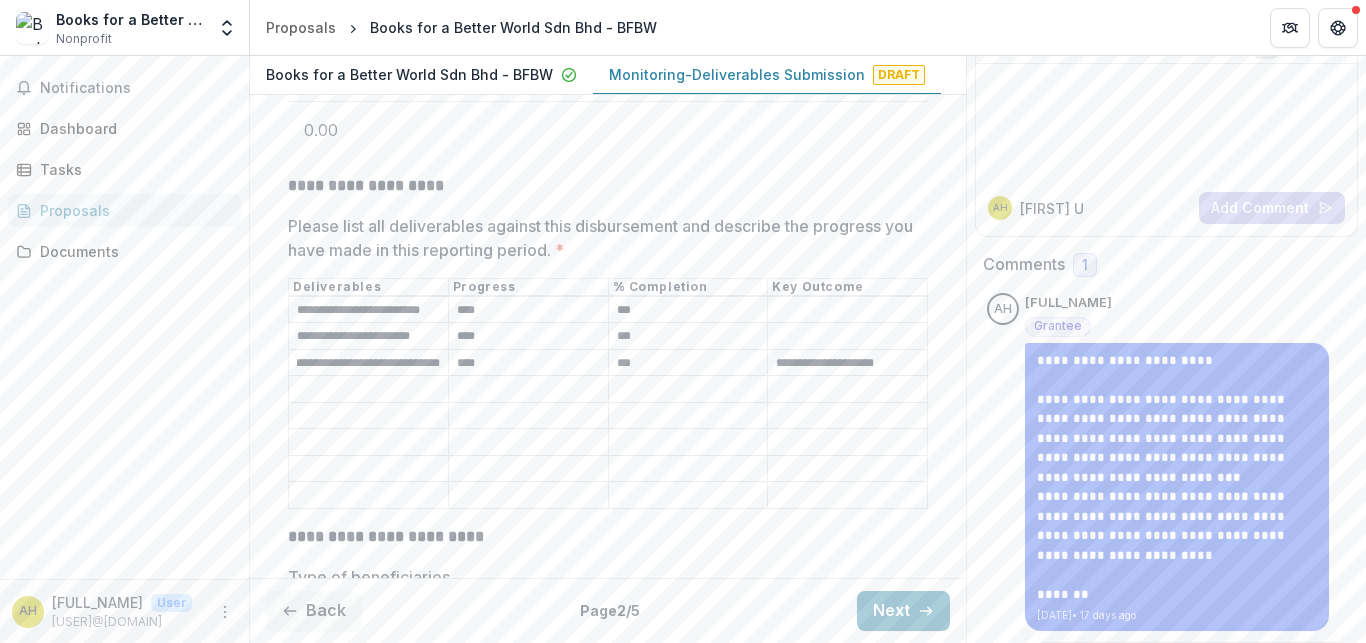 type on "**********" 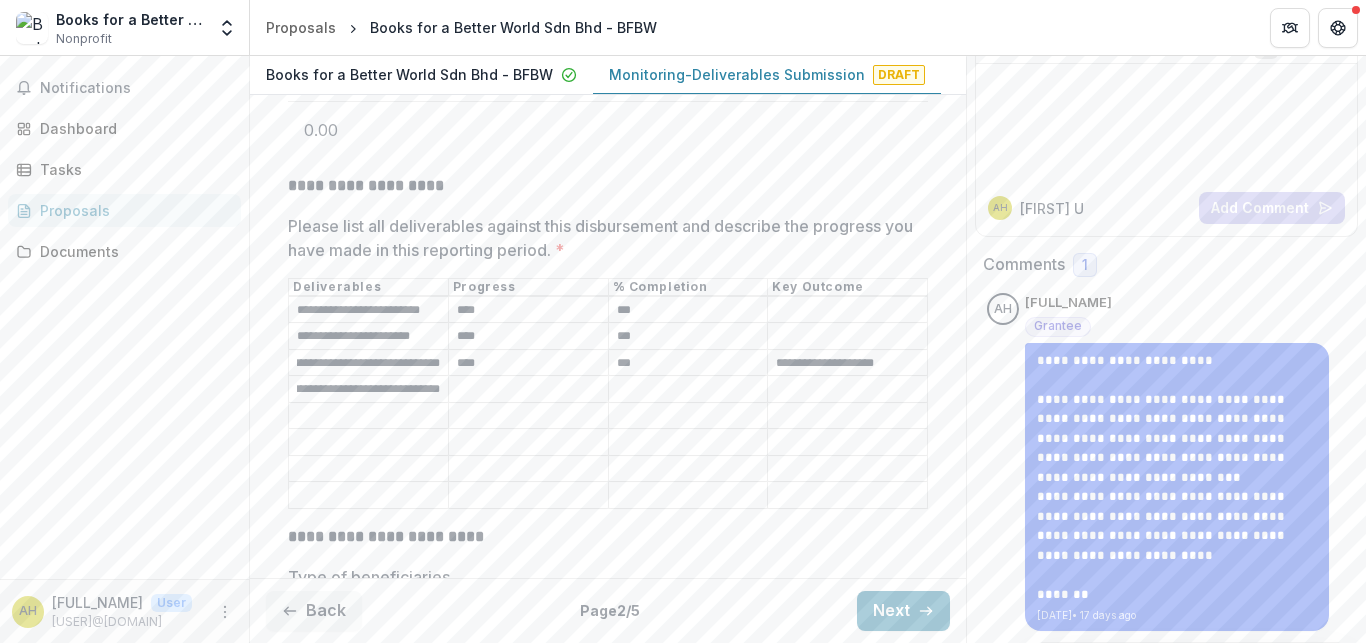 scroll, scrollTop: 0, scrollLeft: 136, axis: horizontal 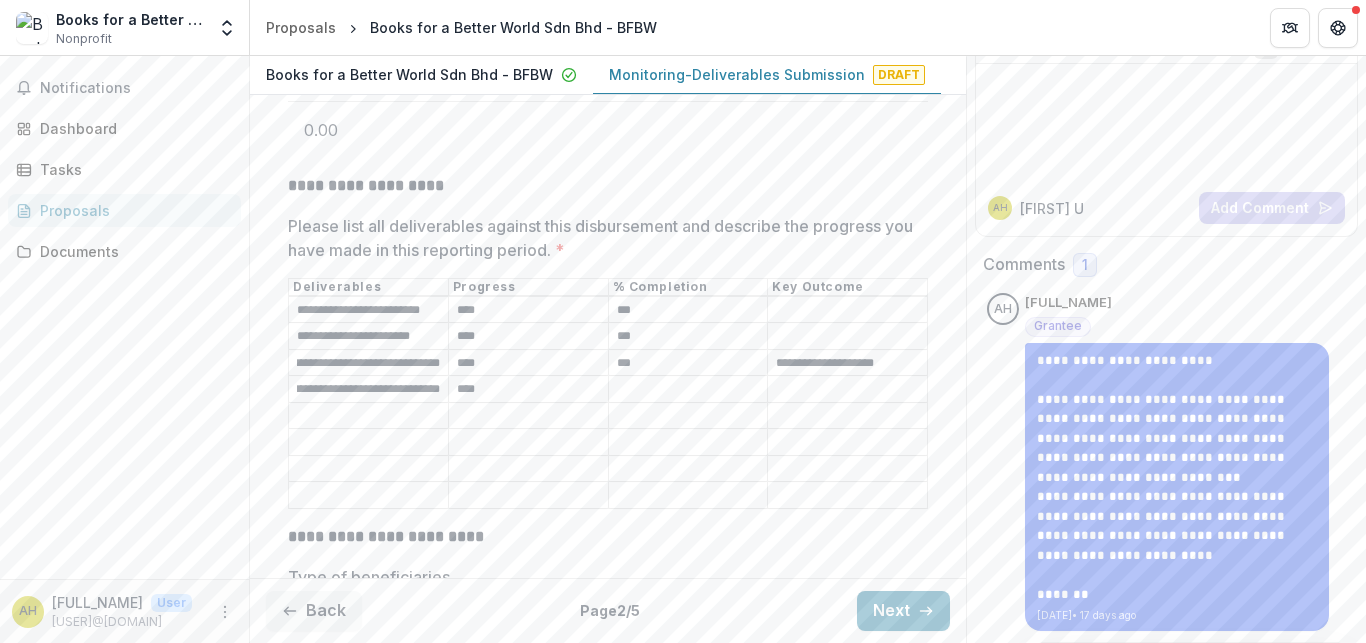 type on "****" 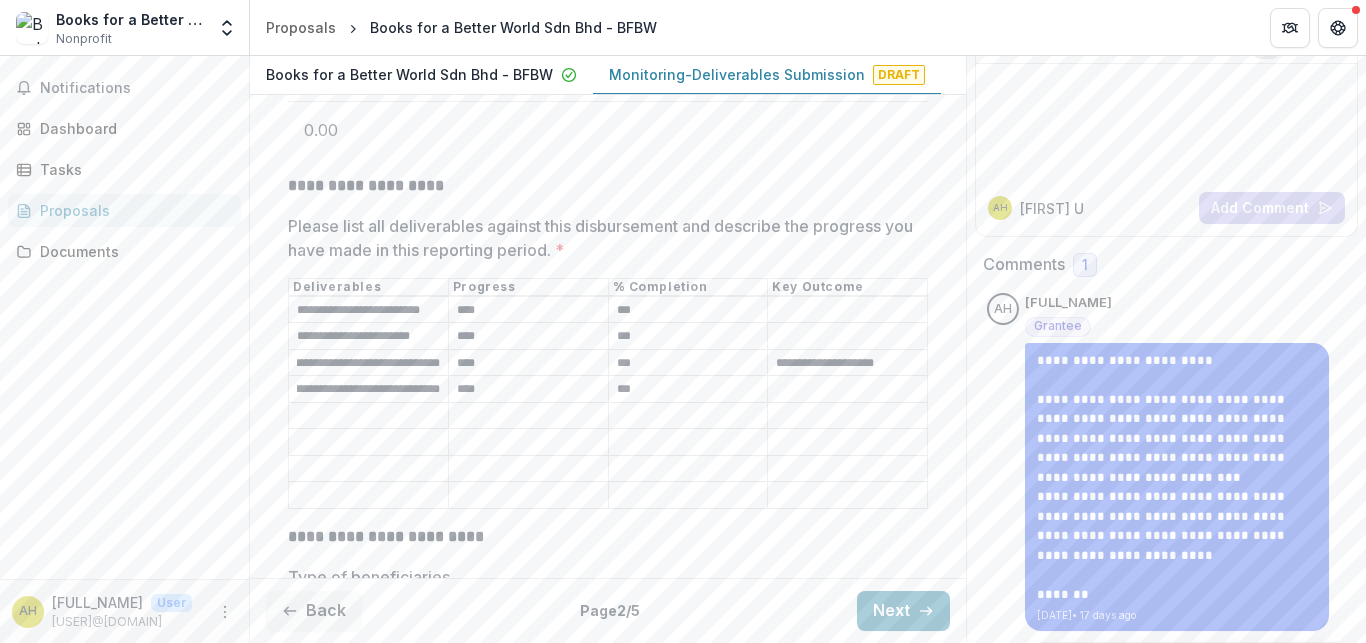 type on "***" 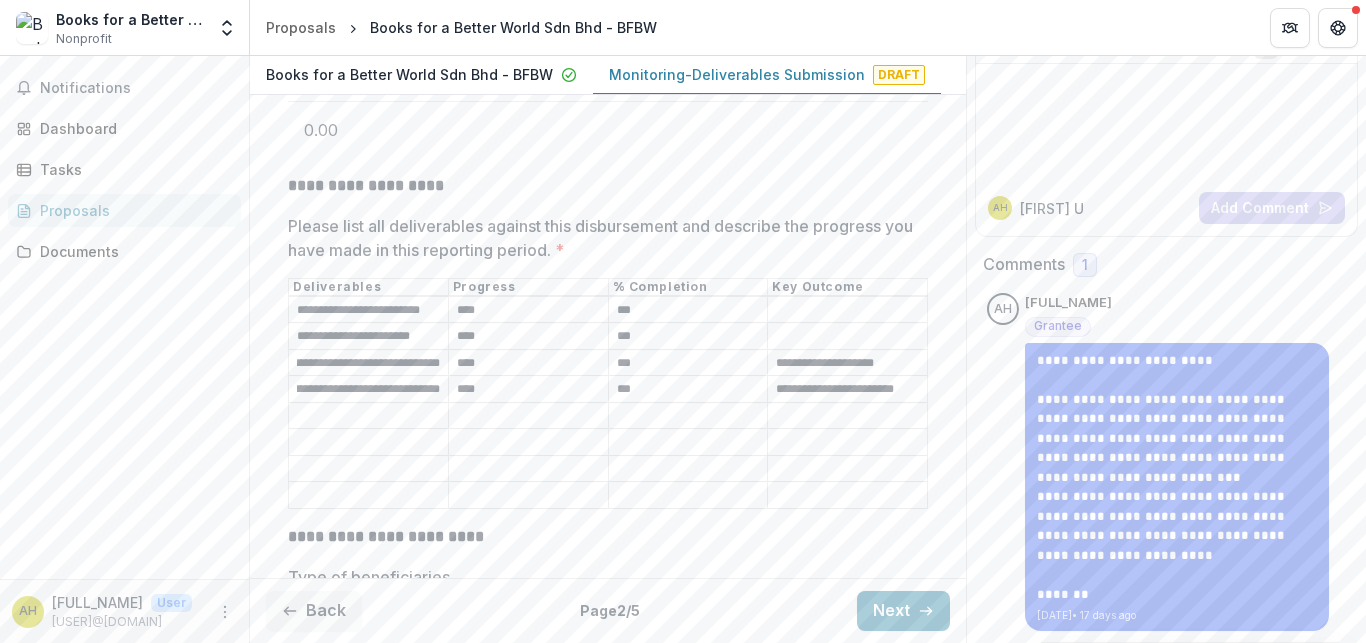 scroll, scrollTop: 0, scrollLeft: 13, axis: horizontal 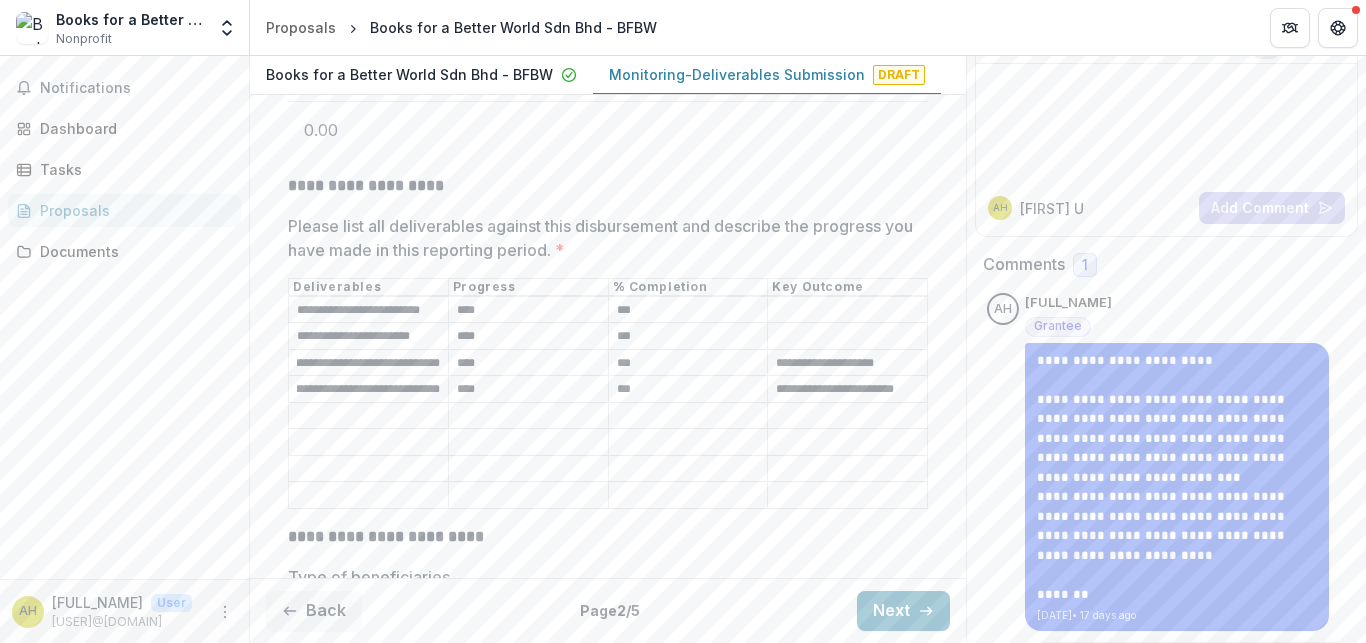 type on "**********" 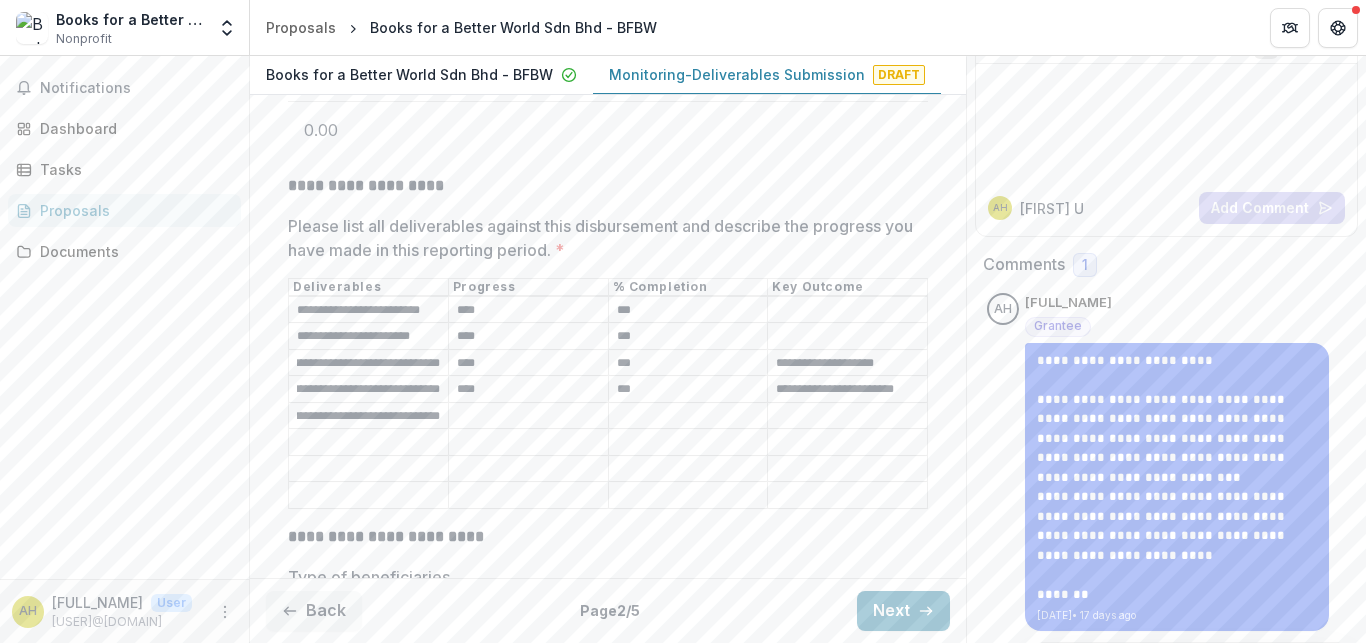 scroll, scrollTop: 0, scrollLeft: 99, axis: horizontal 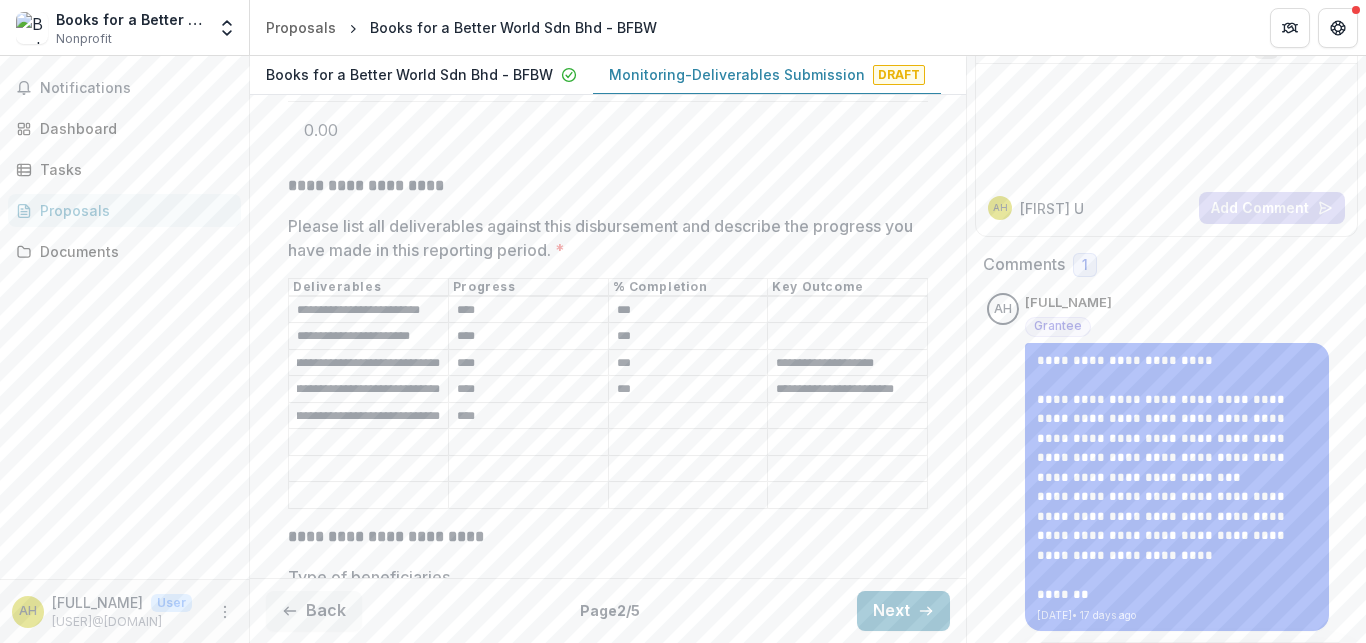 type on "****" 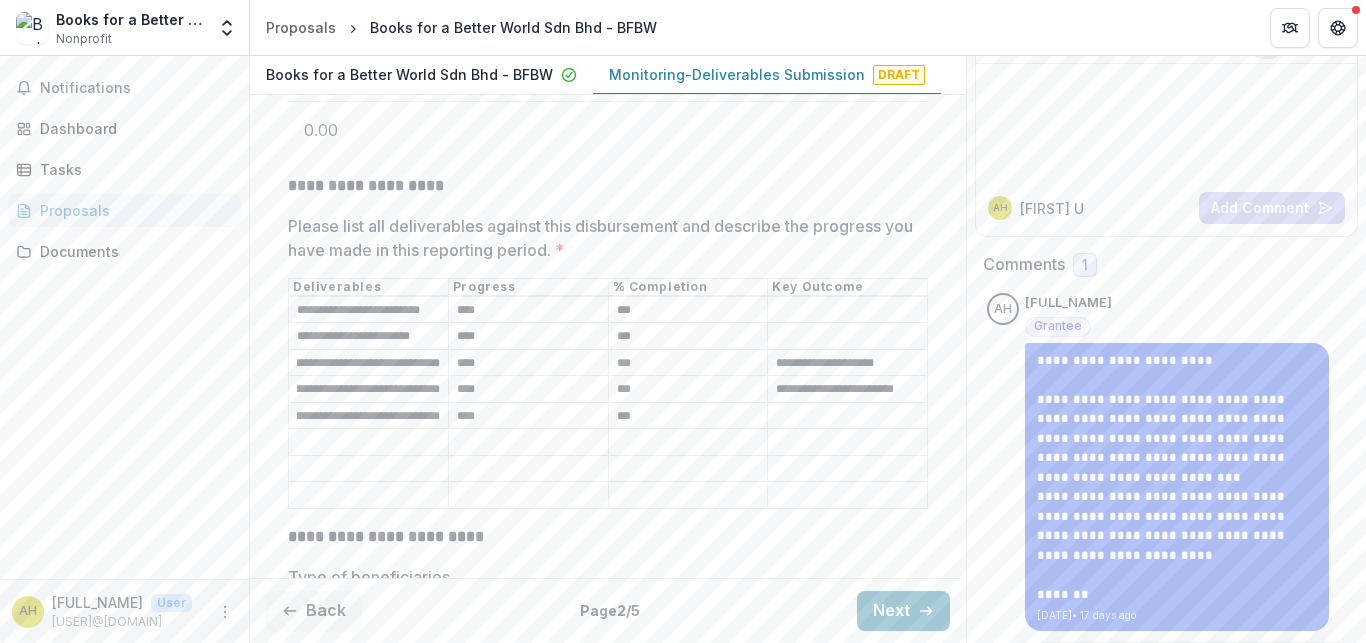 type on "***" 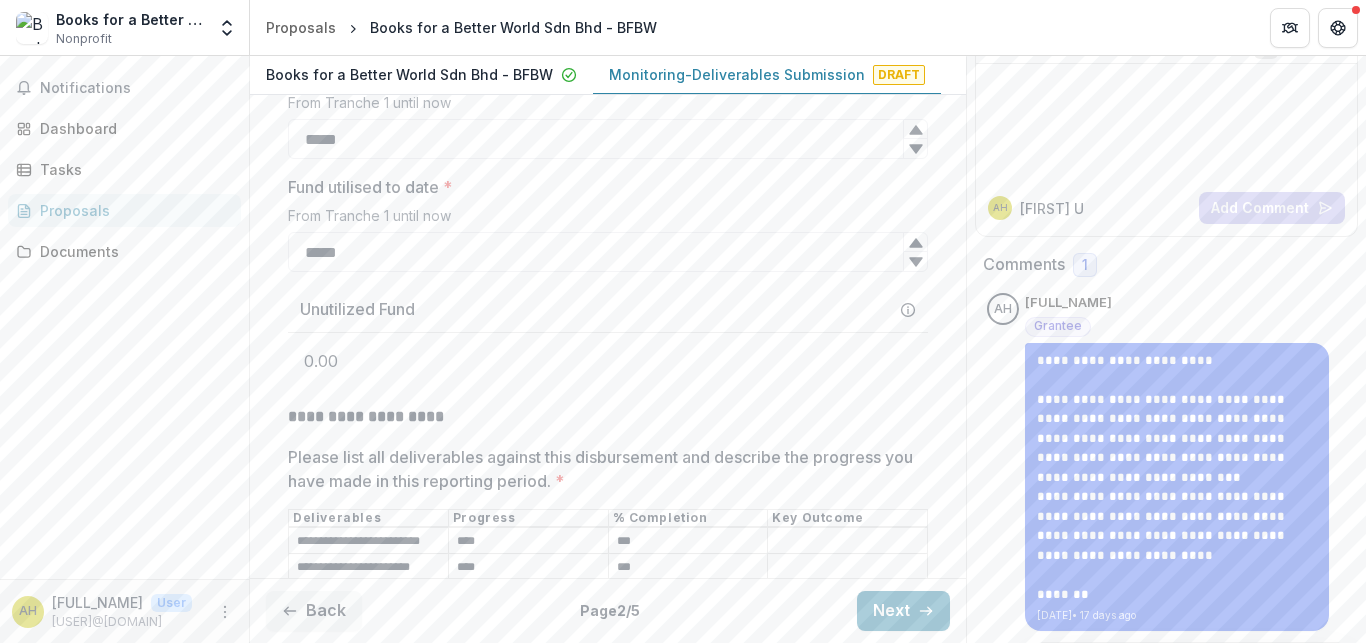 scroll, scrollTop: 0, scrollLeft: 145, axis: horizontal 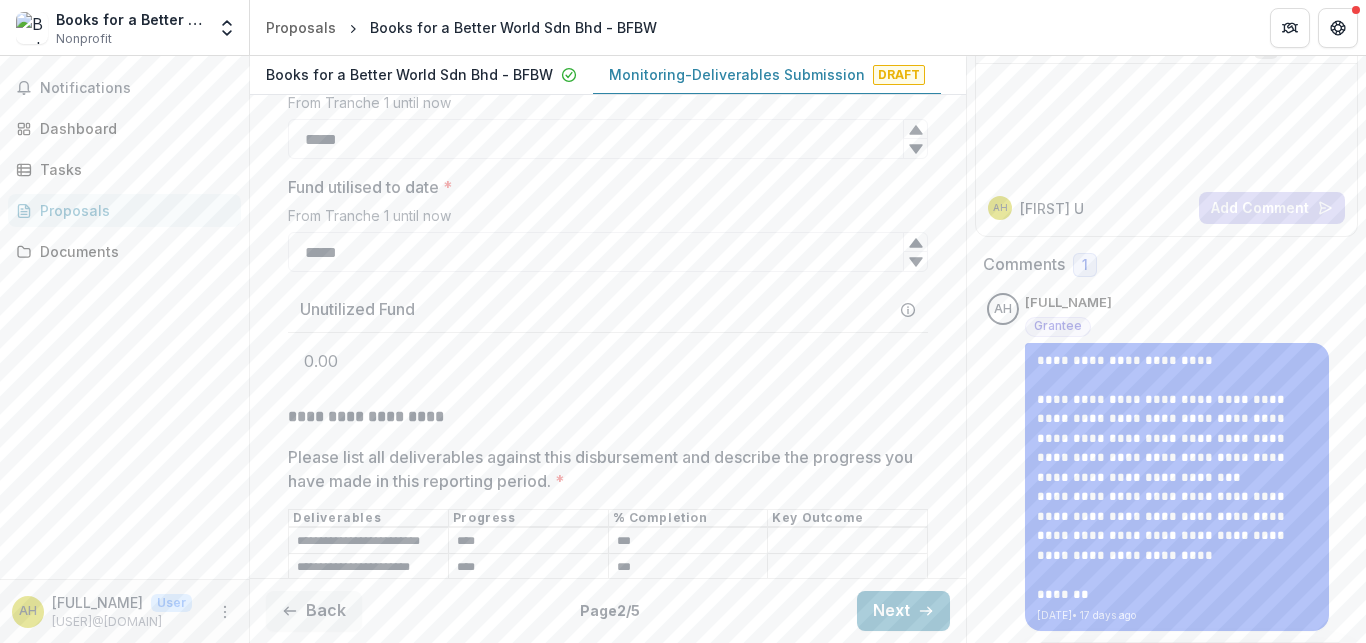 type on "**********" 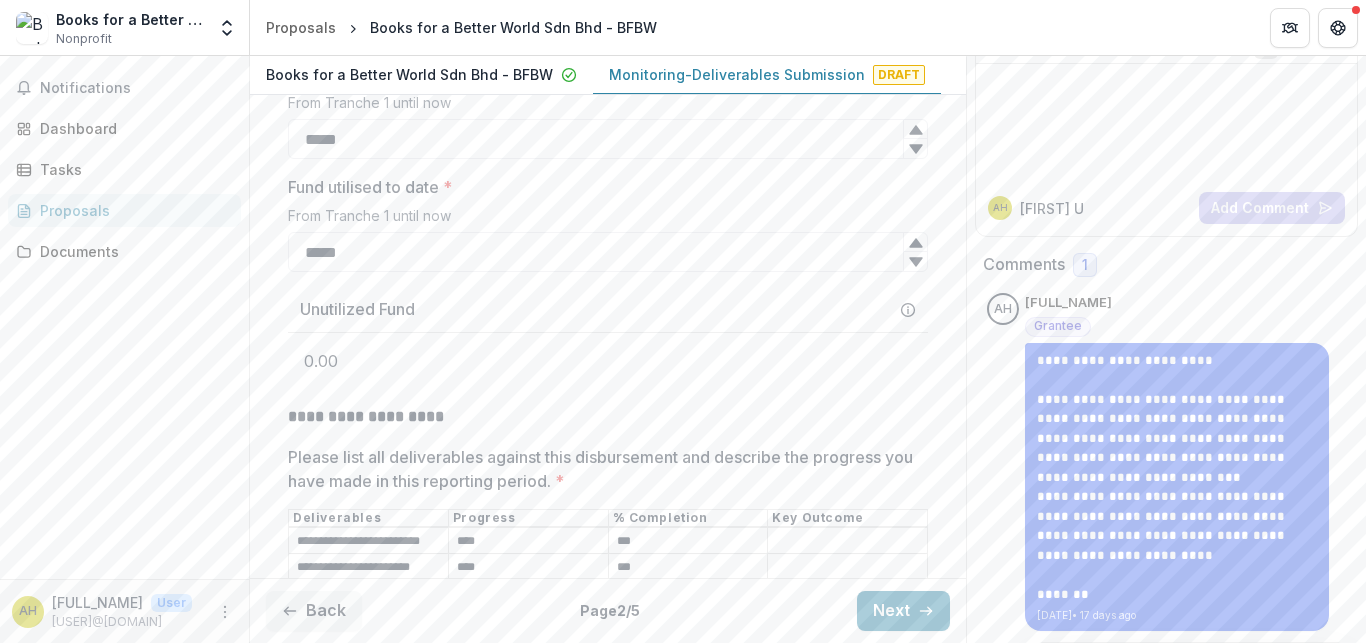 scroll, scrollTop: 0, scrollLeft: 22, axis: horizontal 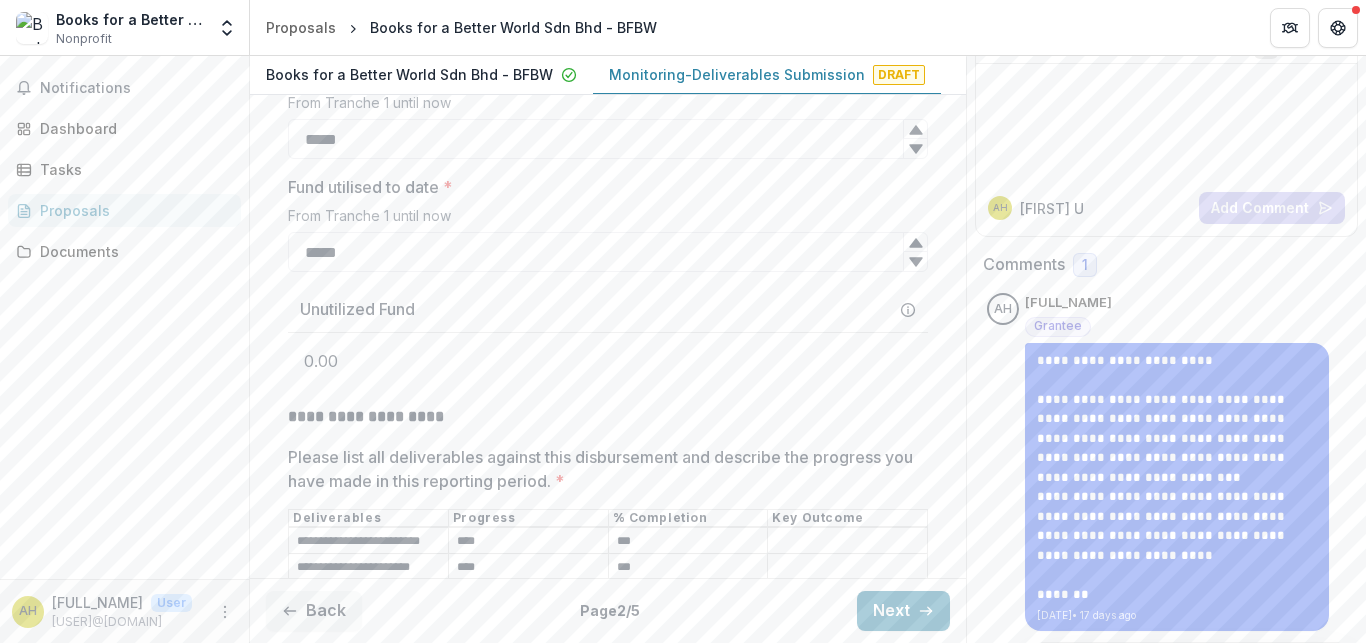 type on "**********" 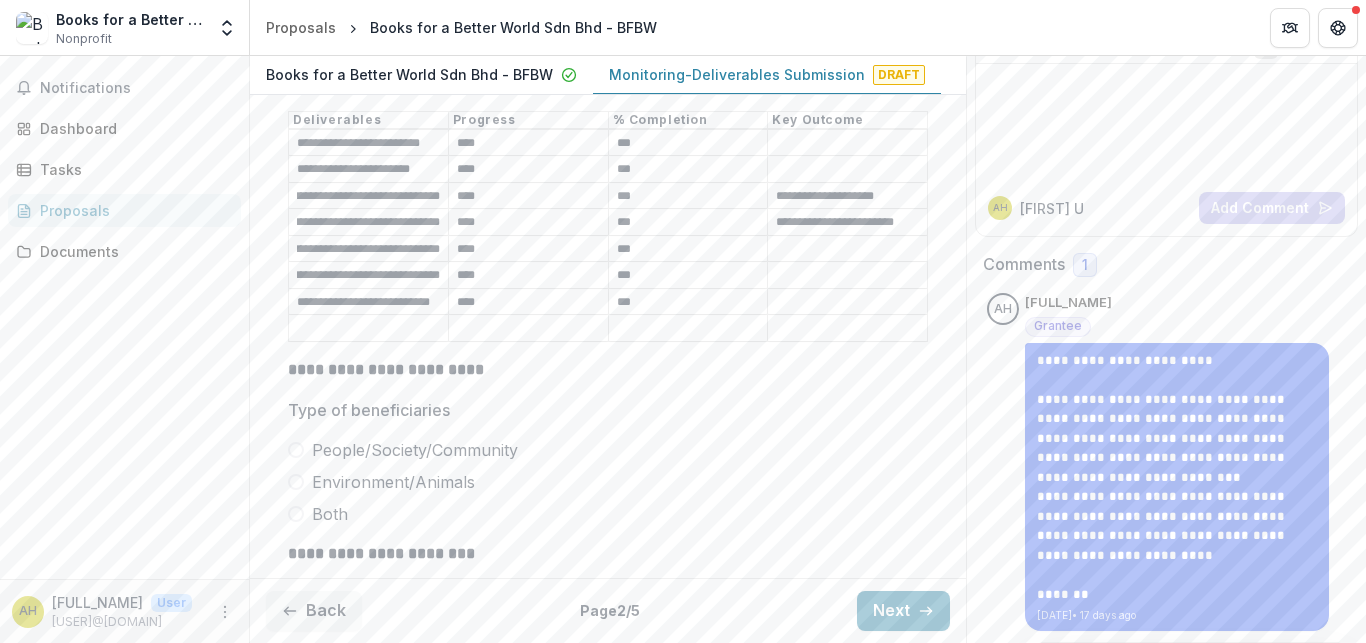 scroll, scrollTop: 1189, scrollLeft: 0, axis: vertical 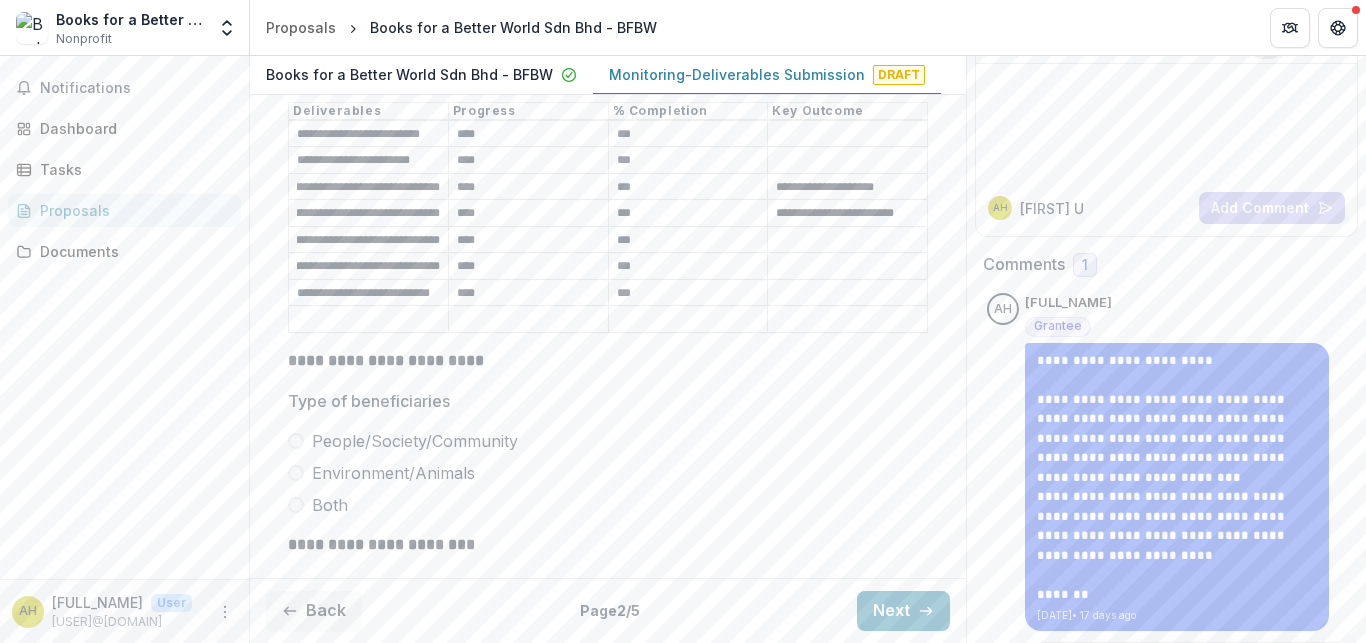 type on "***" 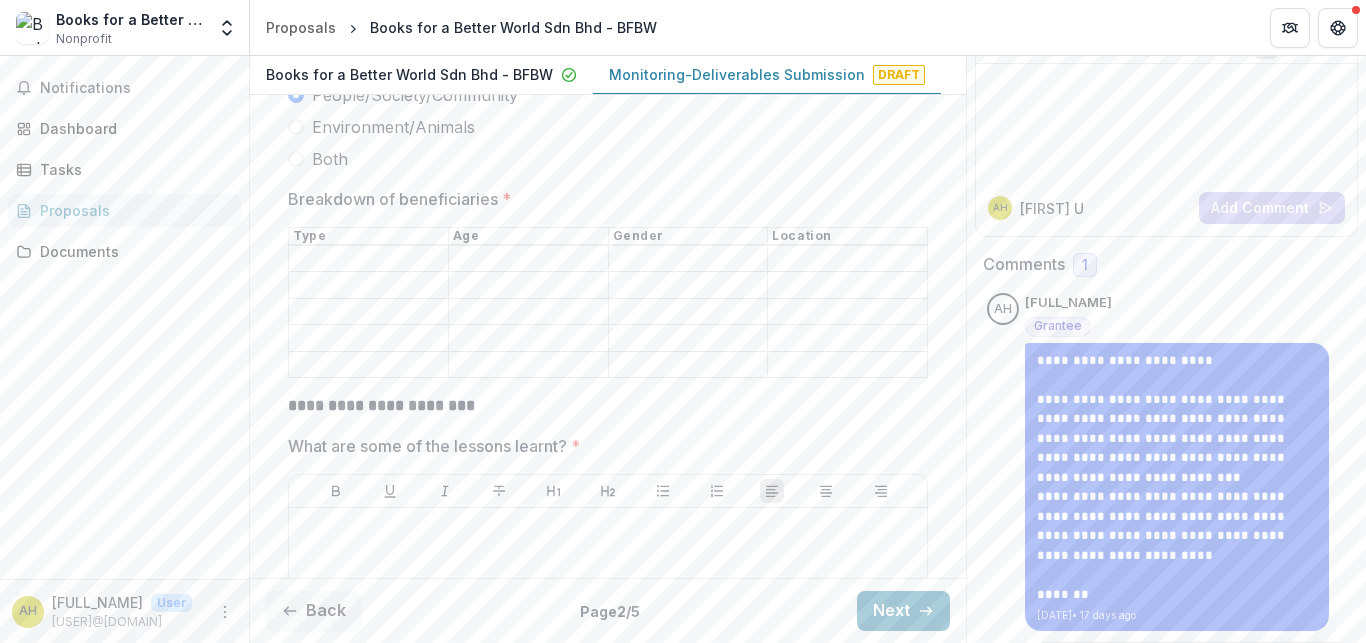 scroll, scrollTop: 1362, scrollLeft: 0, axis: vertical 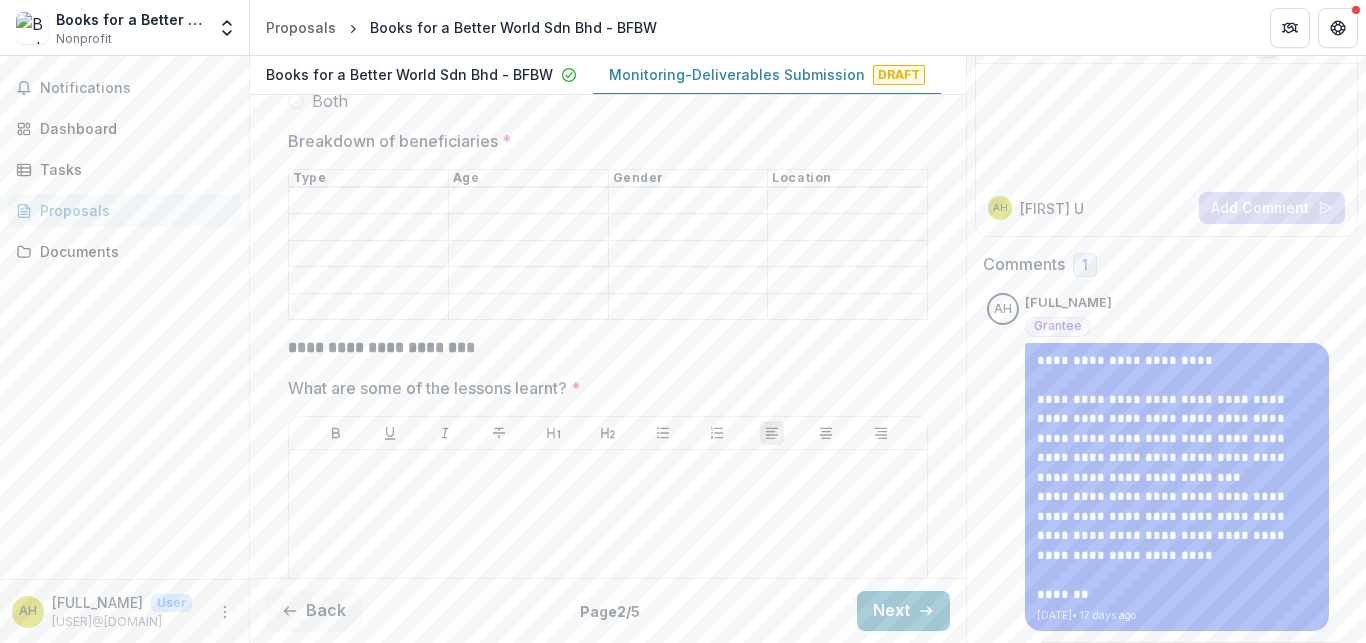 click on "Breakdown of beneficiaries *" at bounding box center (368, 201) 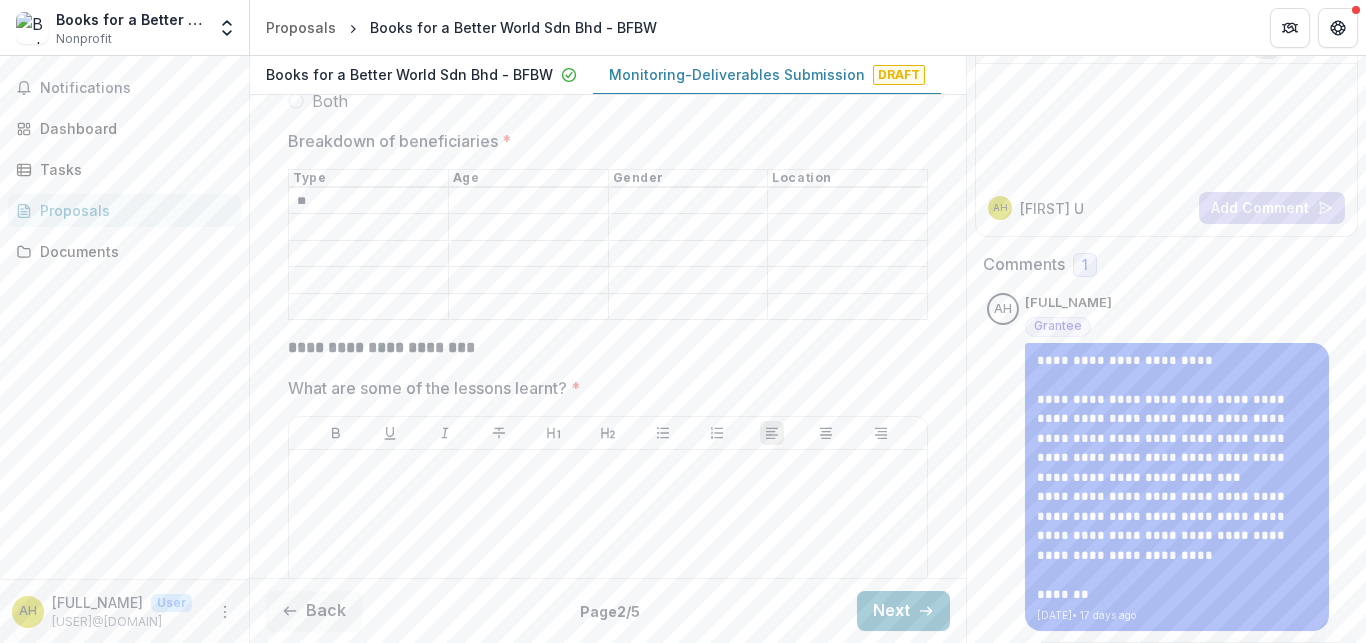 type on "*" 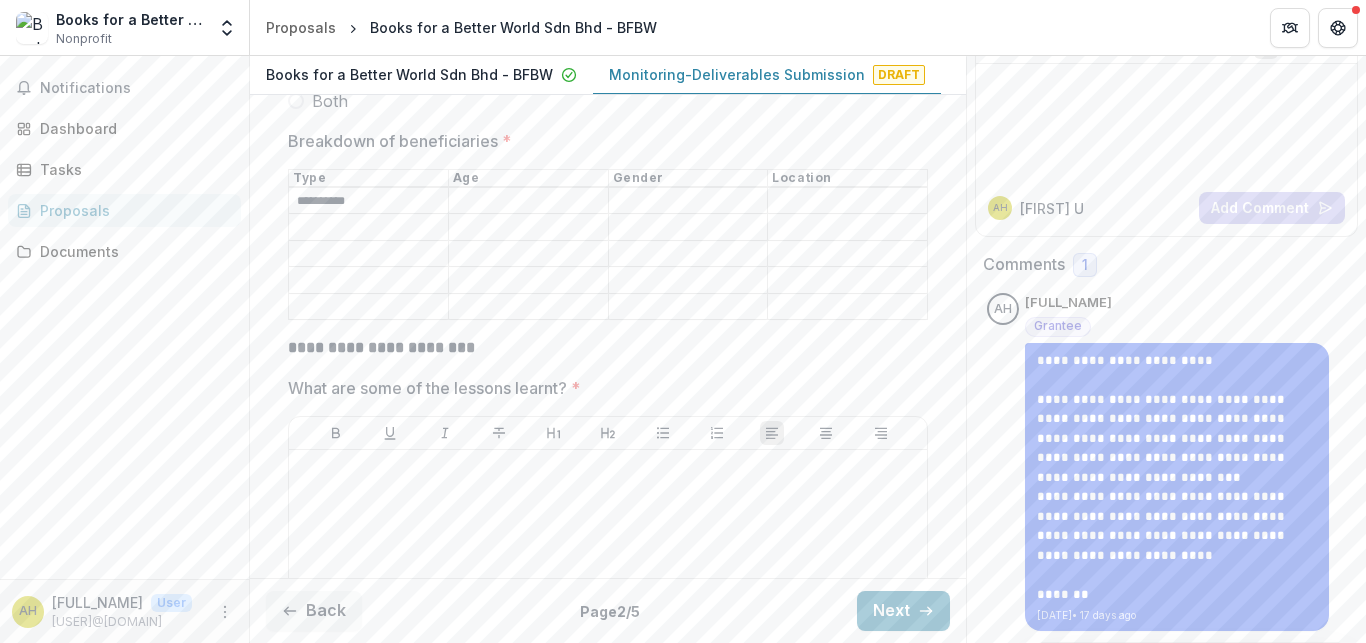 type on "**********" 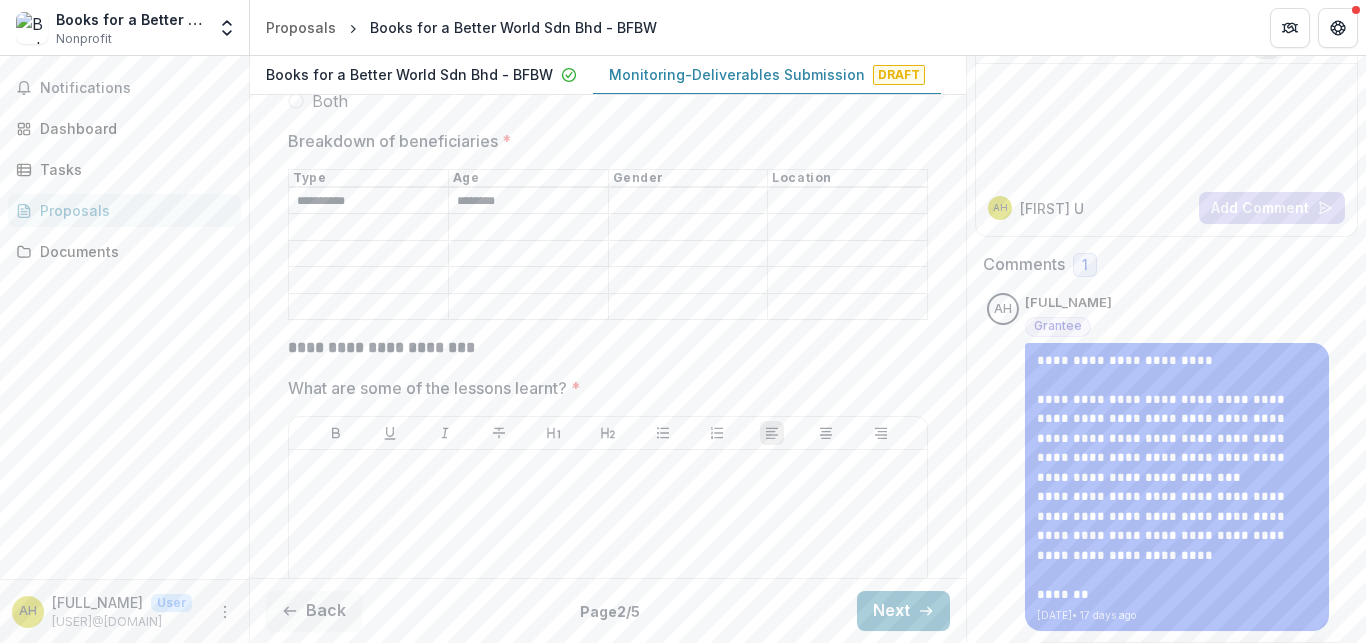 type on "********" 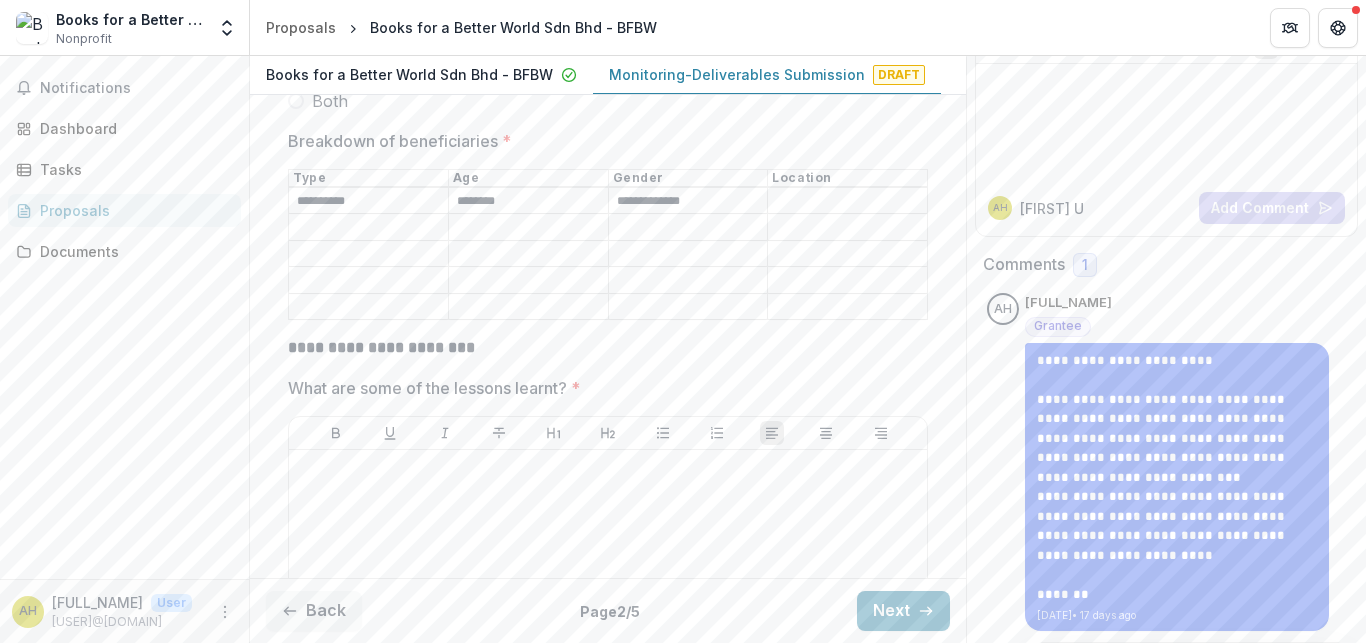 type on "**********" 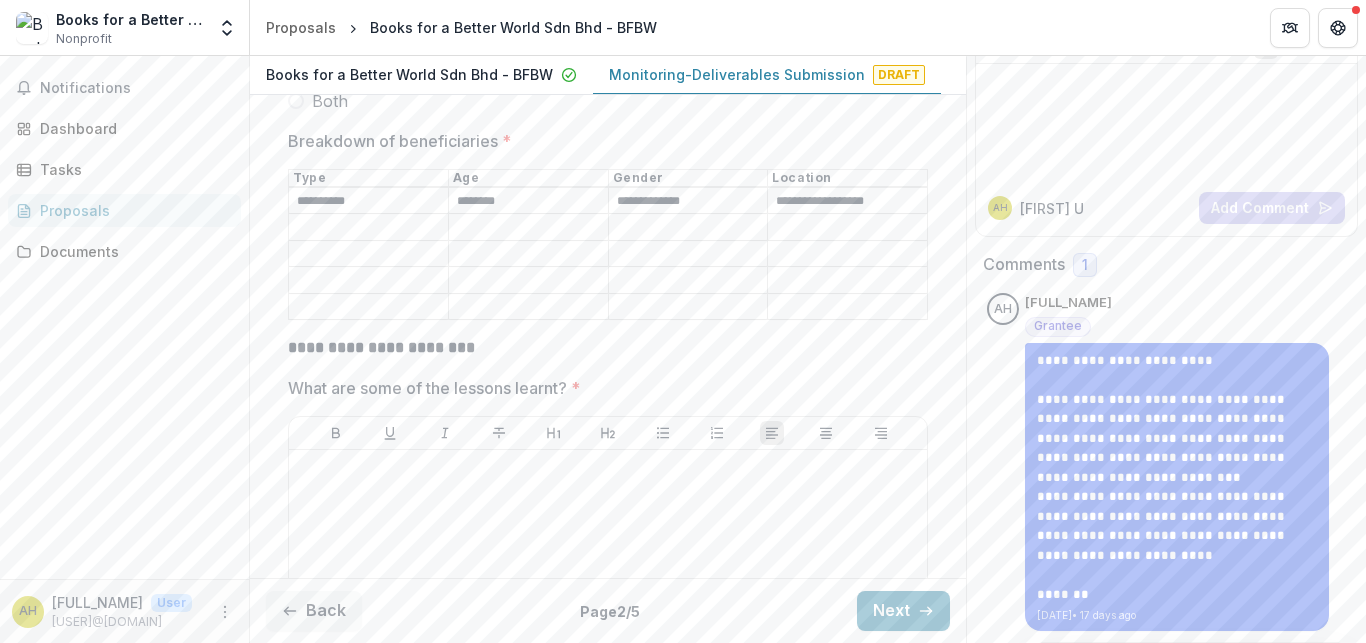 type on "**********" 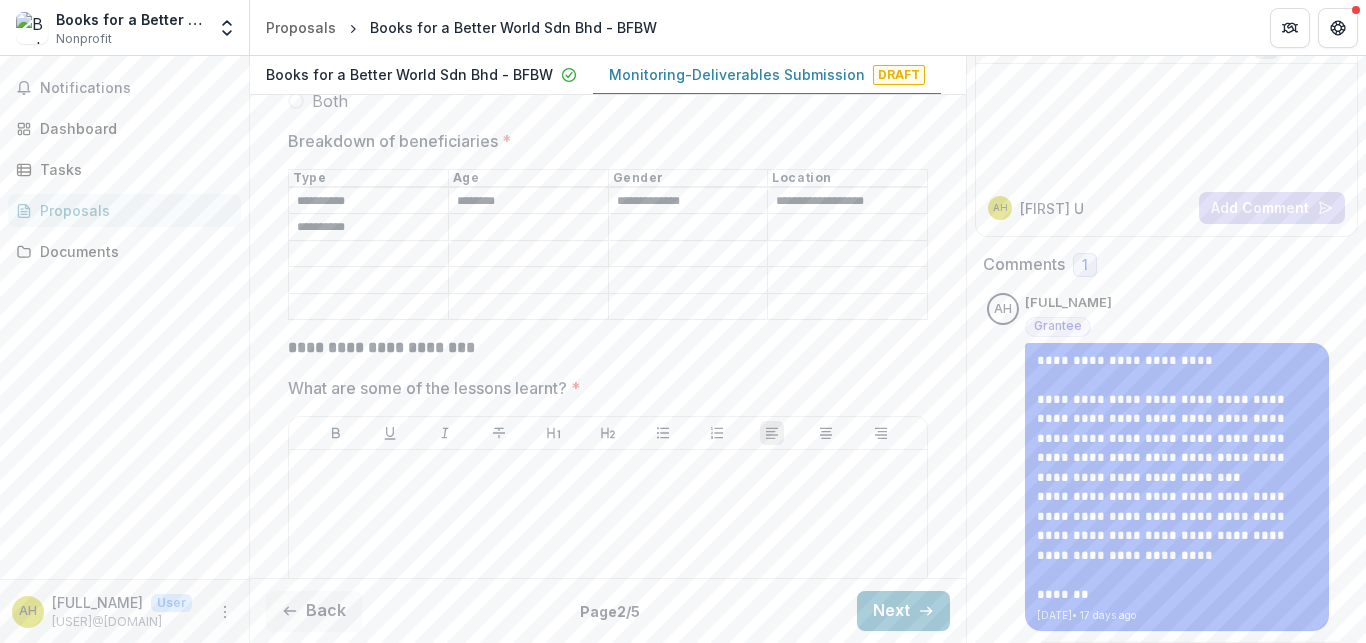 type on "**********" 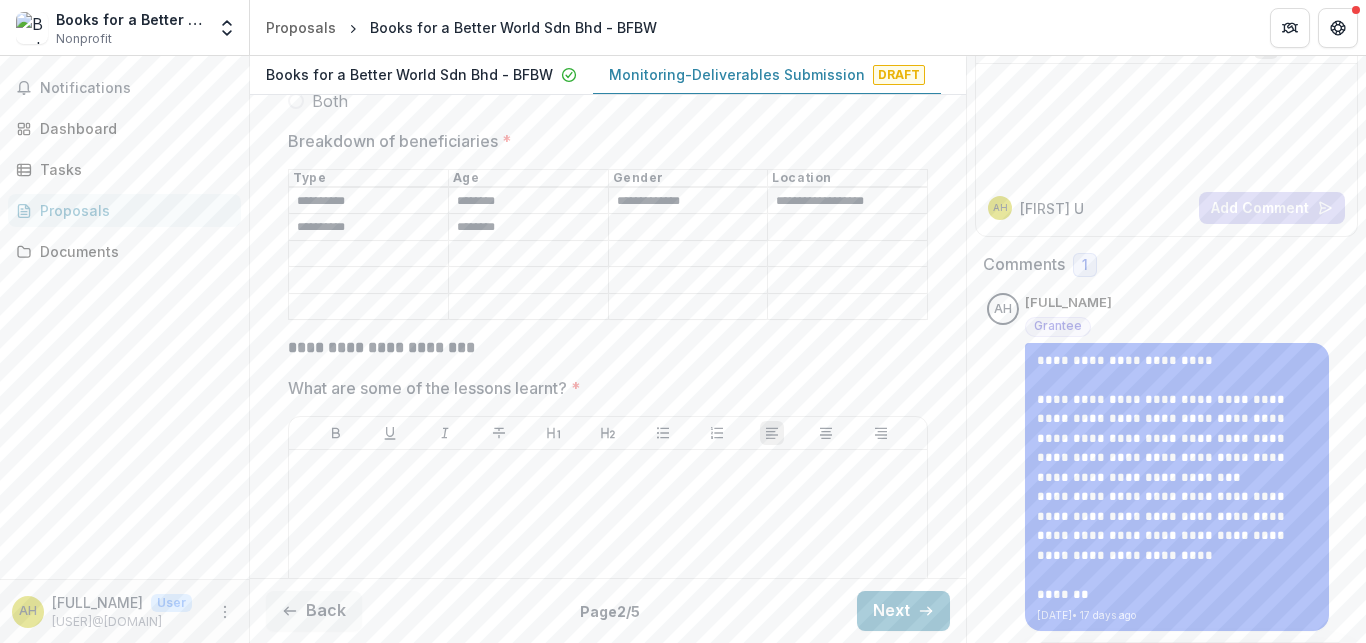 type on "********" 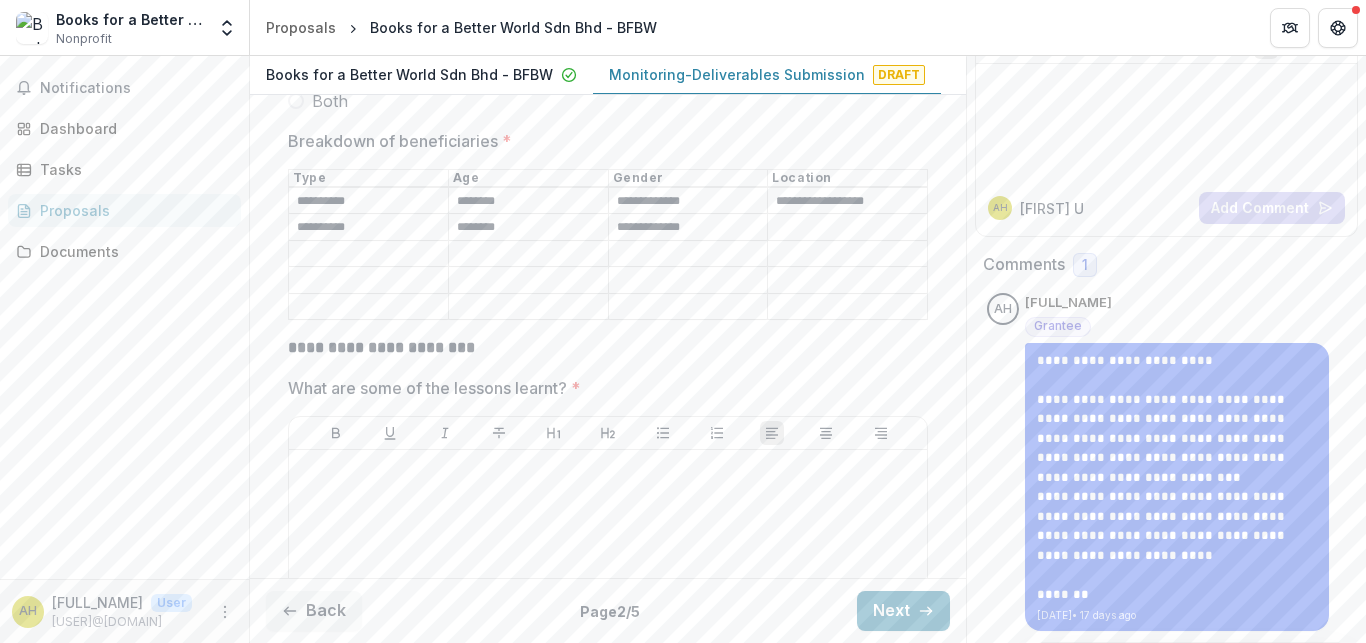 type on "**********" 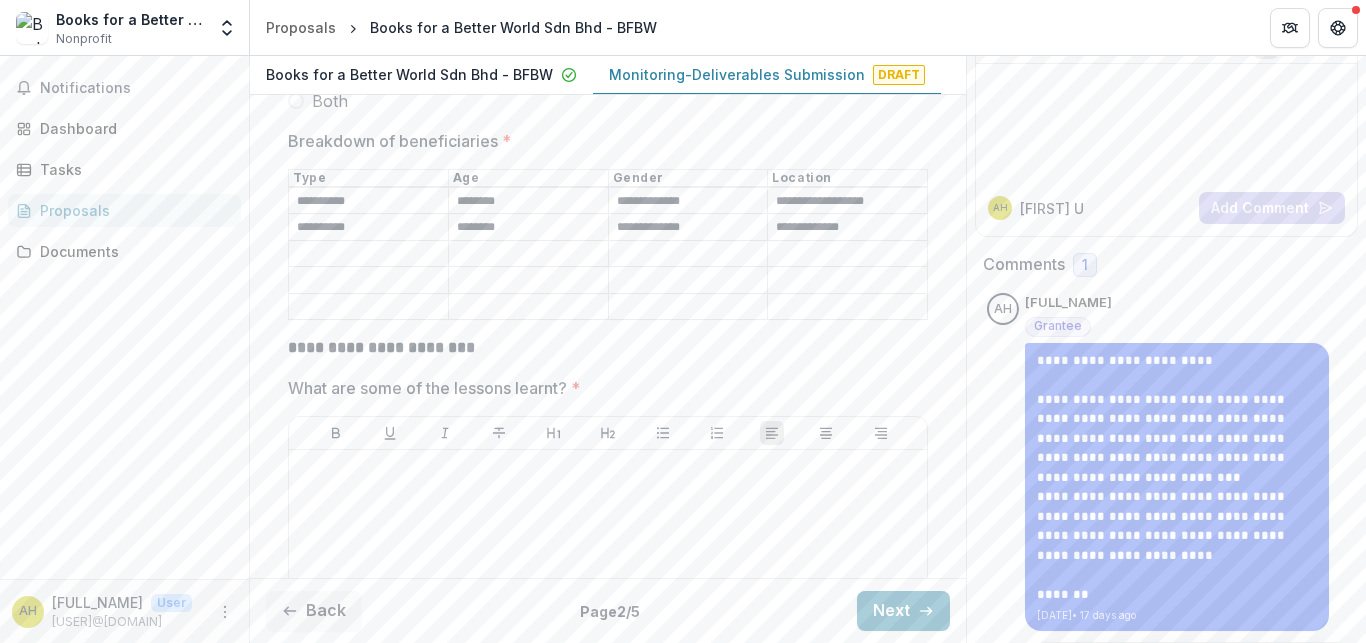 type on "**********" 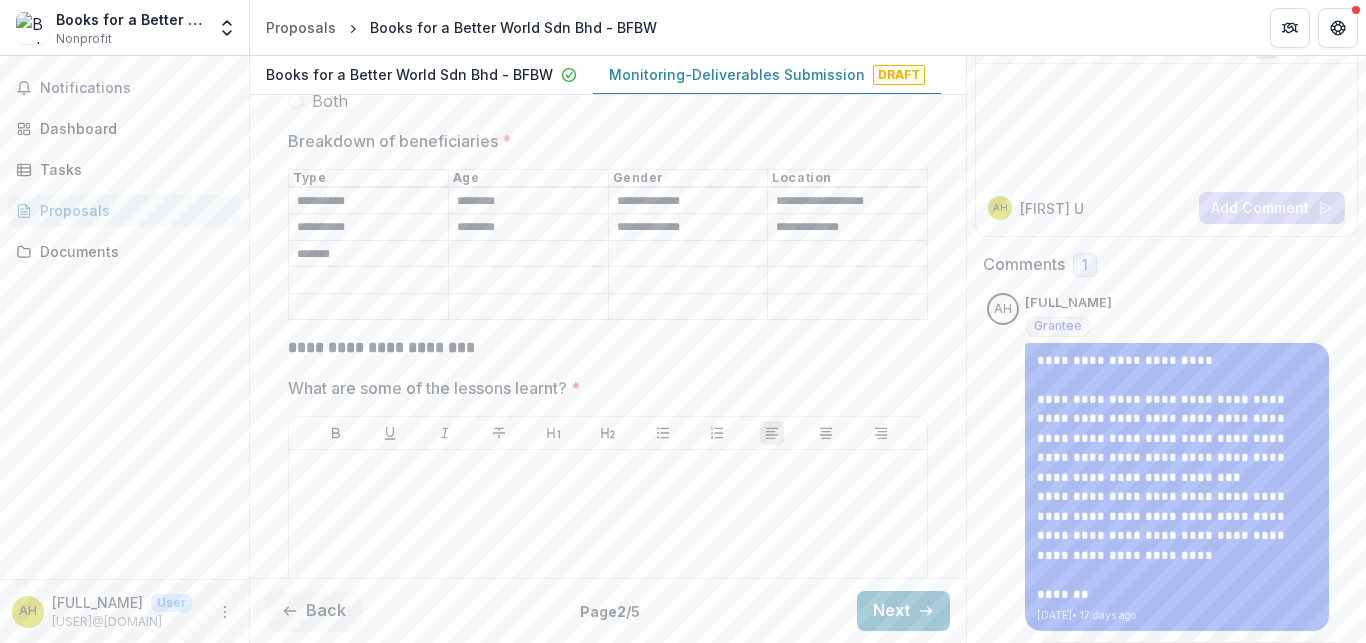 type on "*******" 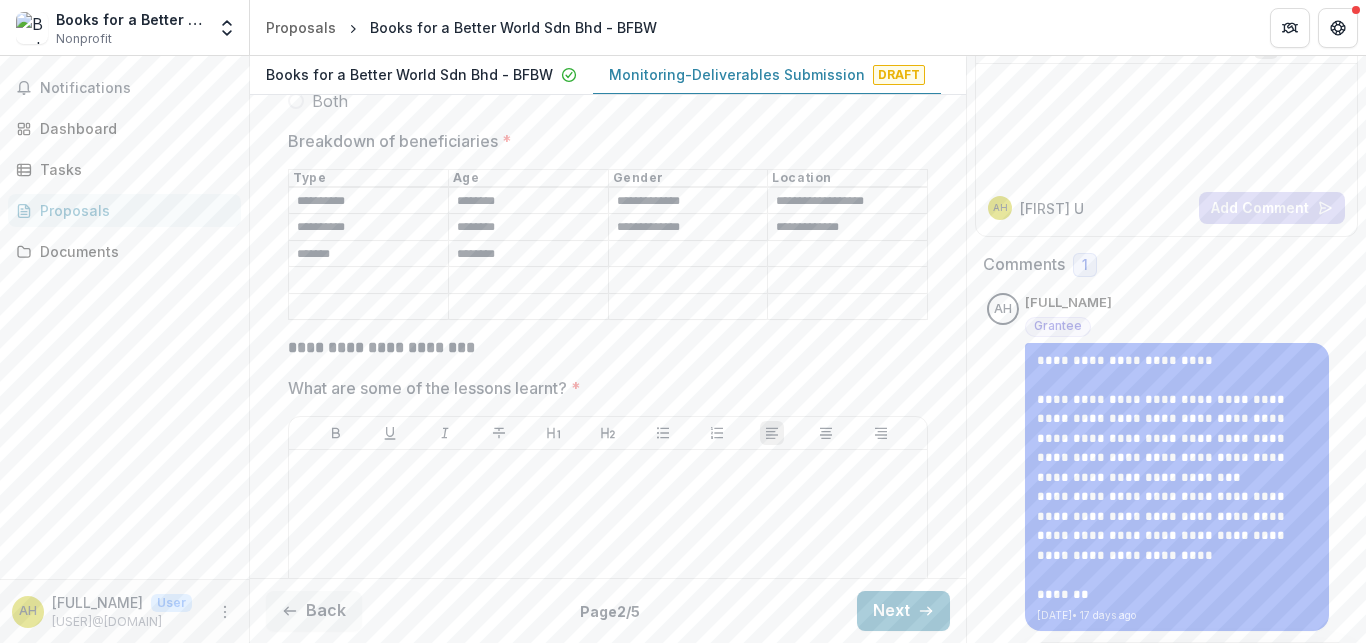 type on "********" 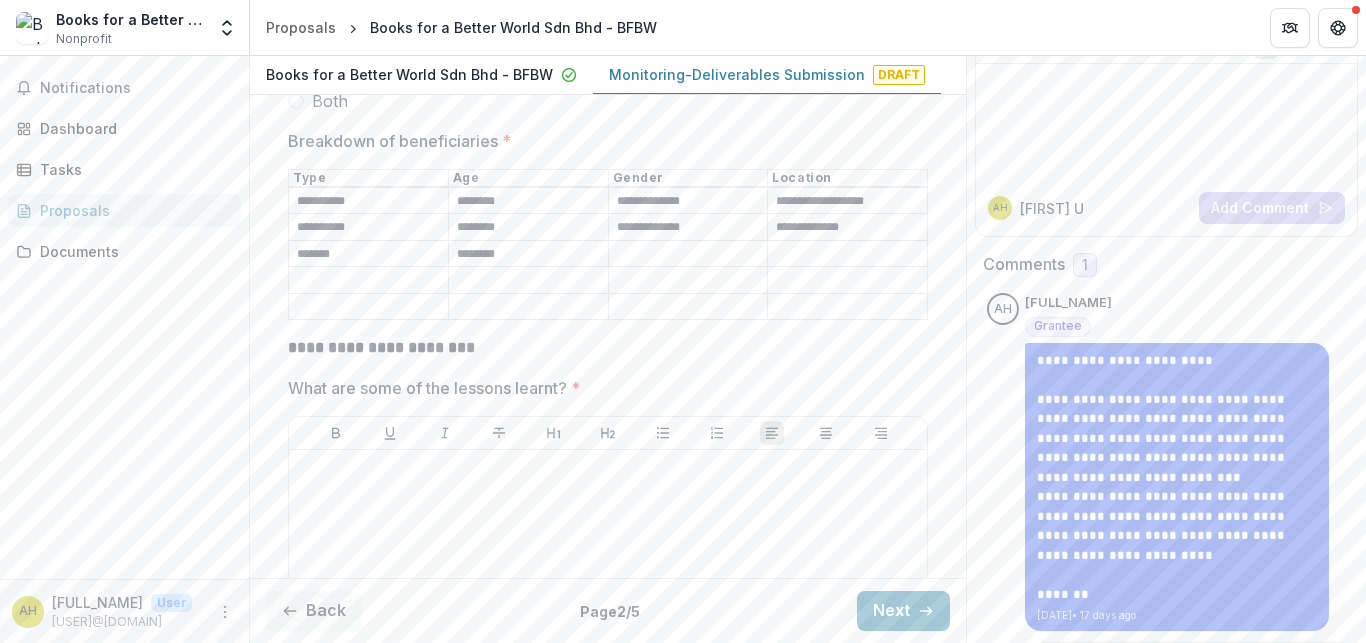 paste on "**********" 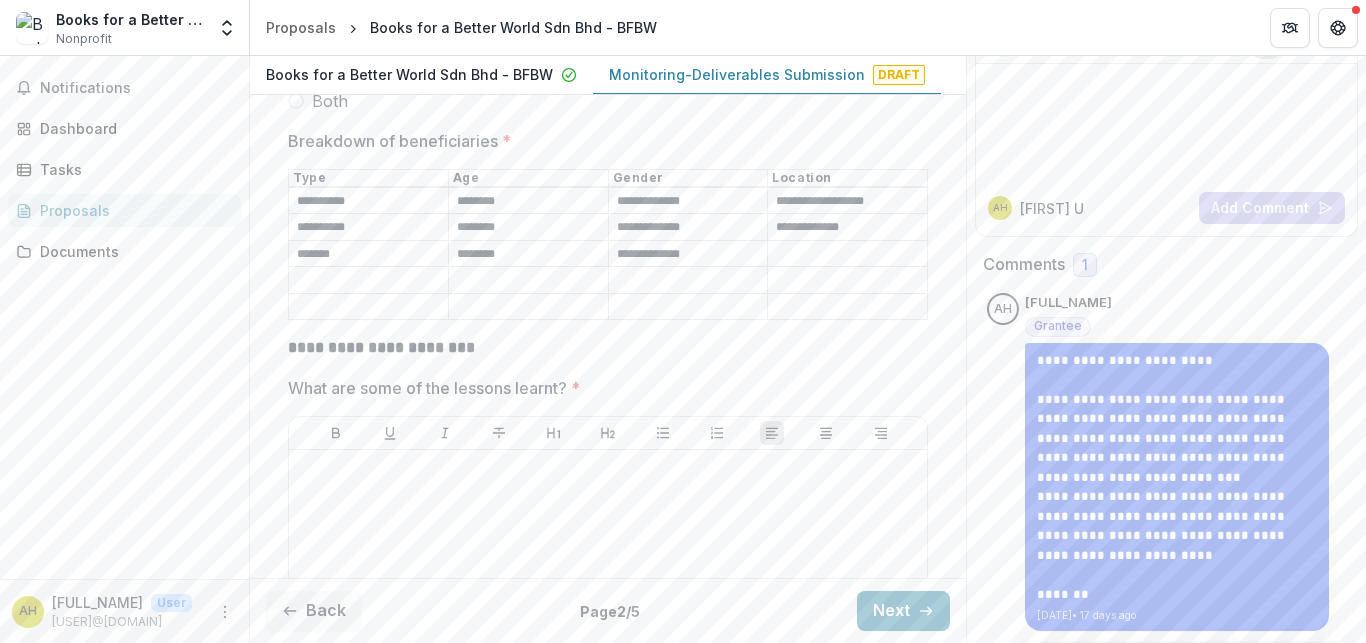 type on "**********" 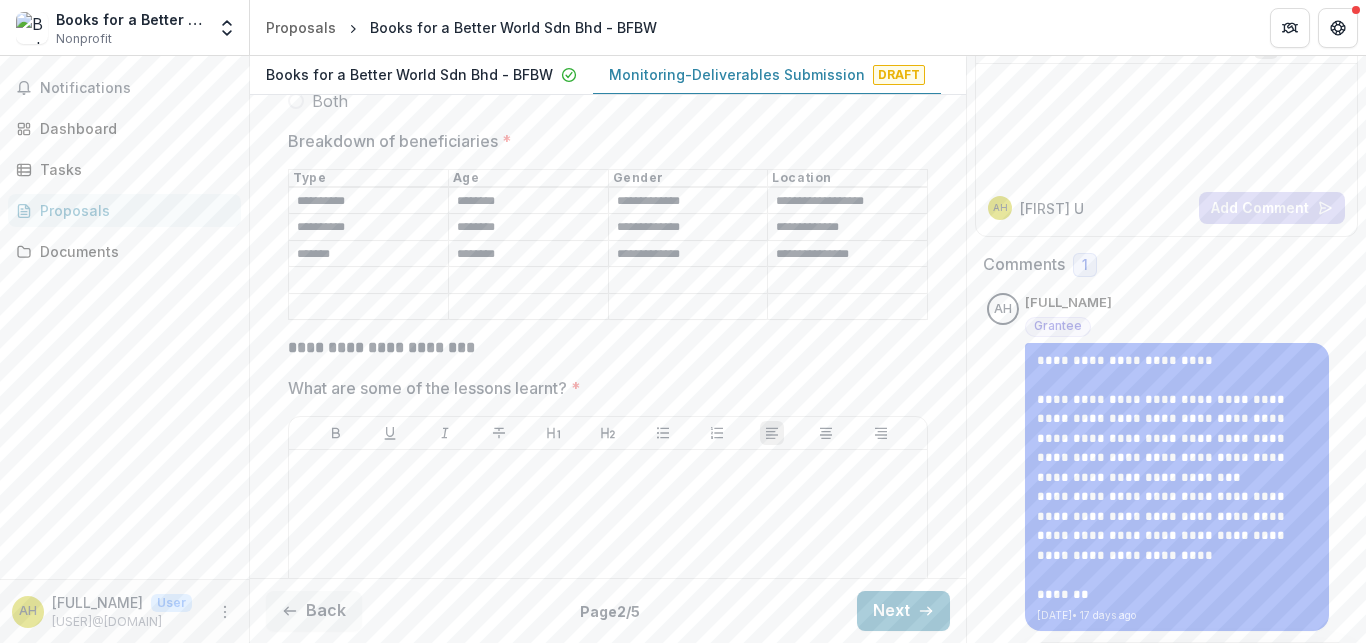 type on "**********" 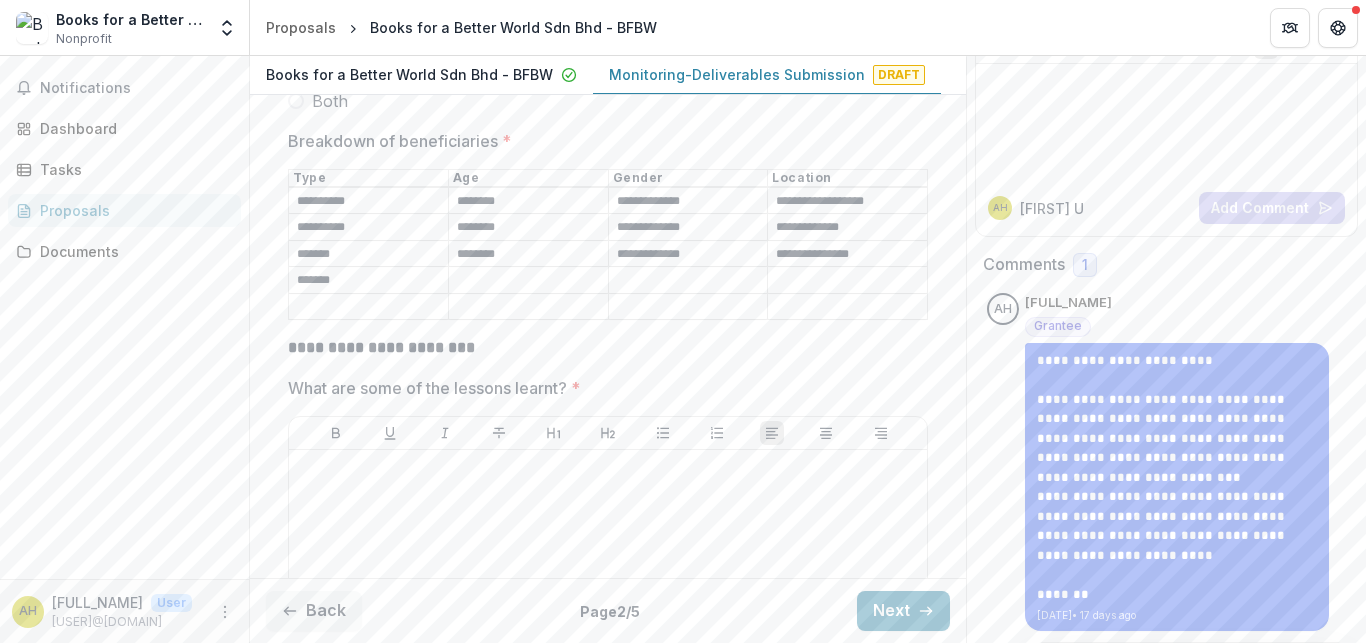 type on "*******" 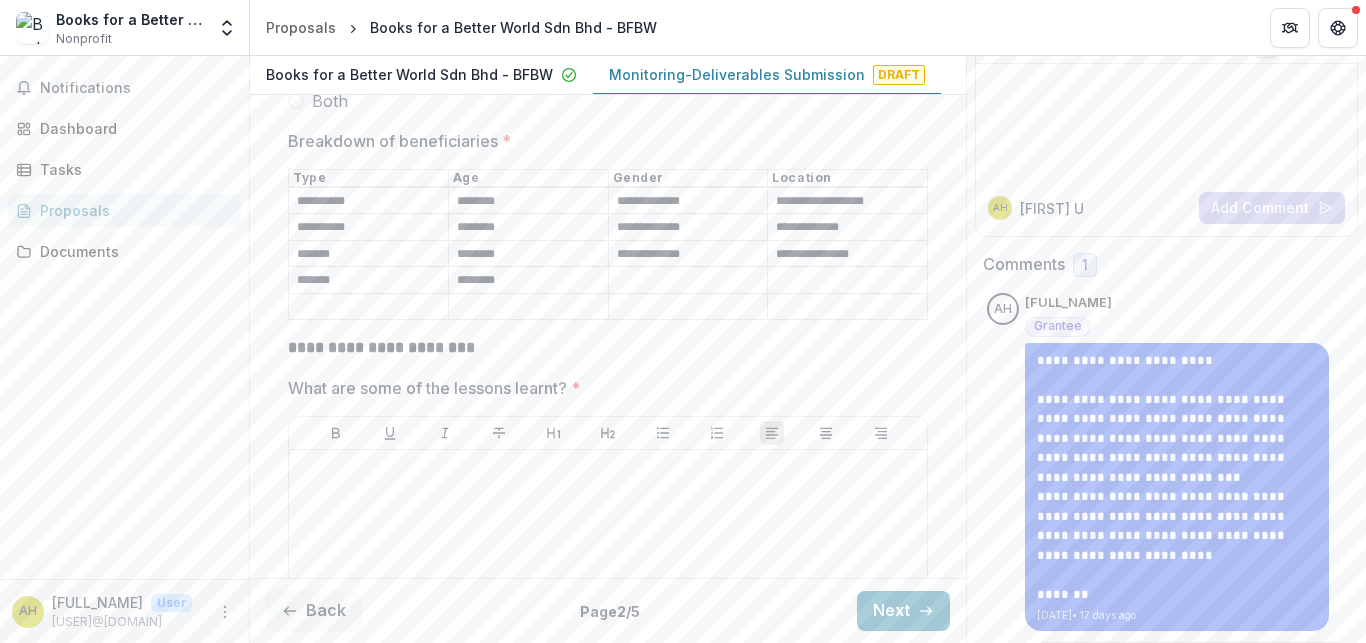 type on "********" 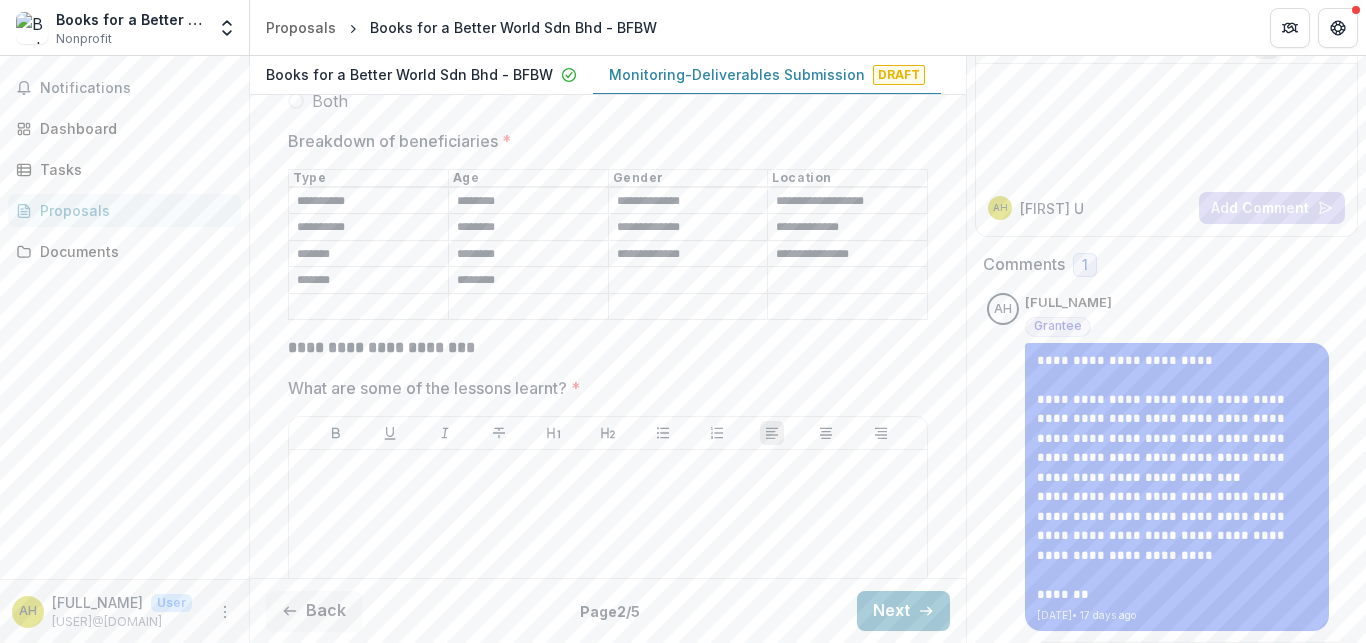click on "Breakdown of beneficiaries *" at bounding box center [688, 281] 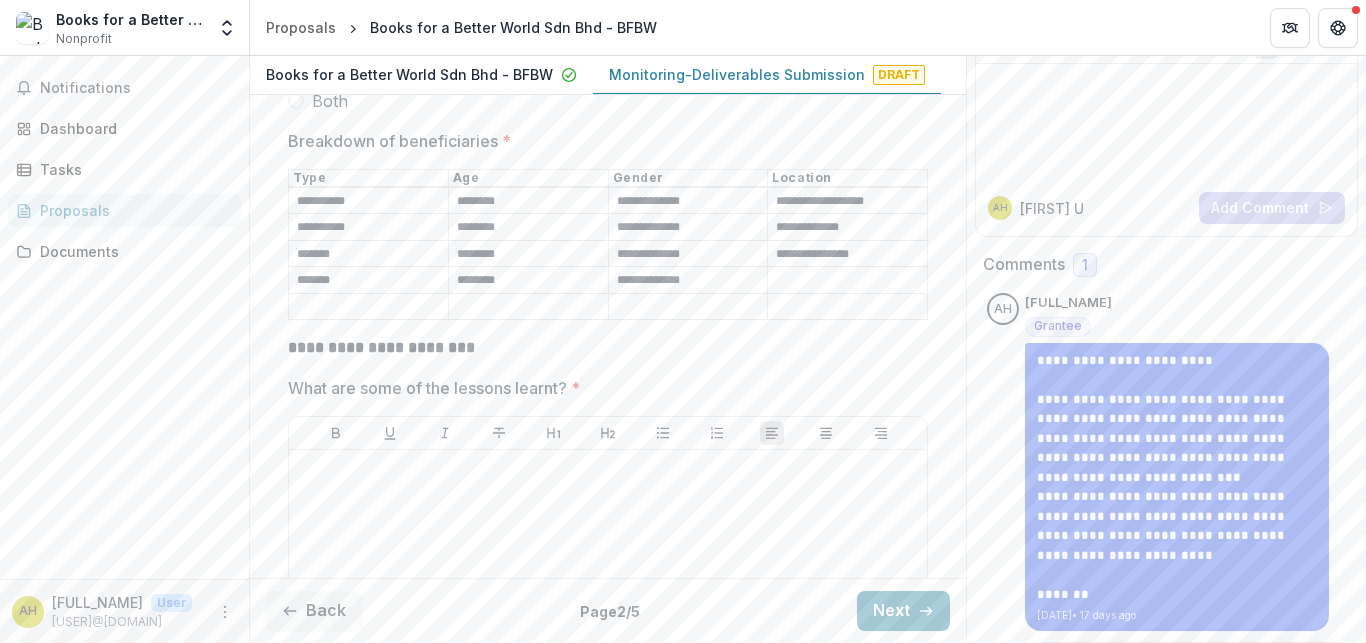 type on "**********" 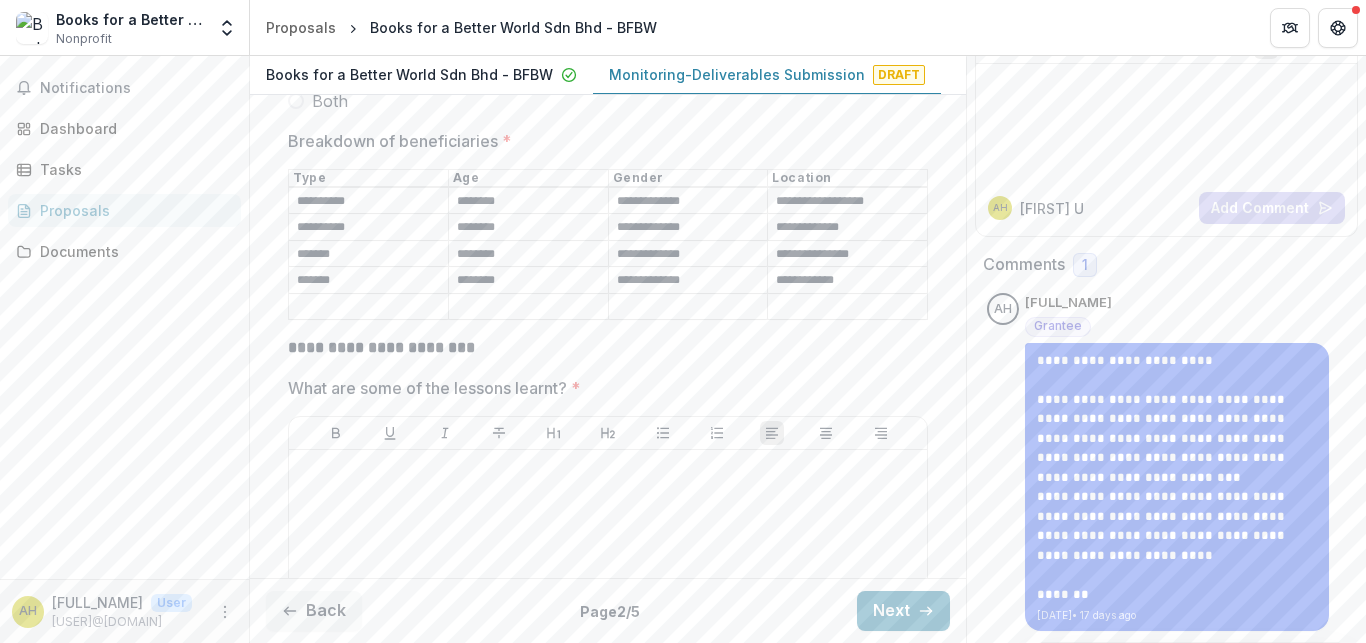 type on "**********" 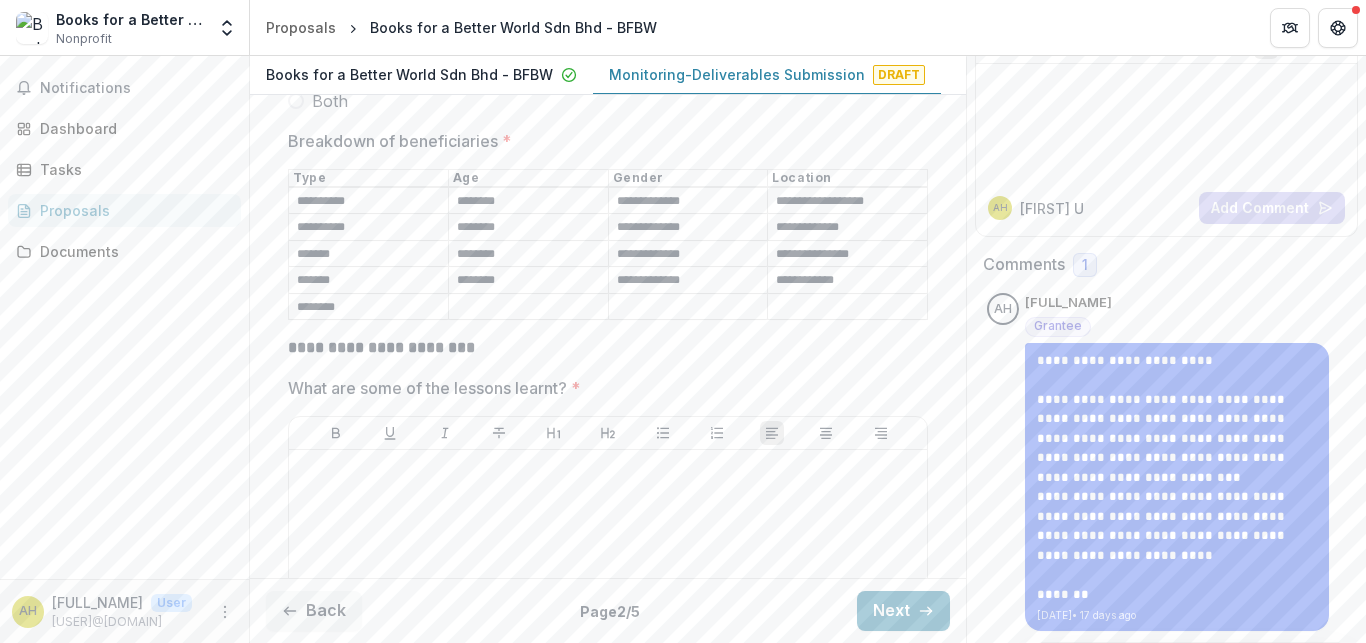 type on "********" 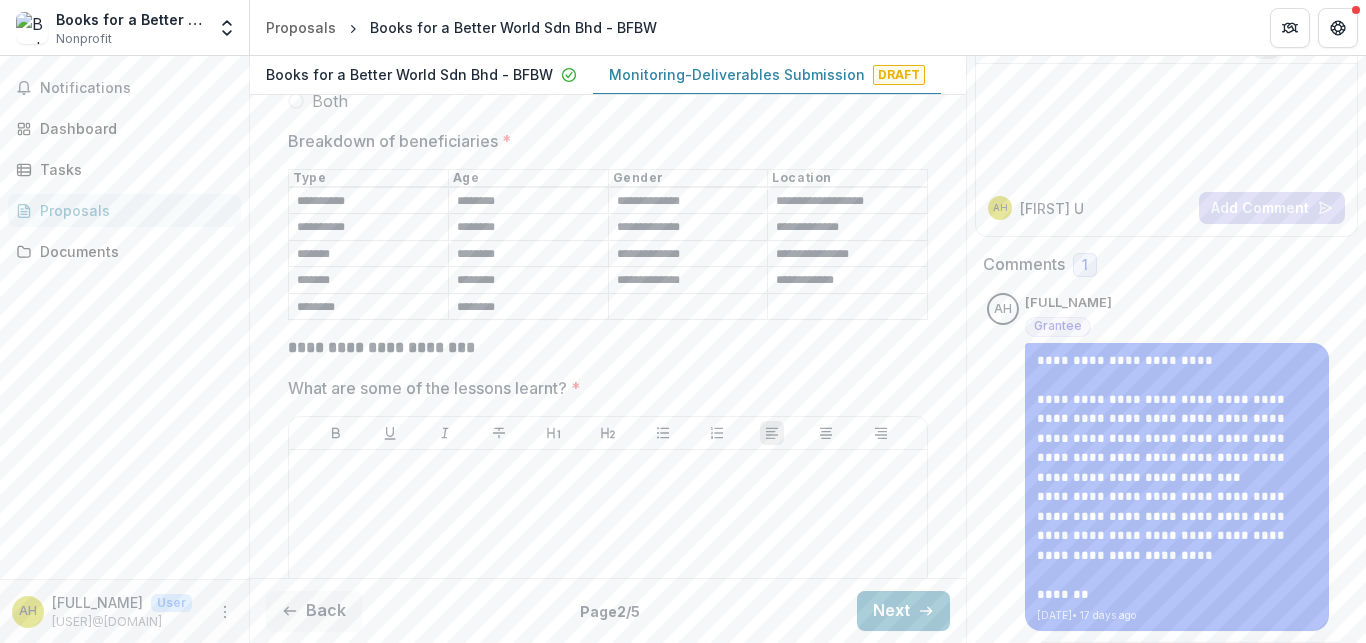type on "********" 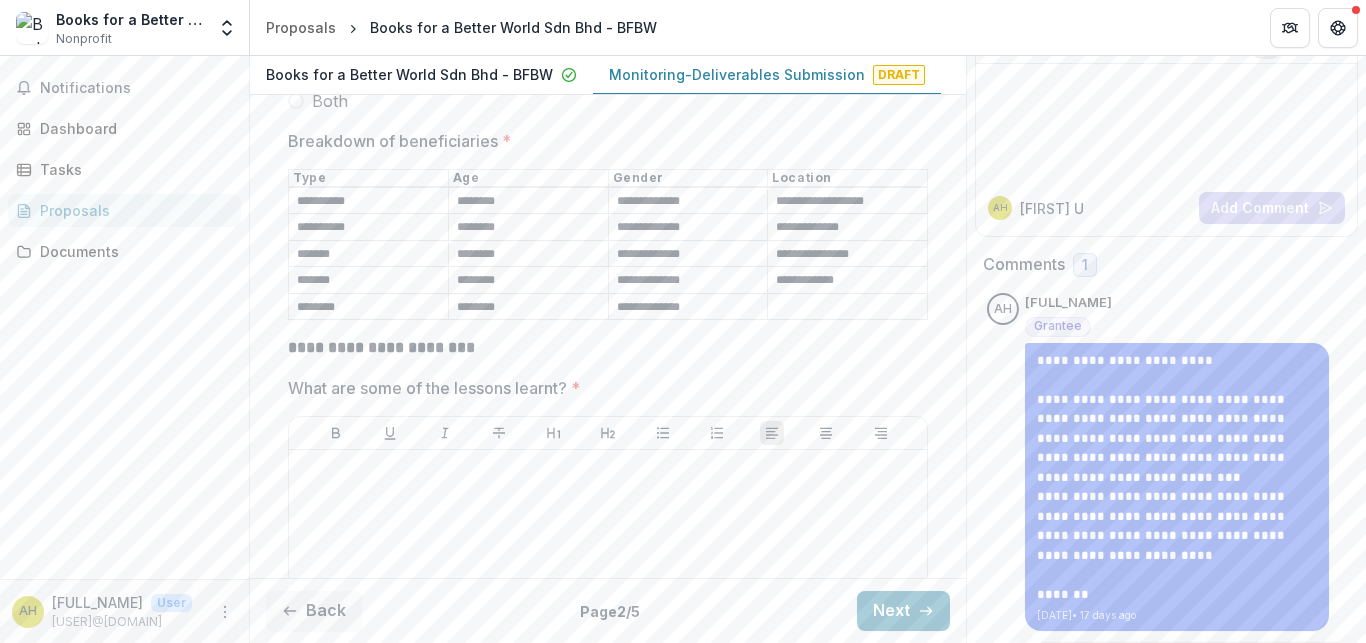 type on "**********" 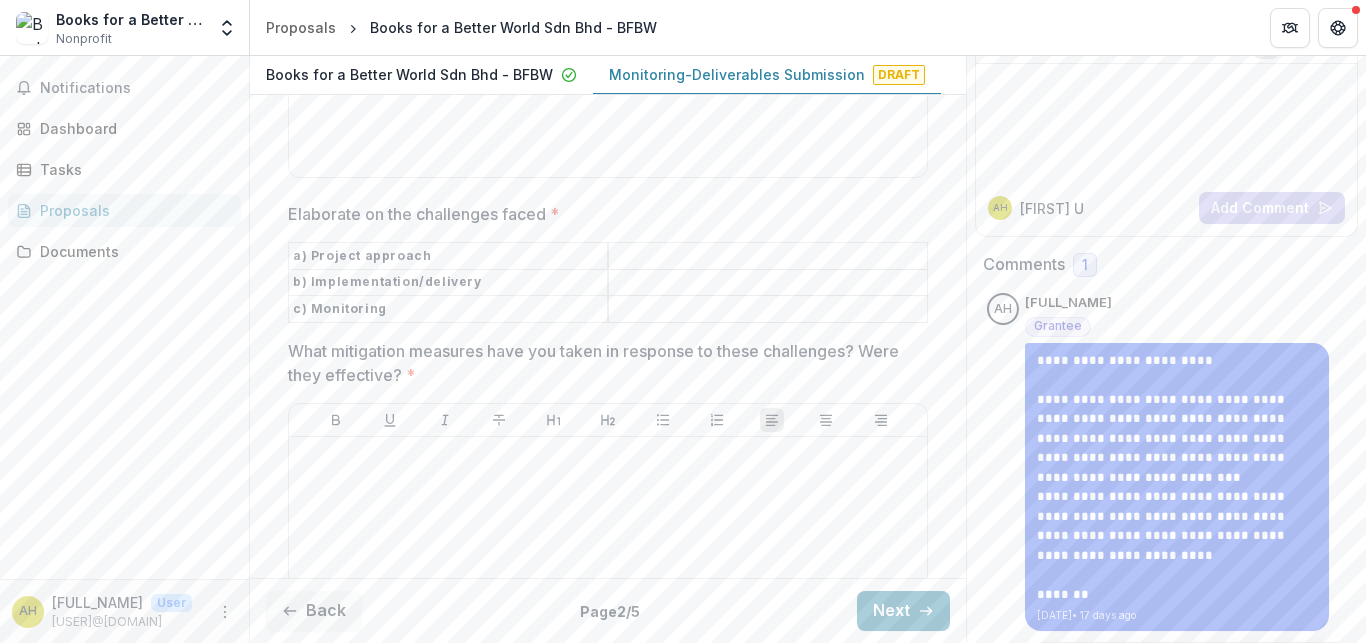 scroll, scrollTop: 2029, scrollLeft: 0, axis: vertical 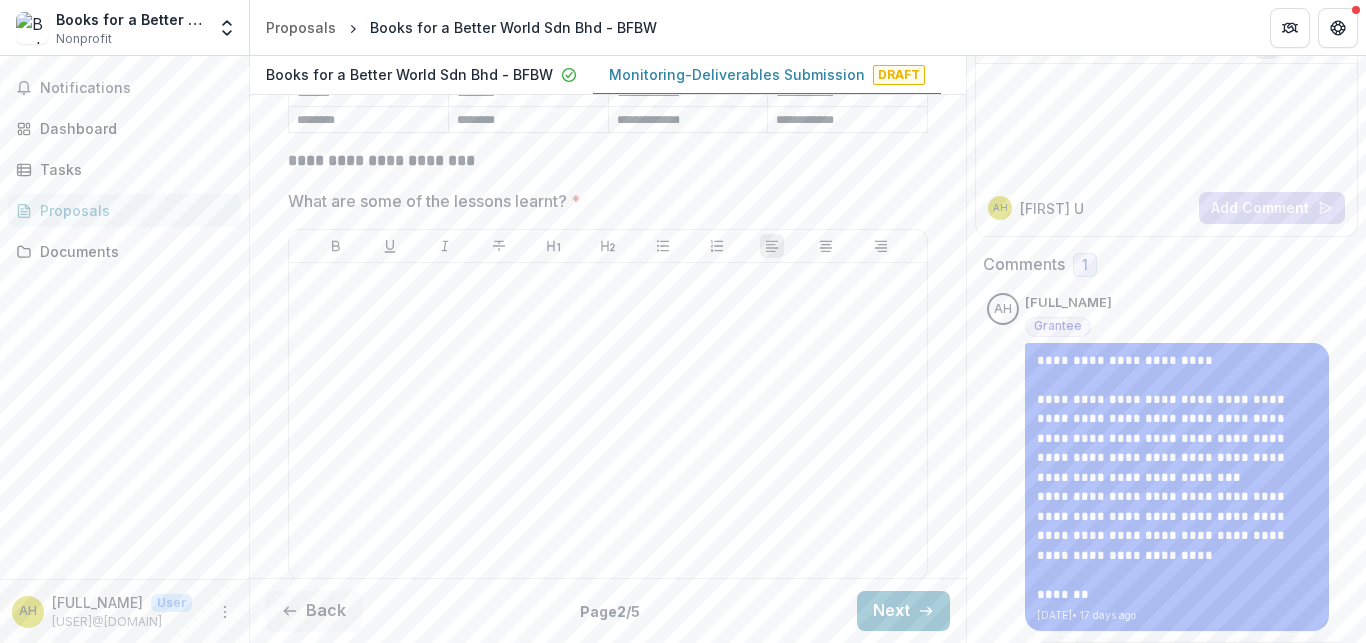 type on "**********" 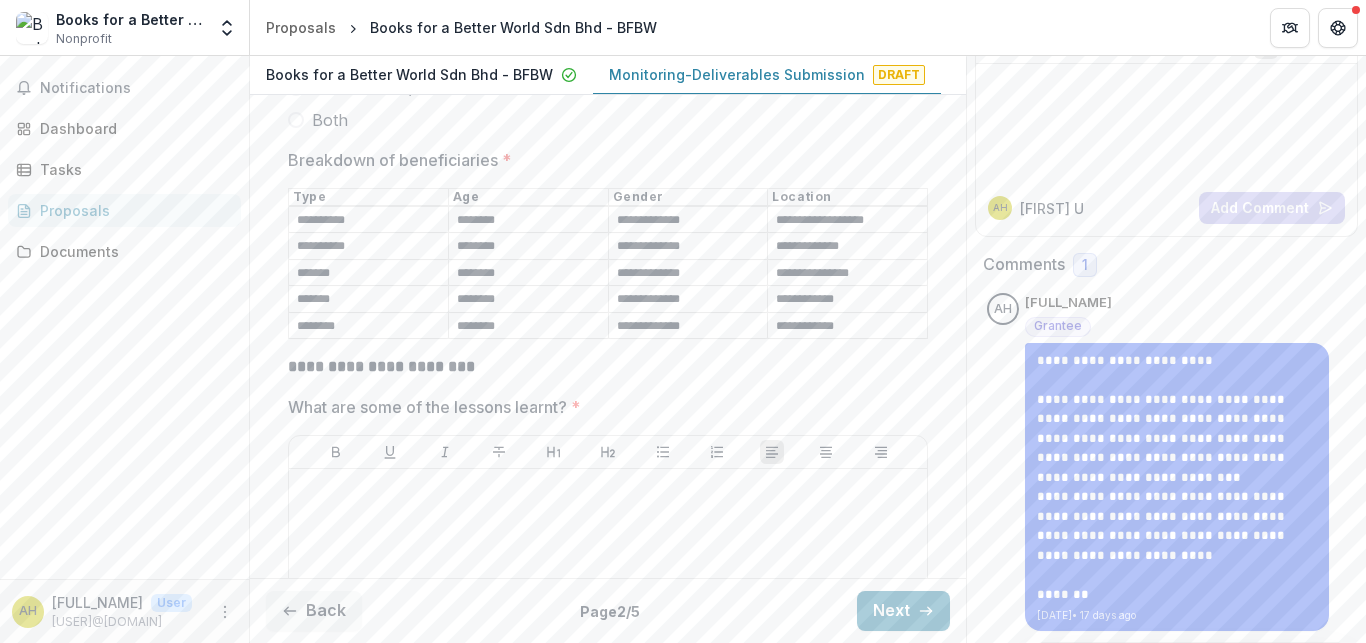 scroll, scrollTop: 1304, scrollLeft: 0, axis: vertical 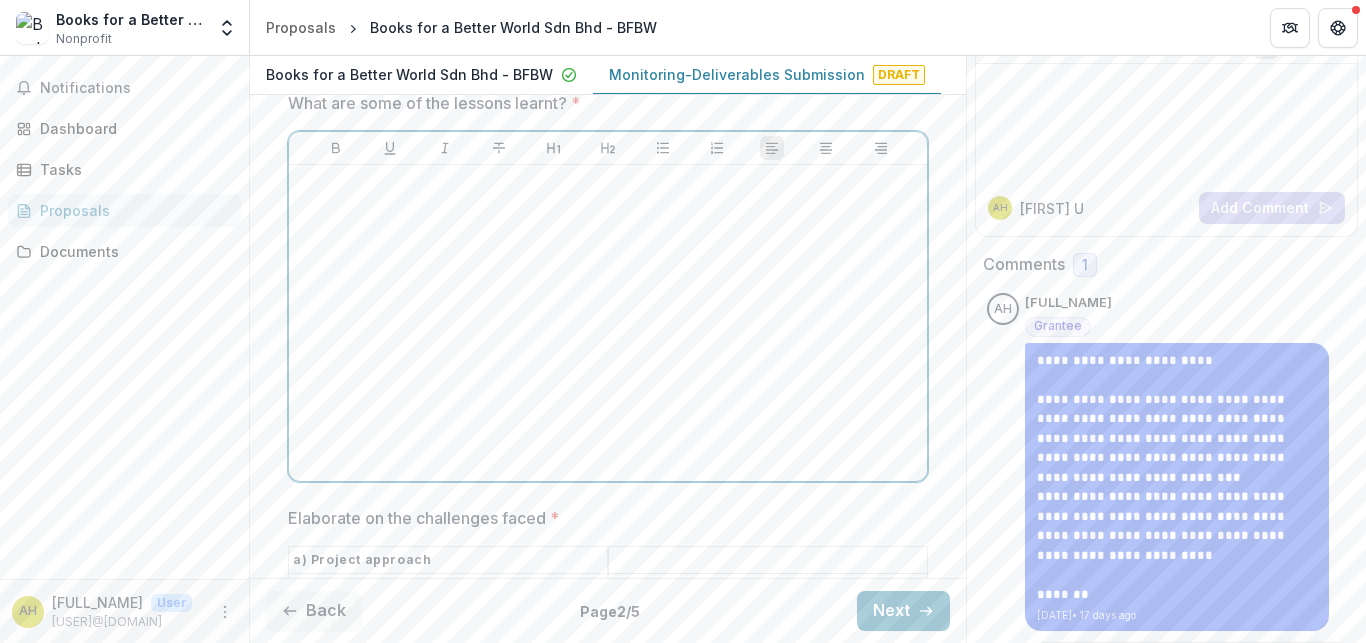 click at bounding box center [608, 184] 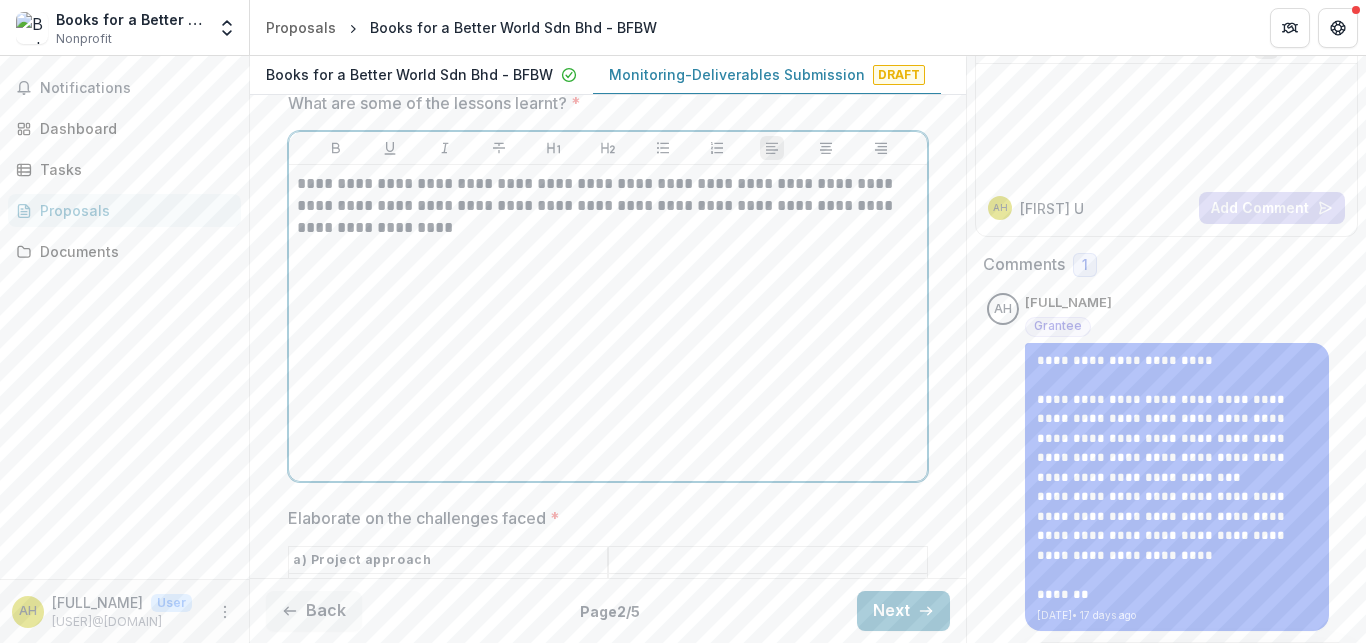 click on "**********" at bounding box center [608, 206] 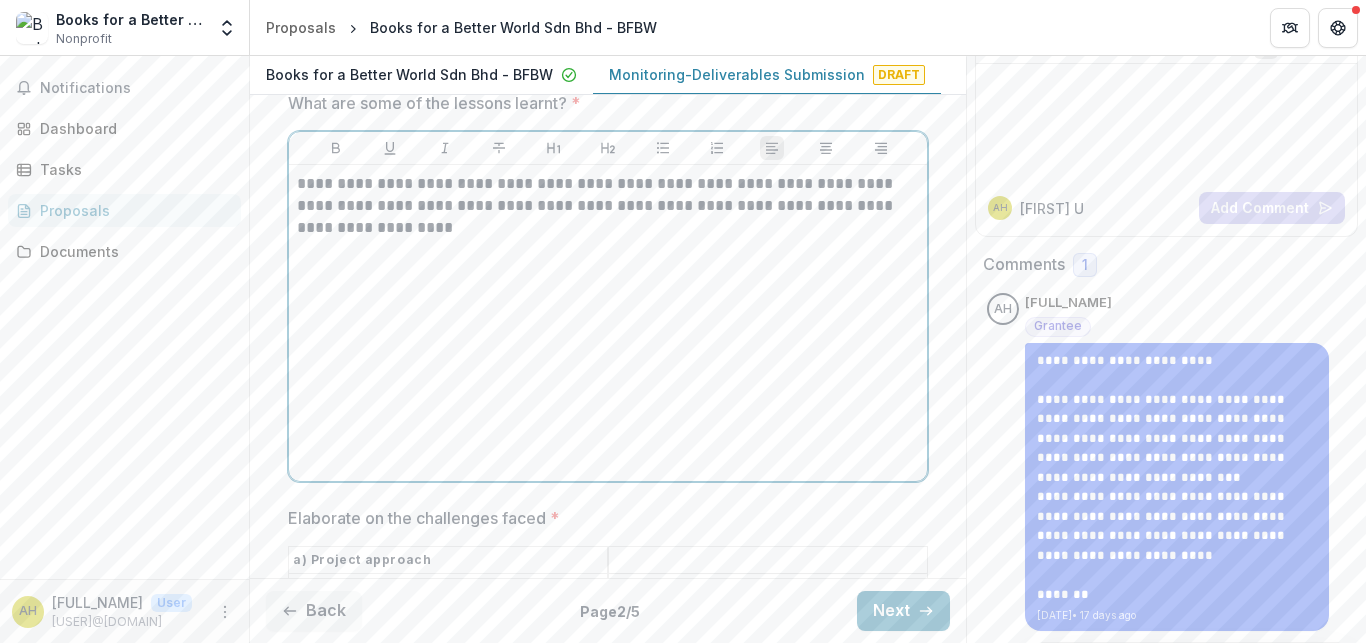type 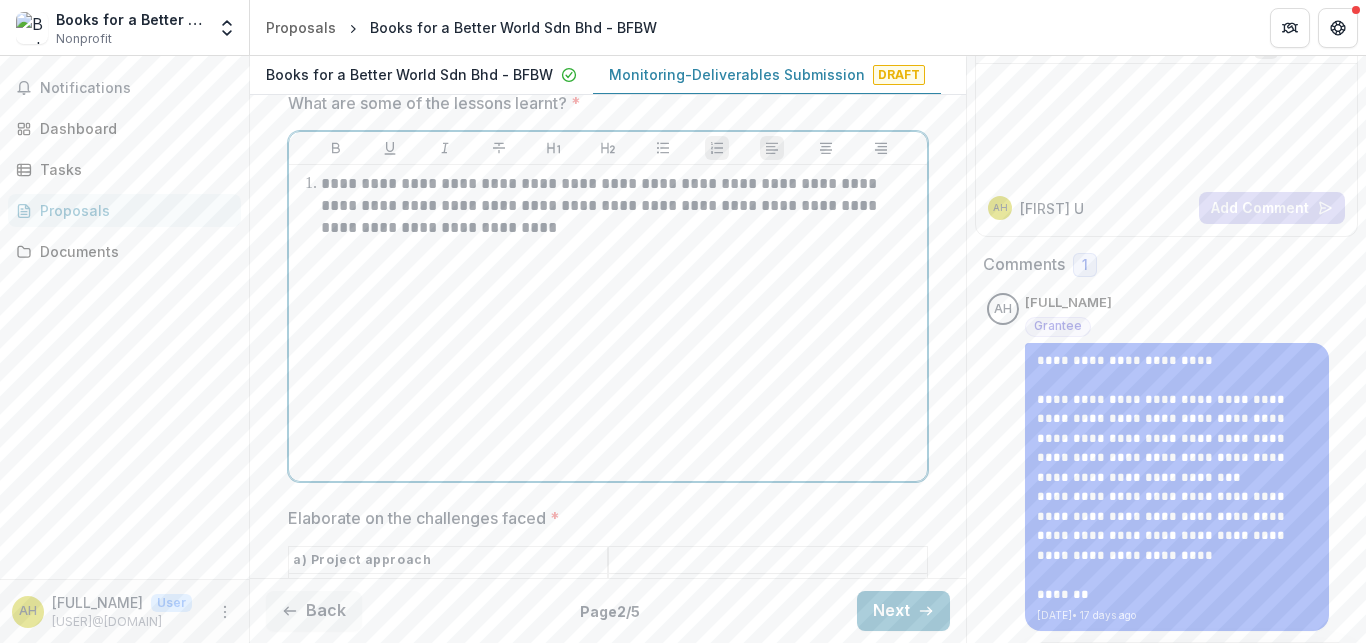 click on "**********" at bounding box center (620, 206) 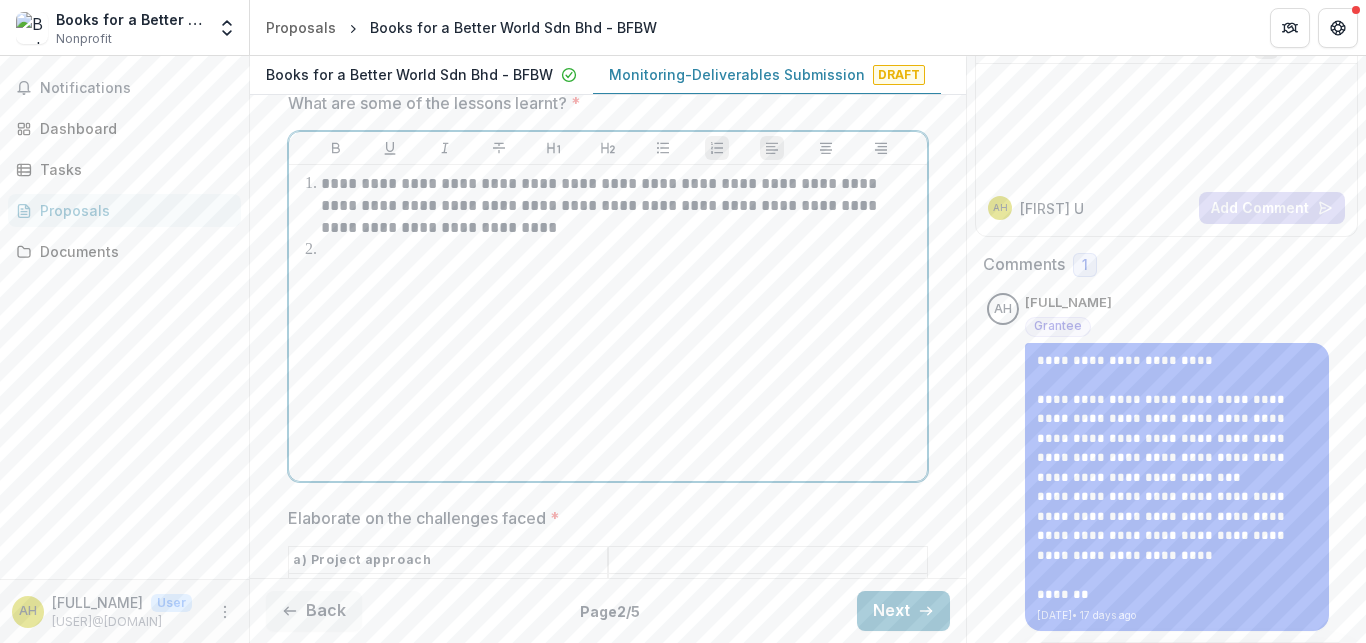 click on "**********" at bounding box center [608, 323] 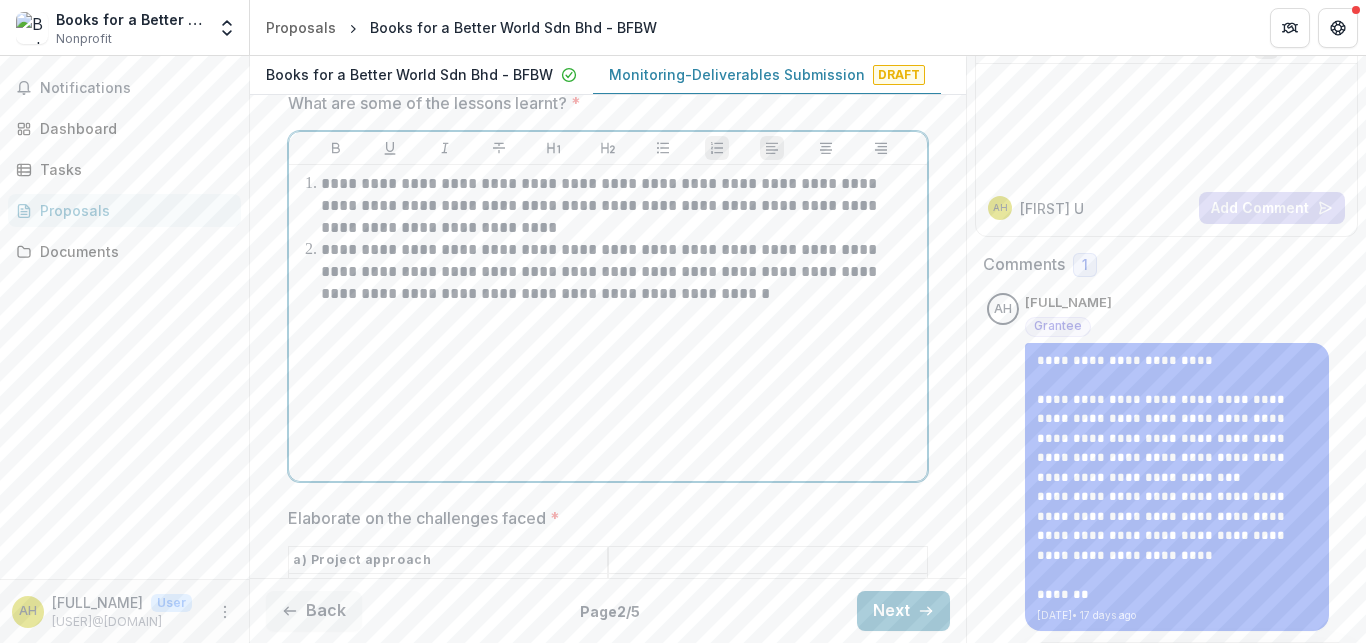 click on "**********" at bounding box center (620, 272) 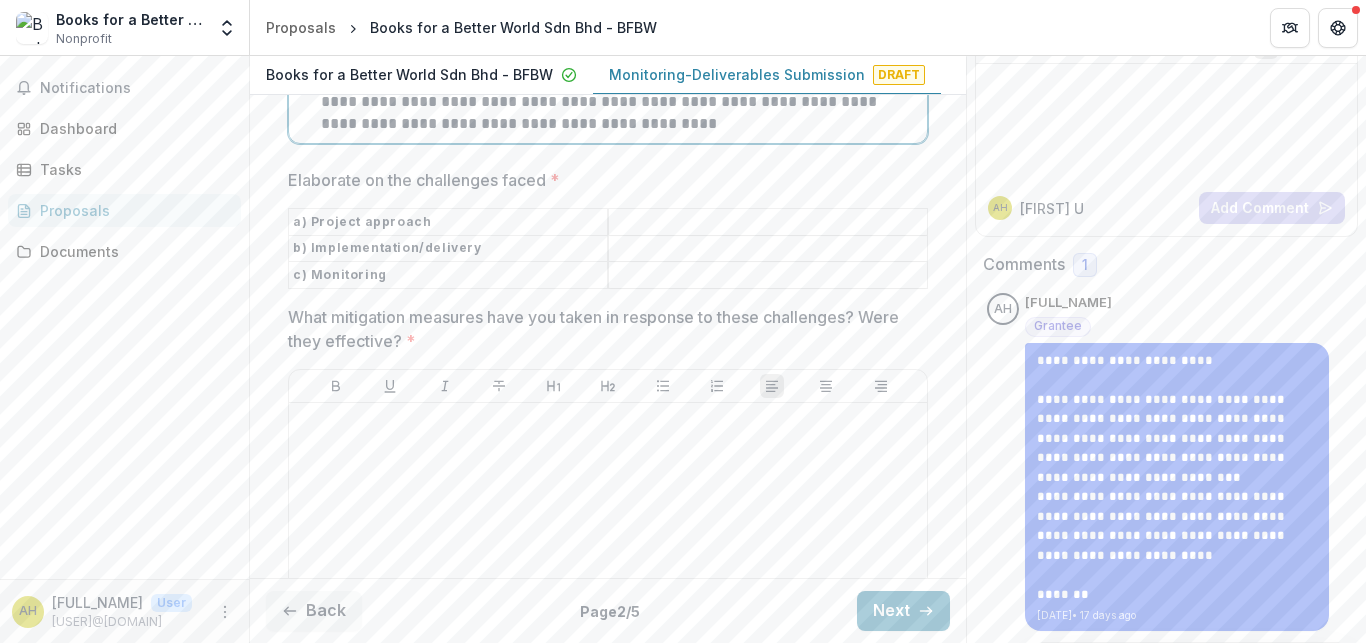 scroll, scrollTop: 2013, scrollLeft: 0, axis: vertical 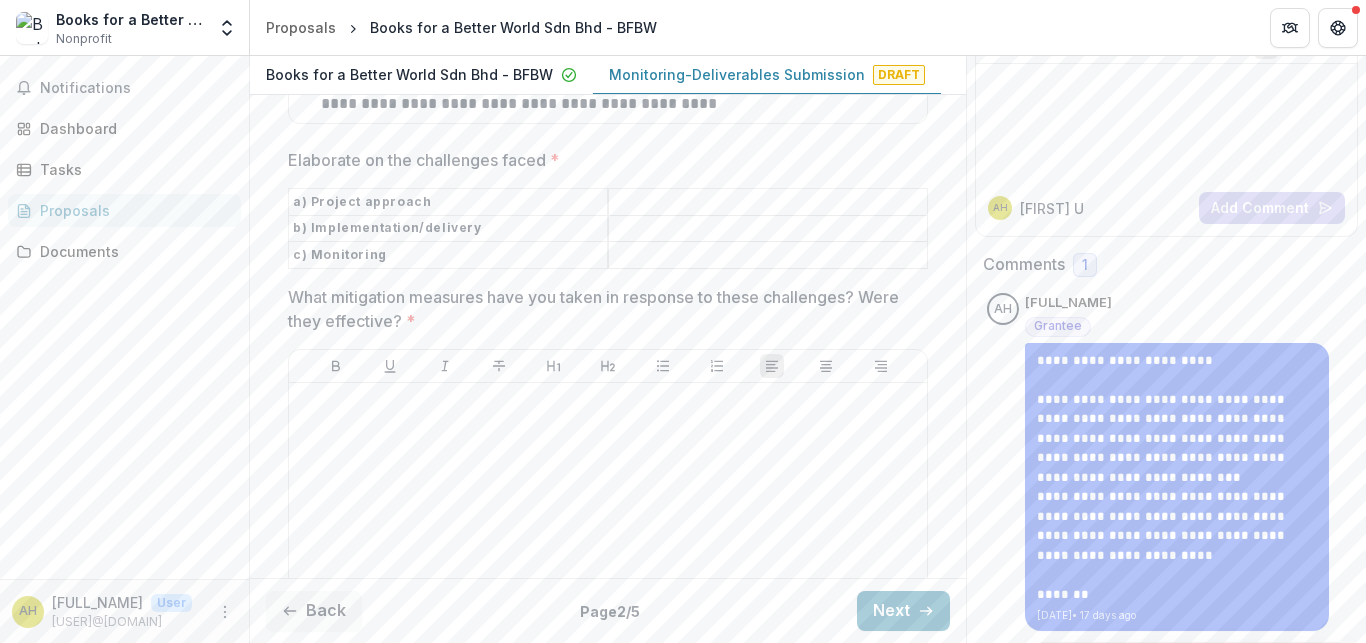 click on "Elaborate on the challenges faced *" at bounding box center [768, 203] 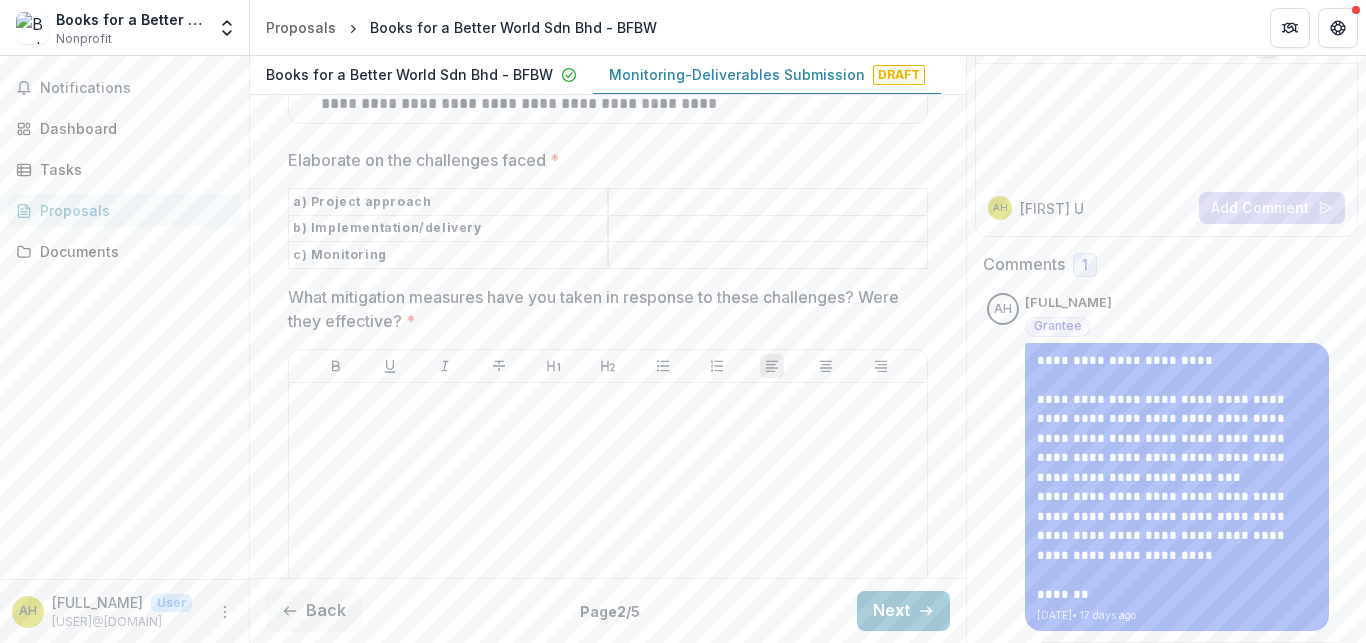 paste on "**********" 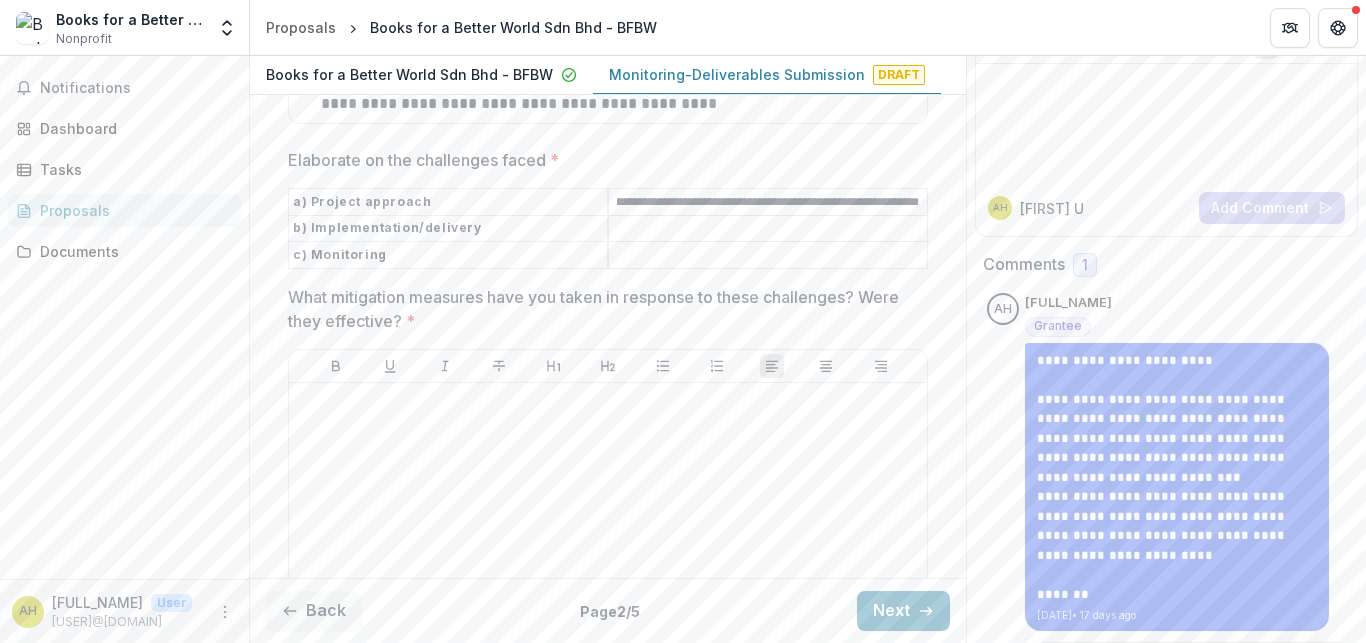 scroll, scrollTop: 0, scrollLeft: 627, axis: horizontal 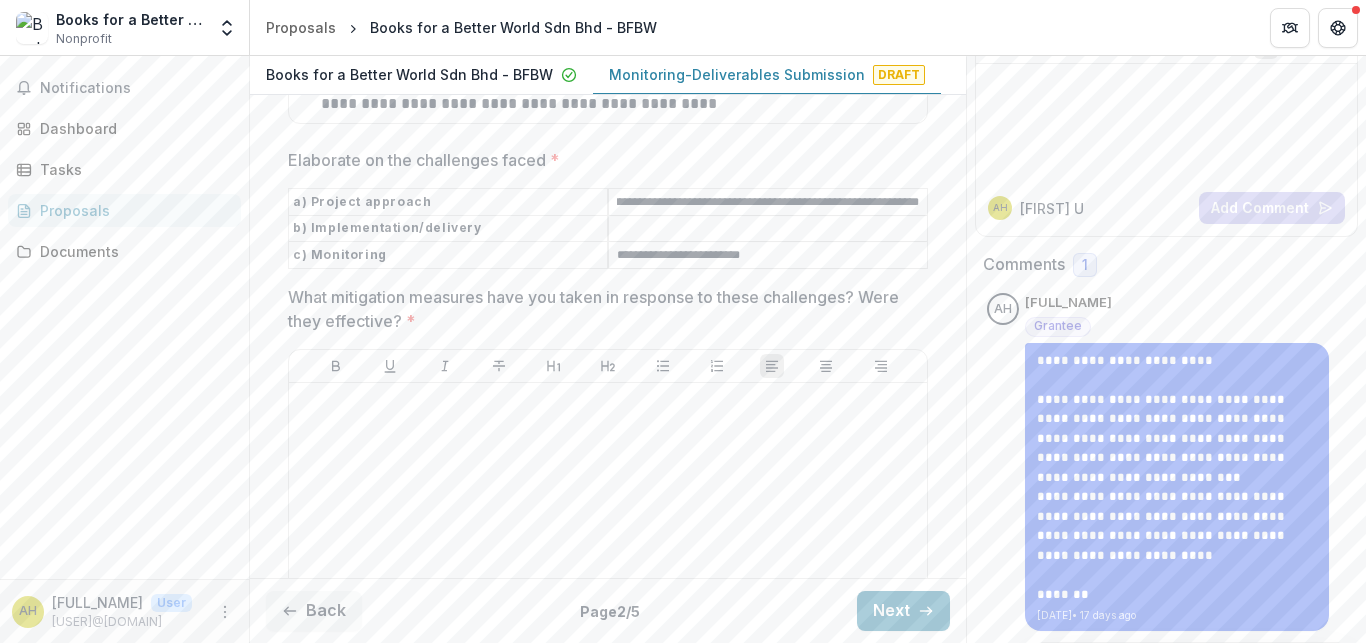 type on "**********" 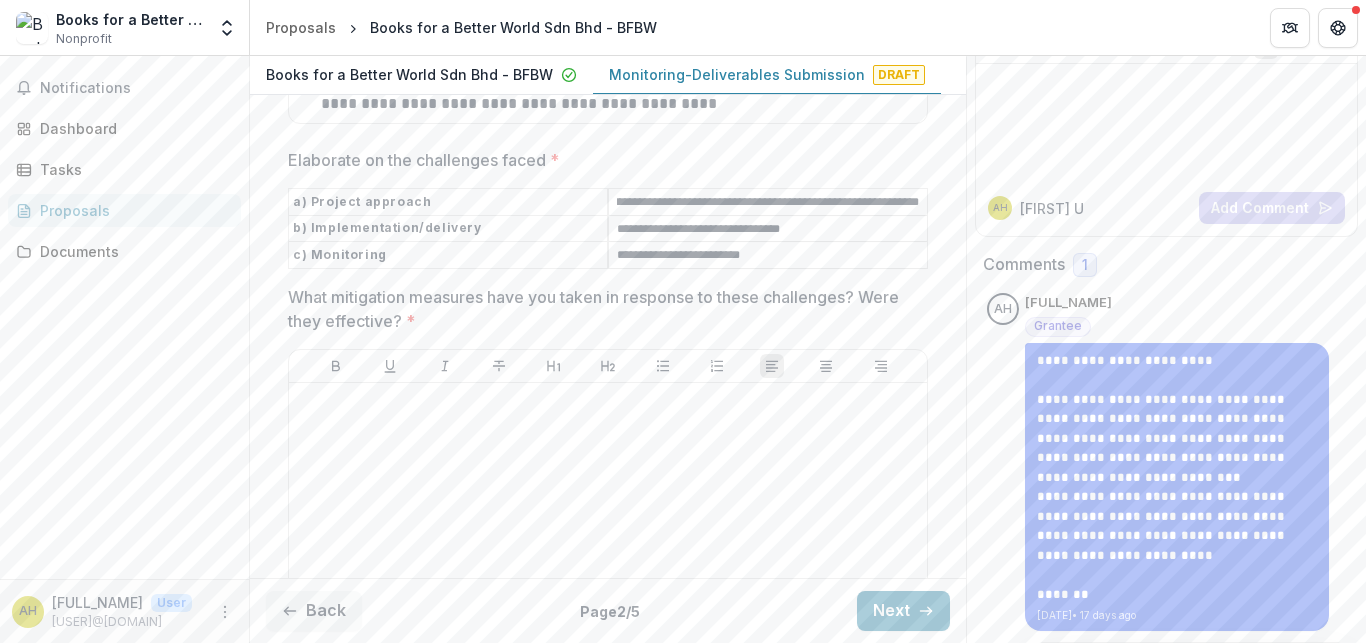 type on "**********" 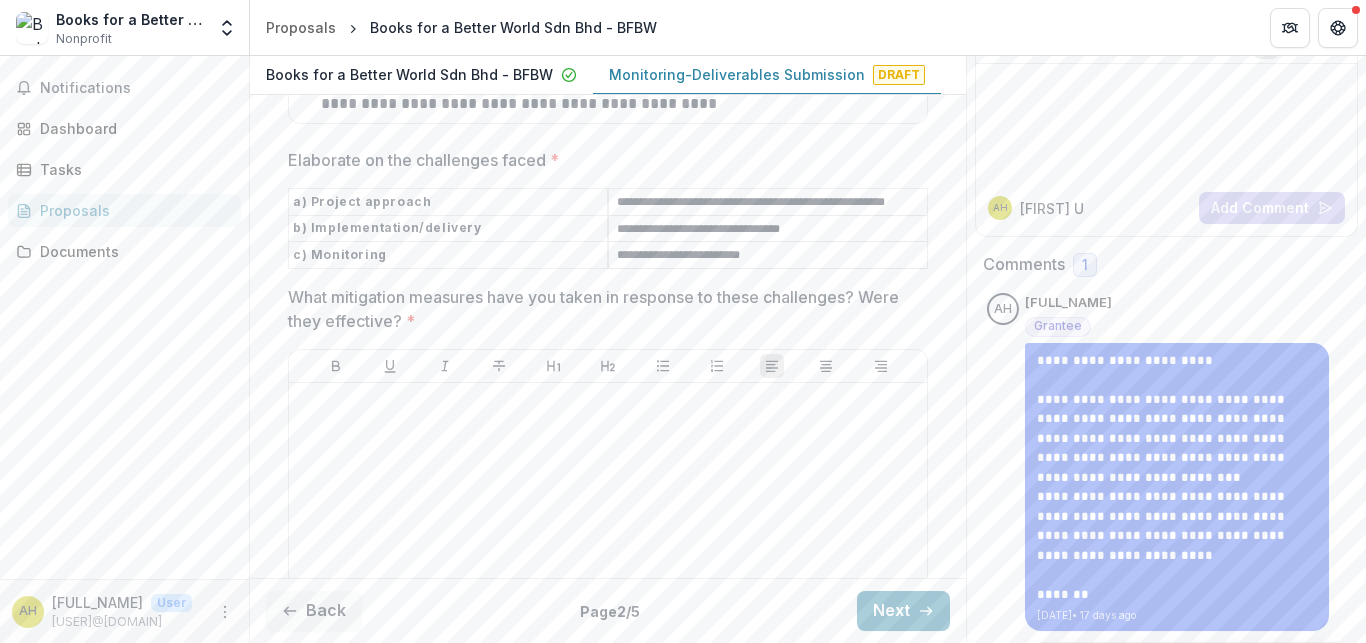 scroll, scrollTop: 0, scrollLeft: 0, axis: both 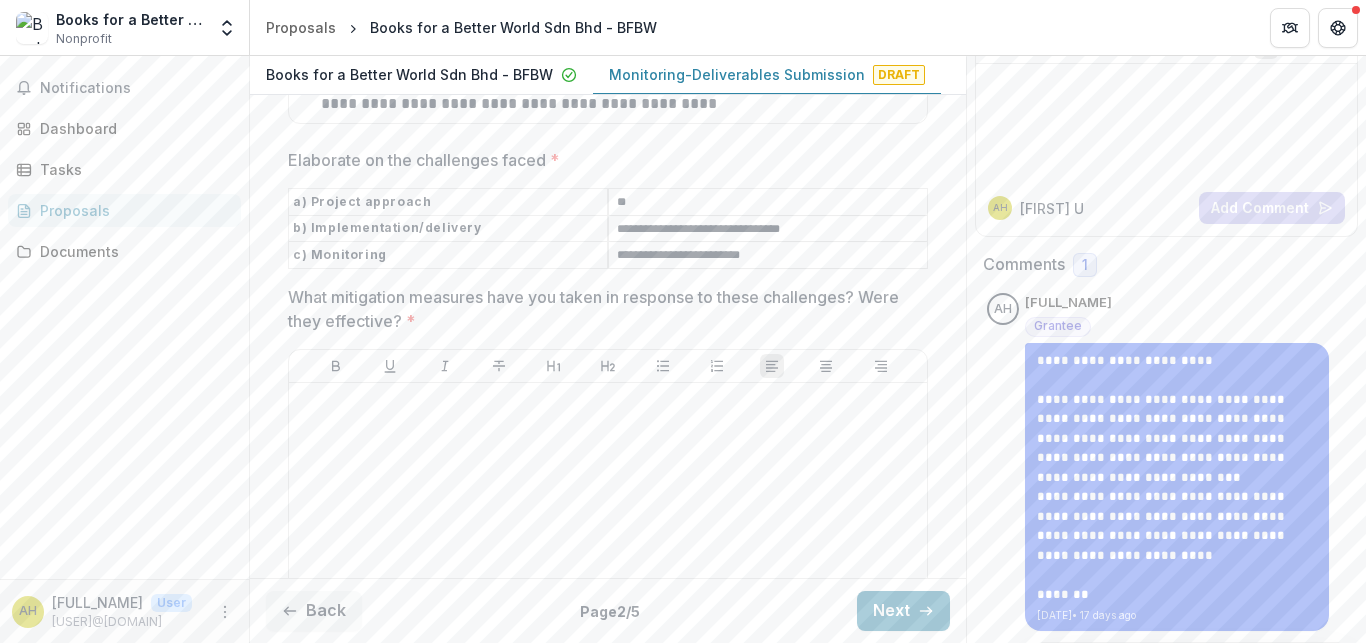 type on "*" 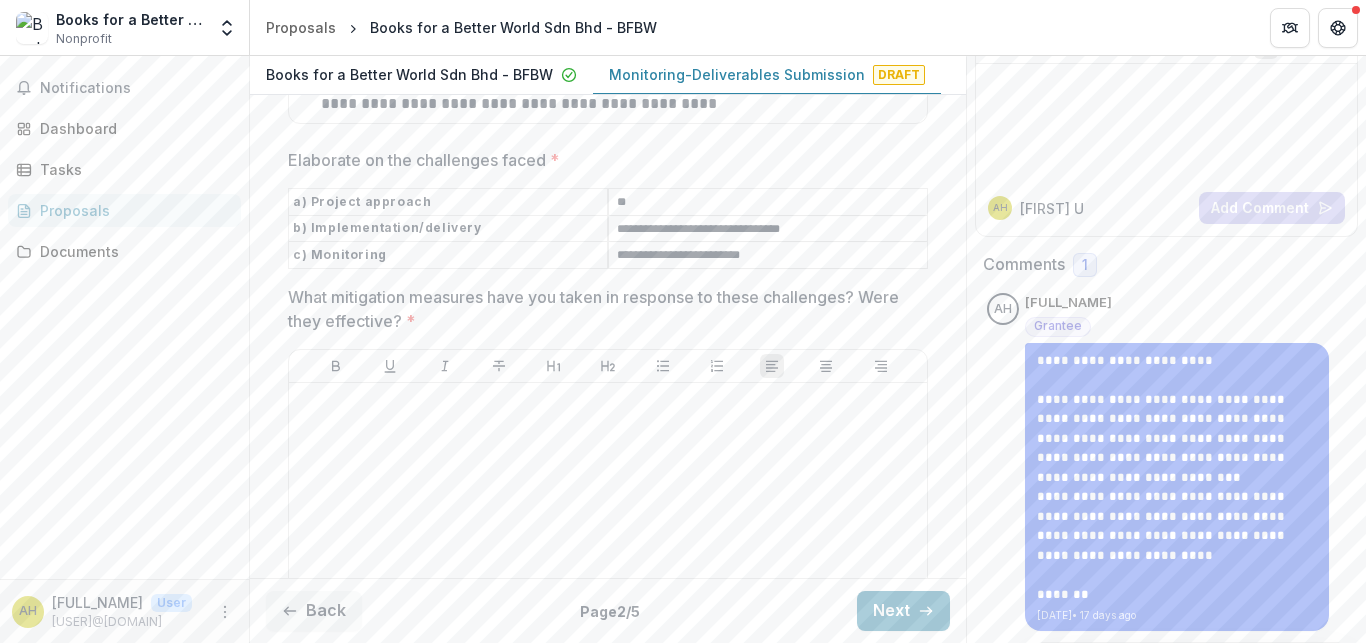 type on "*" 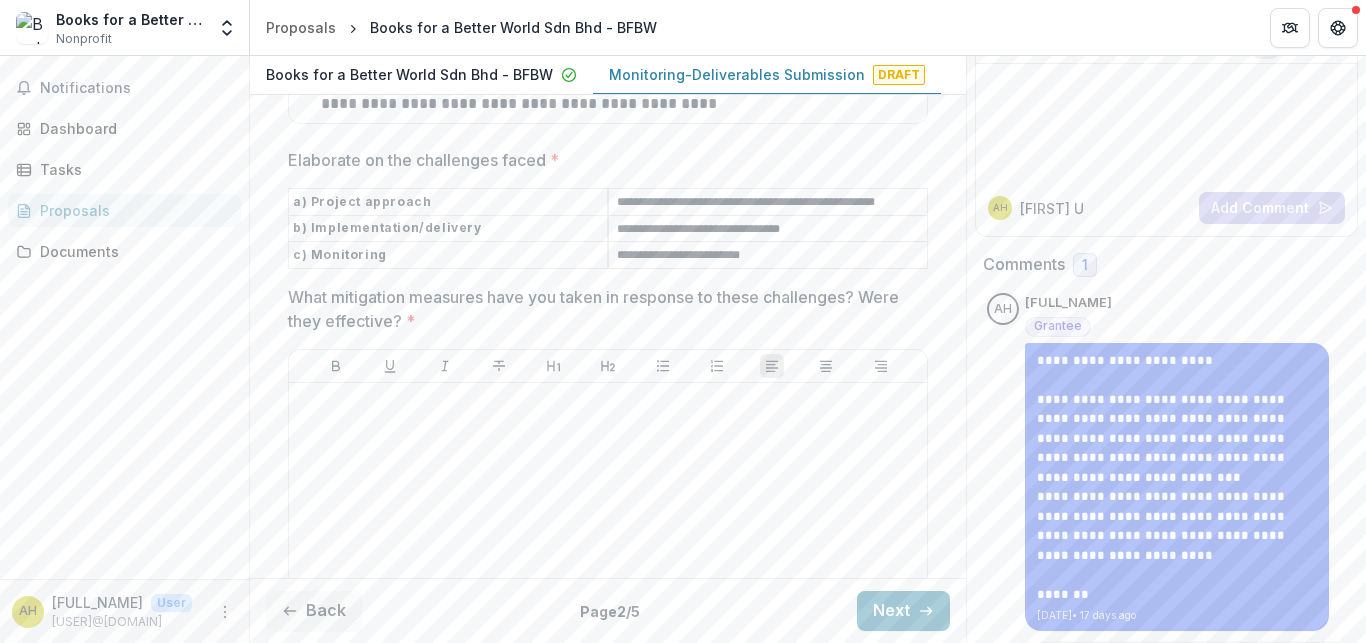 scroll, scrollTop: 0, scrollLeft: 12, axis: horizontal 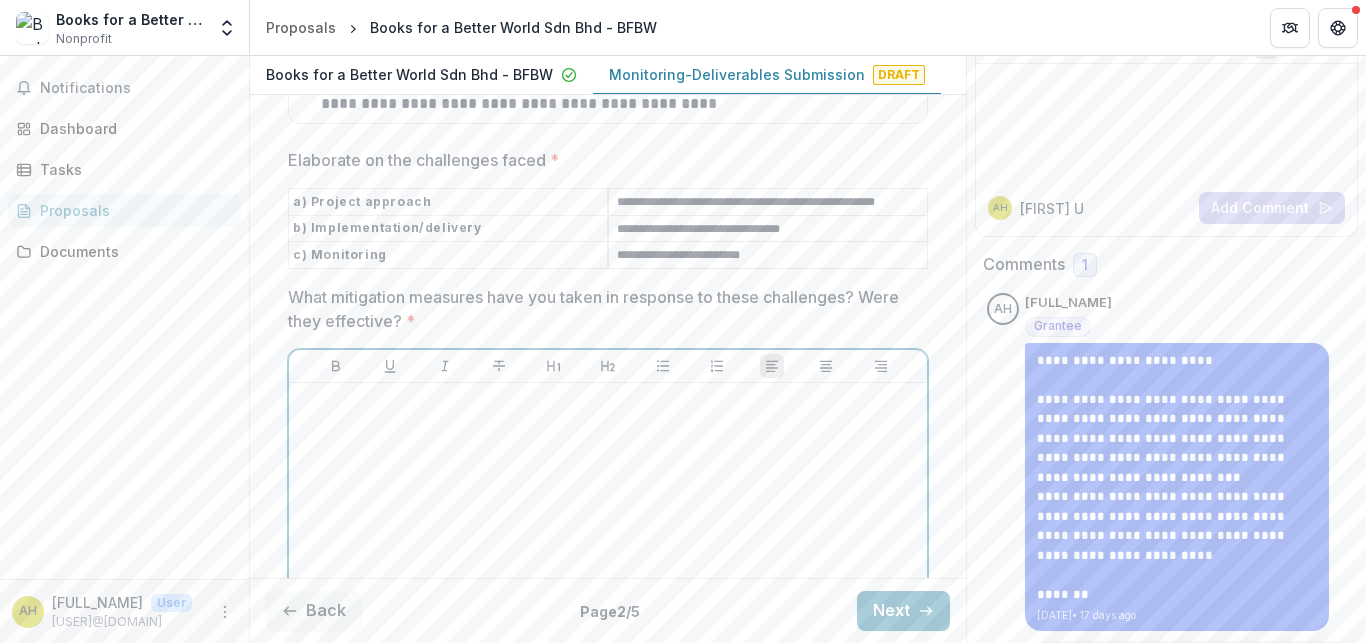 click at bounding box center (608, 402) 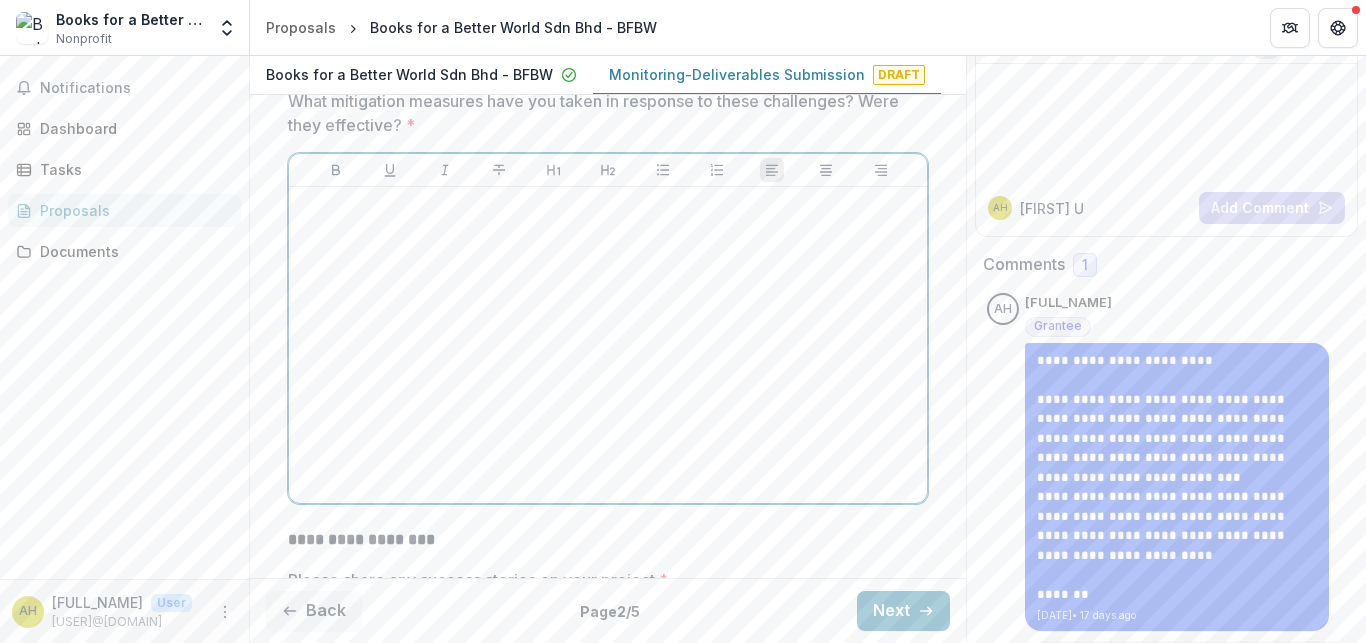 scroll, scrollTop: 2189, scrollLeft: 0, axis: vertical 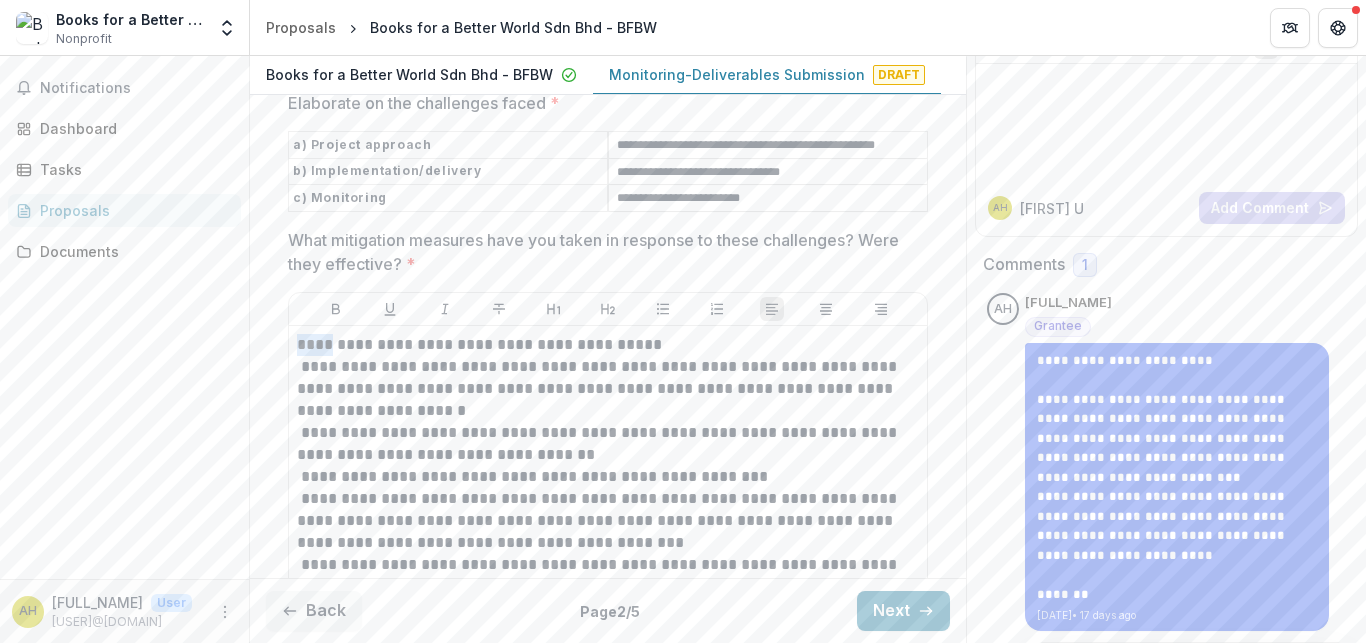 drag, startPoint x: 288, startPoint y: 322, endPoint x: 333, endPoint y: 328, distance: 45.39824 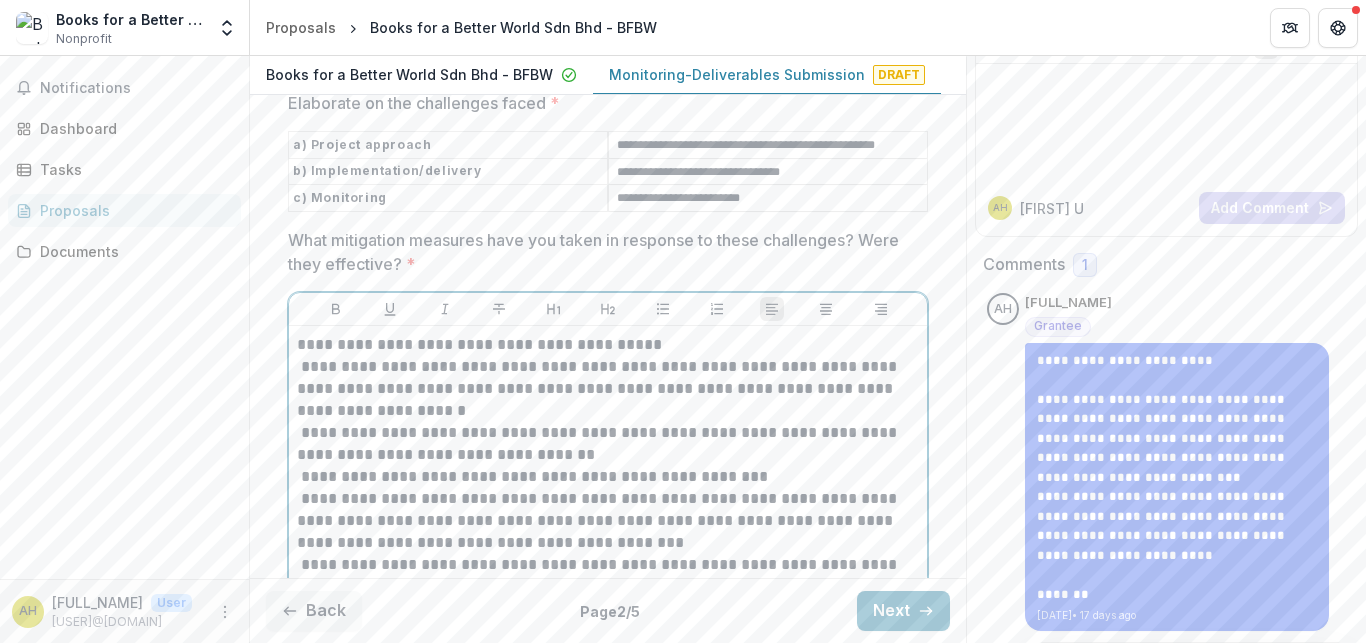 scroll, scrollTop: 2950, scrollLeft: 0, axis: vertical 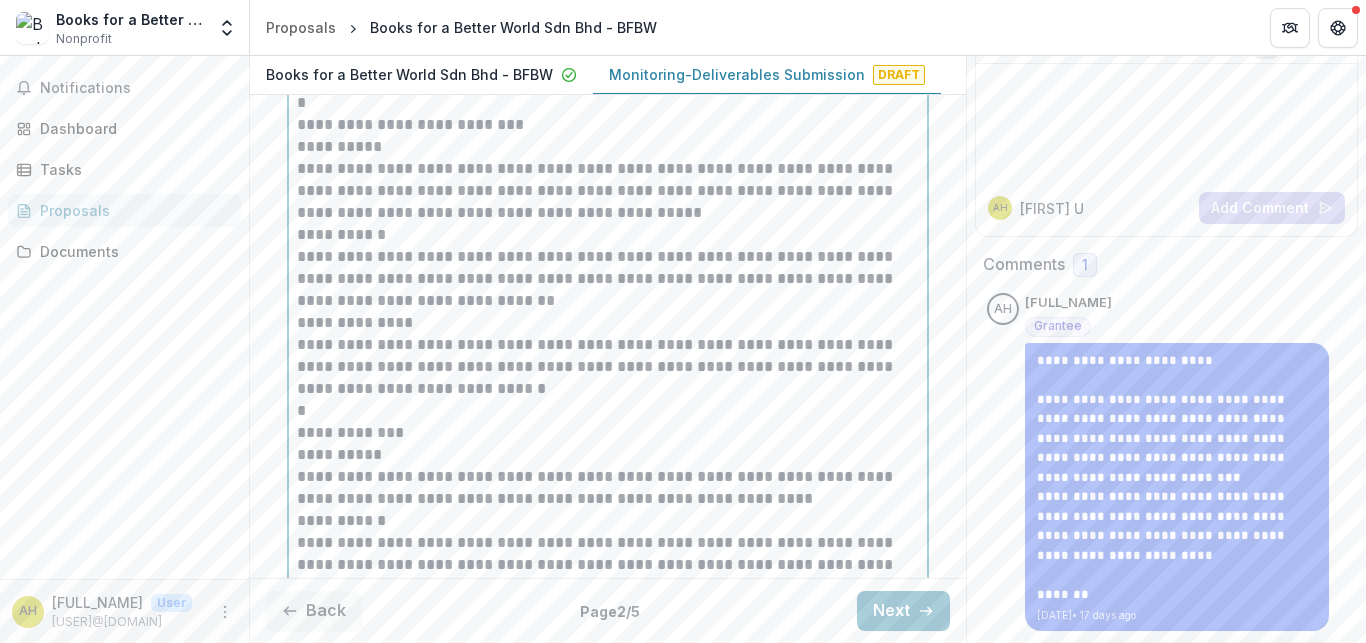 drag, startPoint x: 319, startPoint y: 320, endPoint x: 419, endPoint y: 443, distance: 158.52129 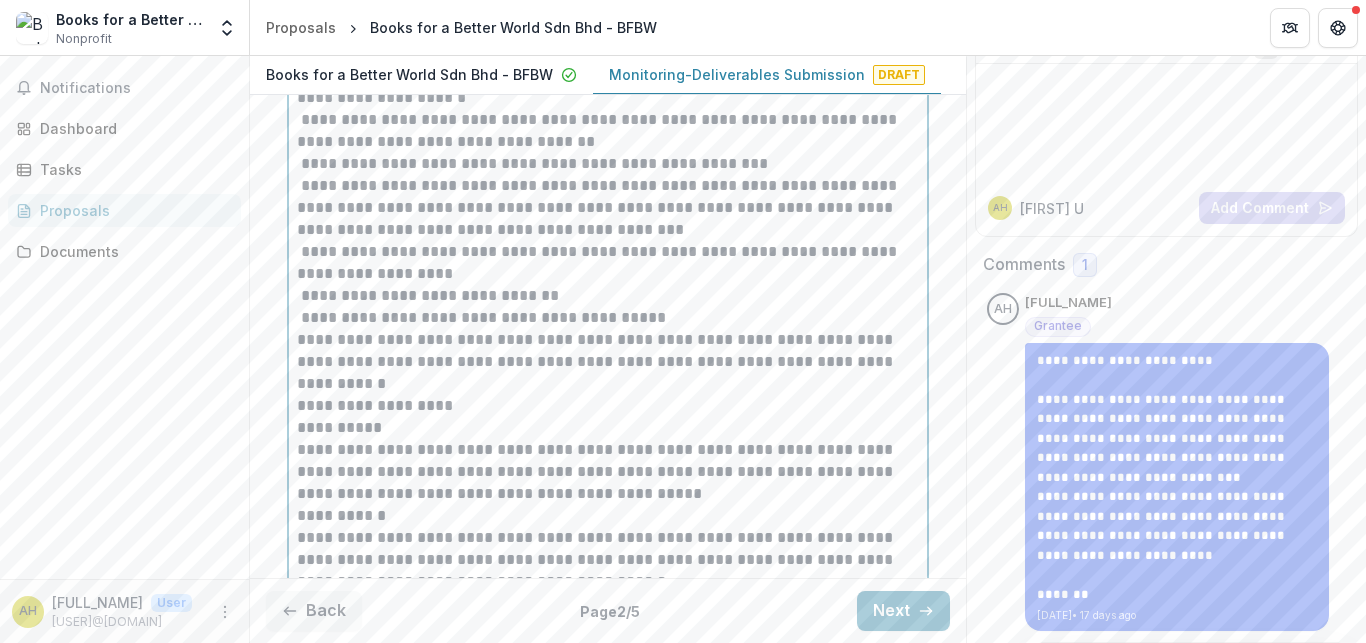 scroll, scrollTop: 2406, scrollLeft: 0, axis: vertical 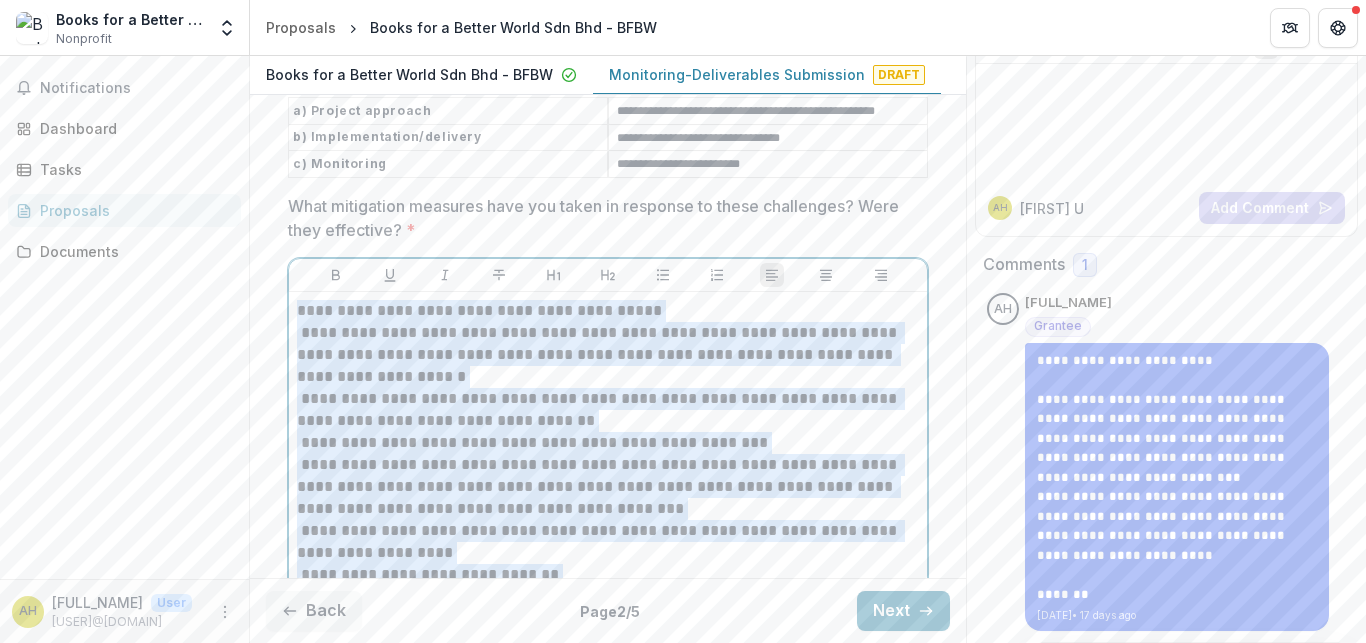 drag, startPoint x: 704, startPoint y: 275, endPoint x: 255, endPoint y: 277, distance: 449.00446 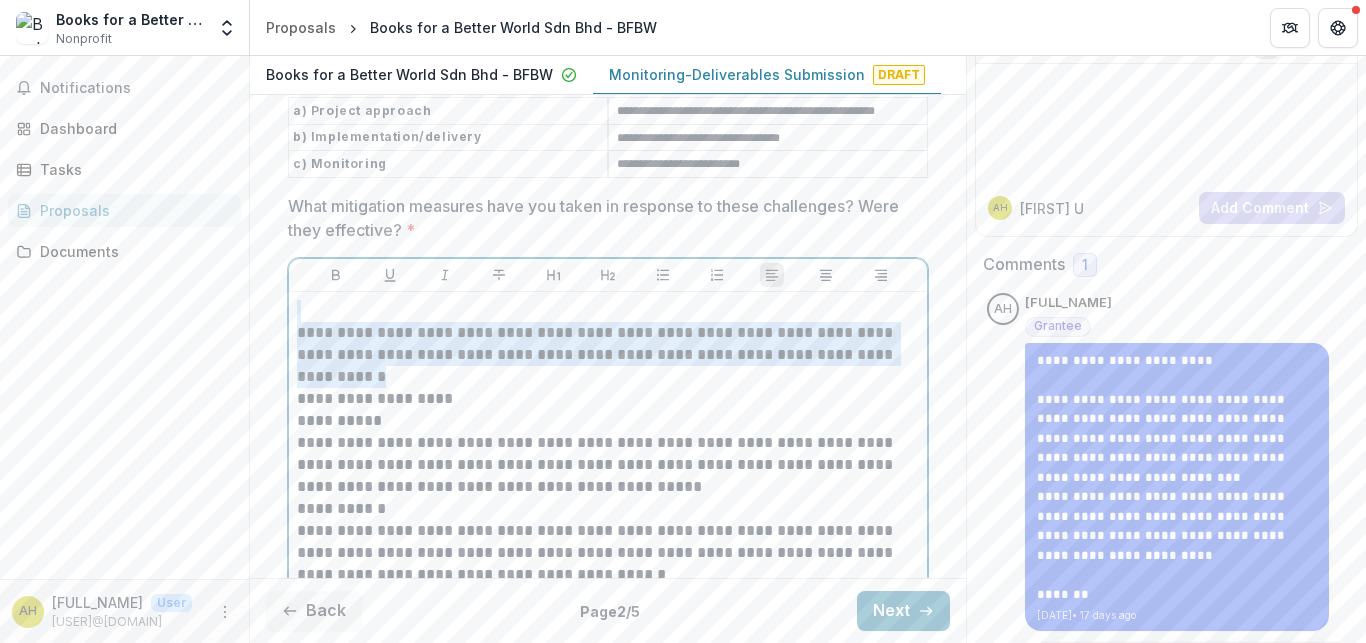drag, startPoint x: 372, startPoint y: 354, endPoint x: 241, endPoint y: 290, distance: 145.7978 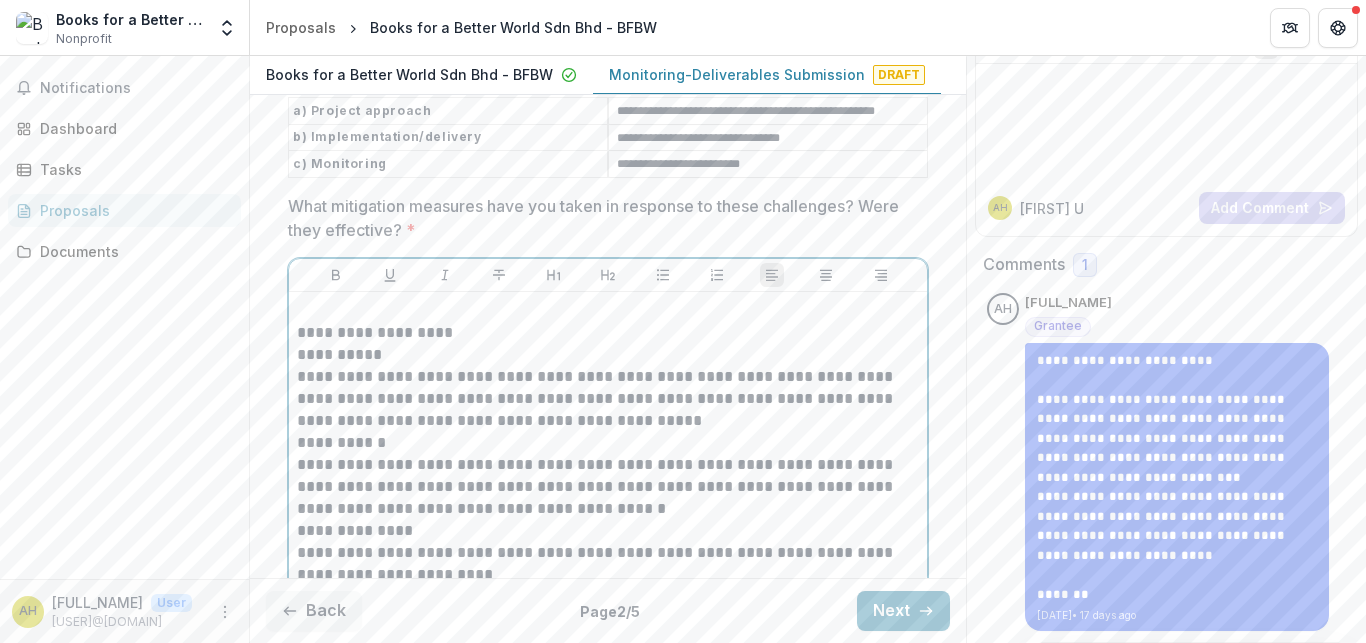 click on "**********" at bounding box center (608, 333) 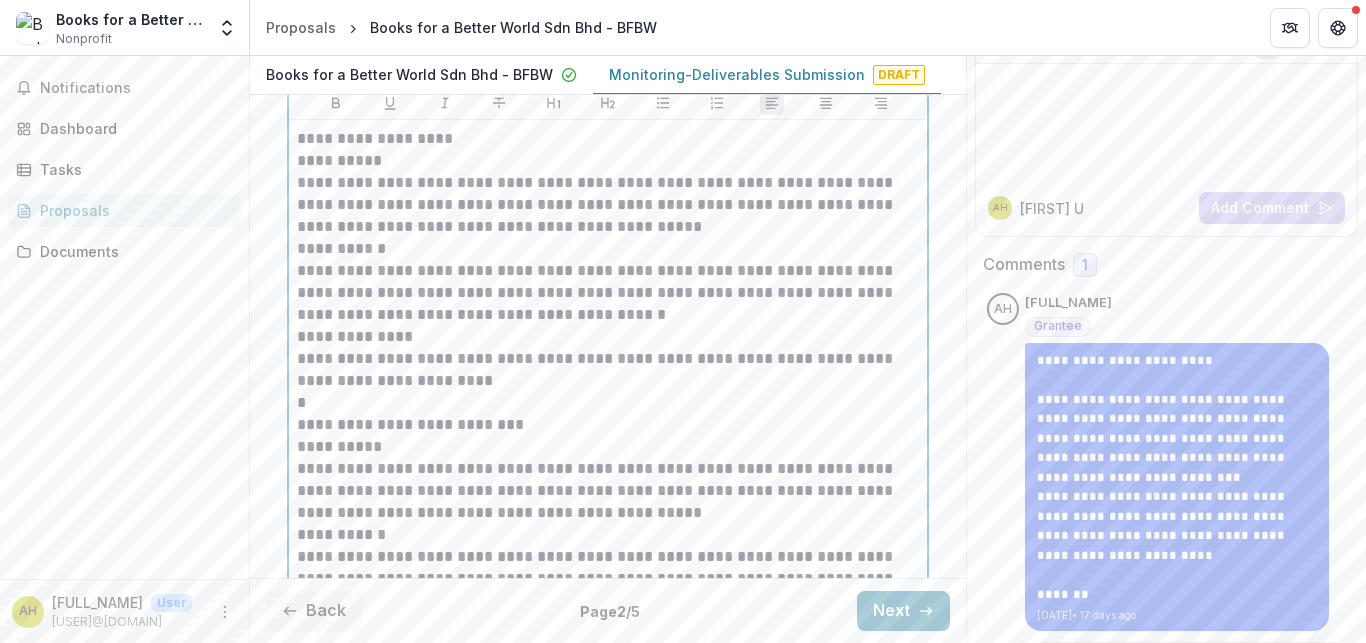 scroll, scrollTop: 2284, scrollLeft: 0, axis: vertical 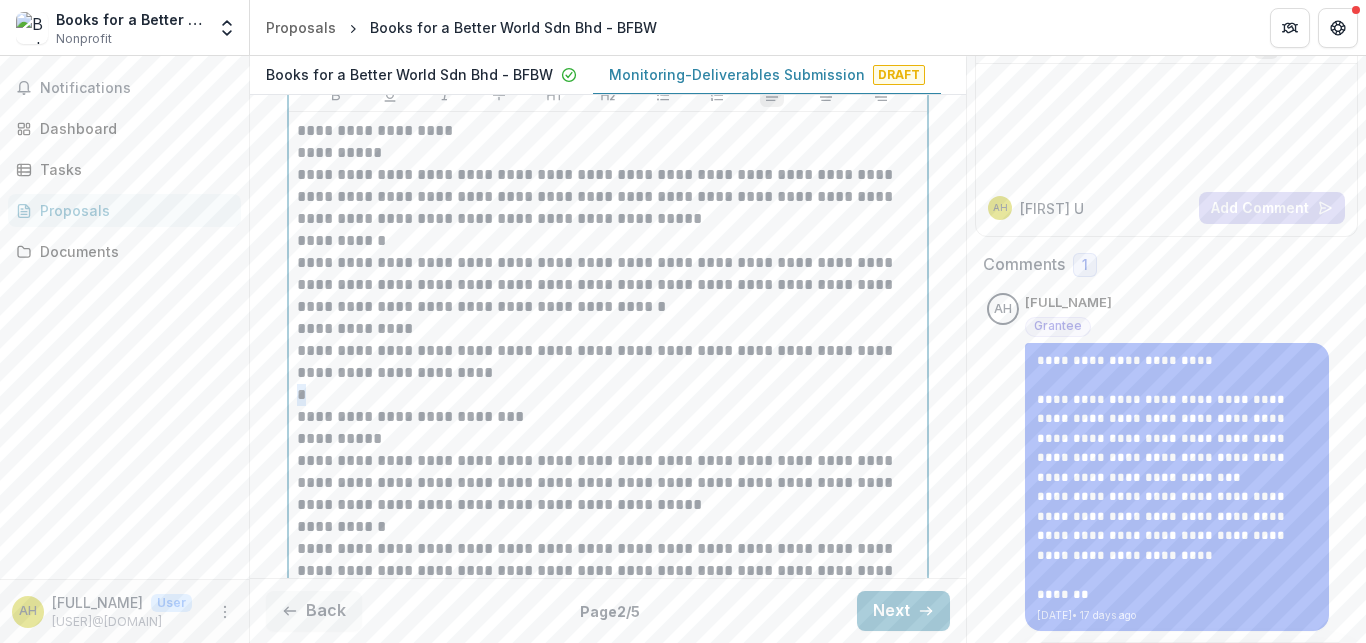 drag, startPoint x: 370, startPoint y: 368, endPoint x: 262, endPoint y: 375, distance: 108.226616 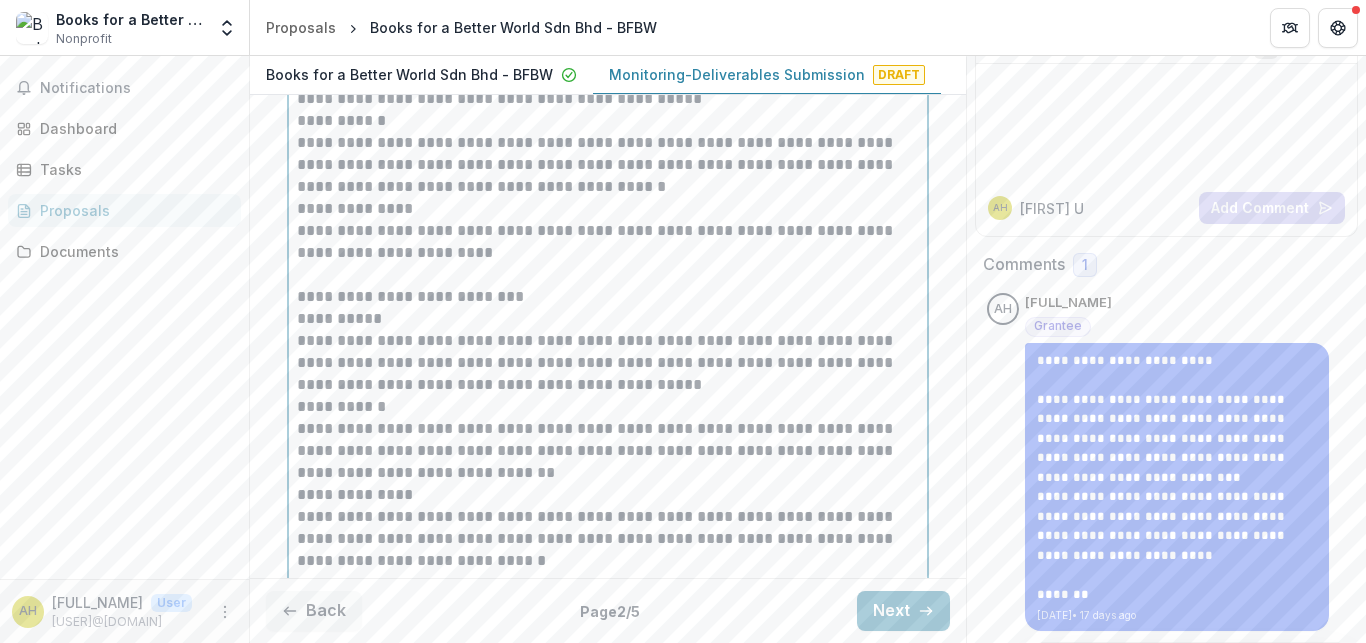 scroll, scrollTop: 2464, scrollLeft: 0, axis: vertical 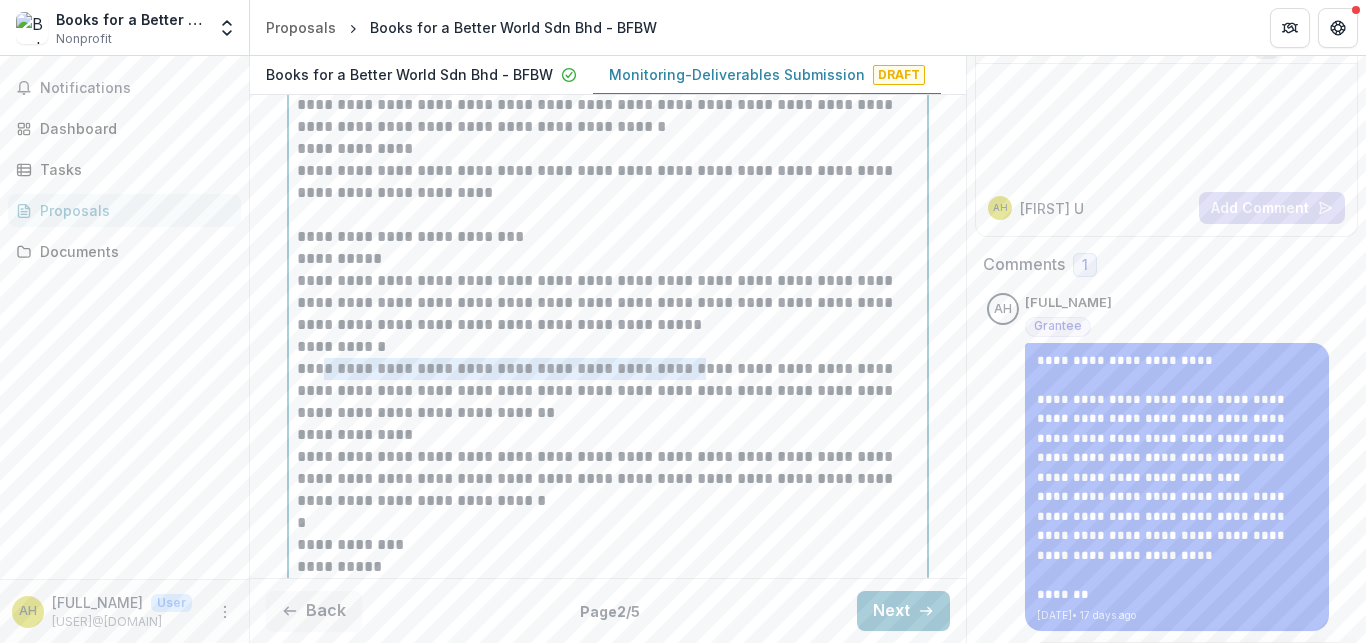 drag, startPoint x: 674, startPoint y: 345, endPoint x: 320, endPoint y: 355, distance: 354.1412 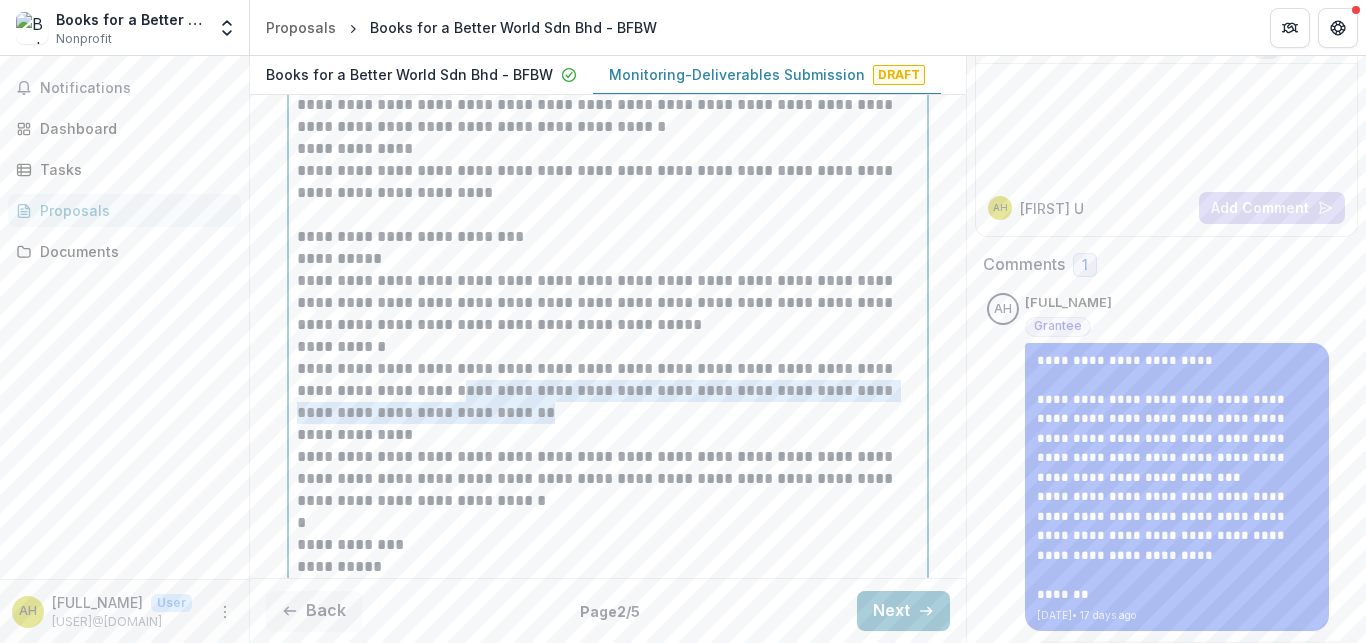 drag, startPoint x: 581, startPoint y: 390, endPoint x: 475, endPoint y: 365, distance: 108.90822 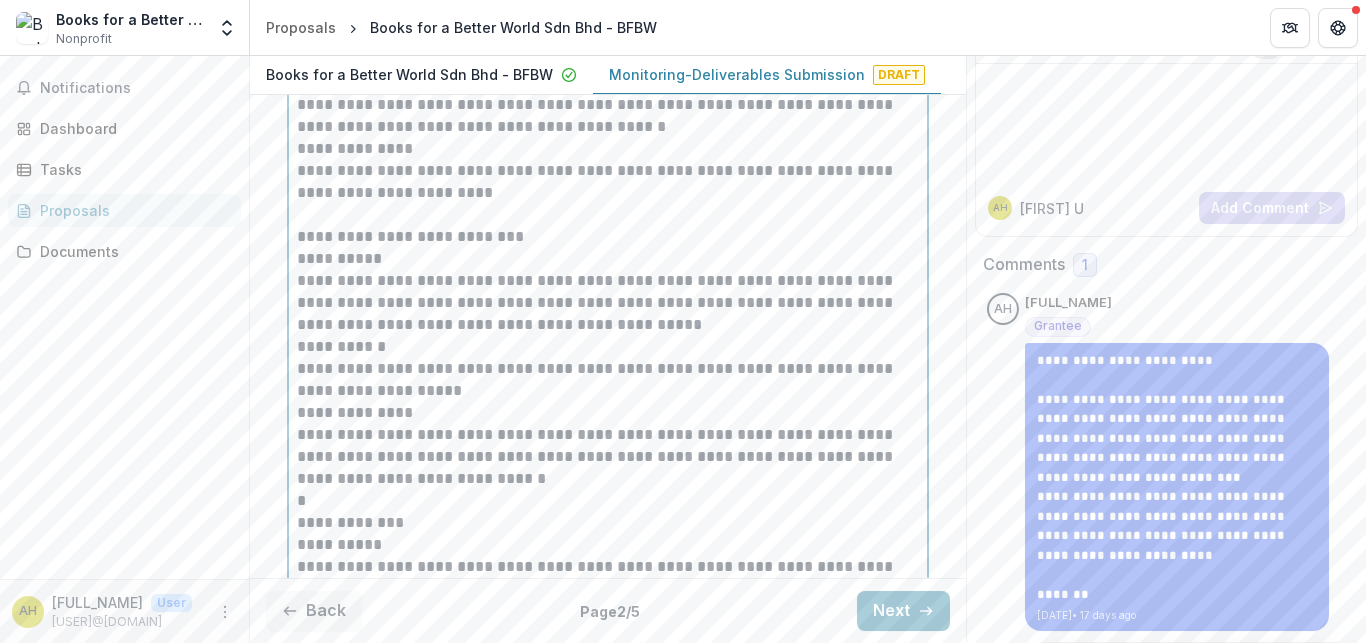 type 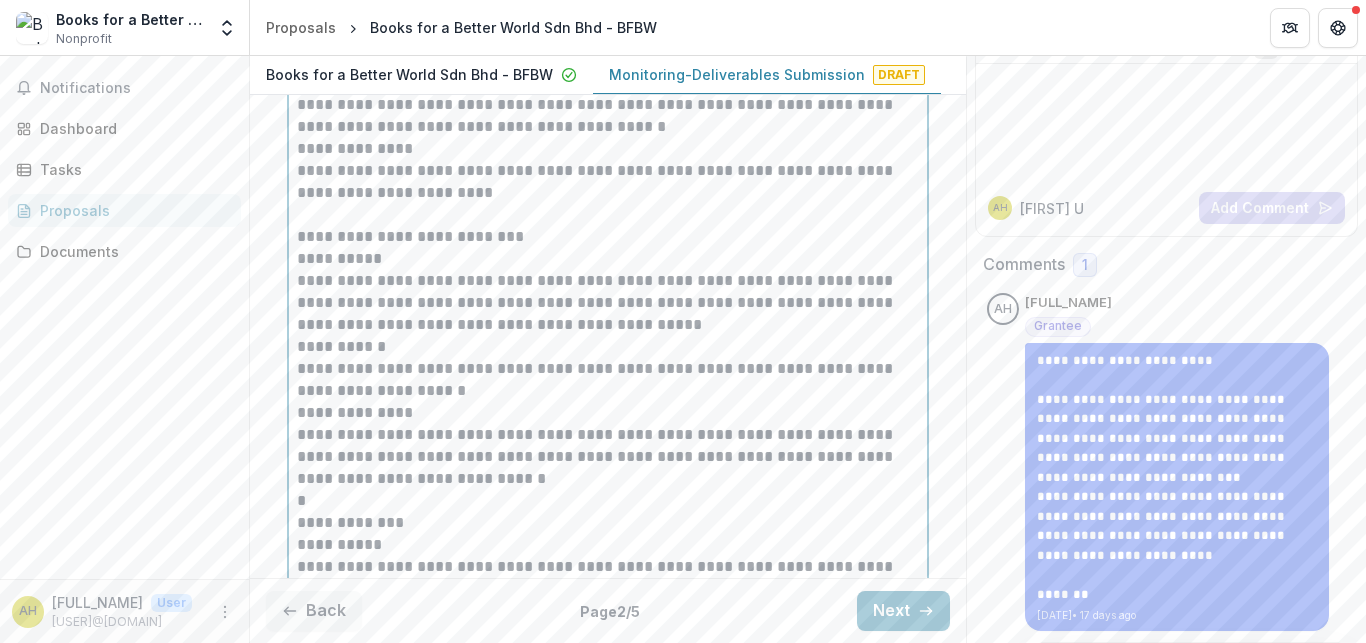 click on "**********" at bounding box center (608, 457) 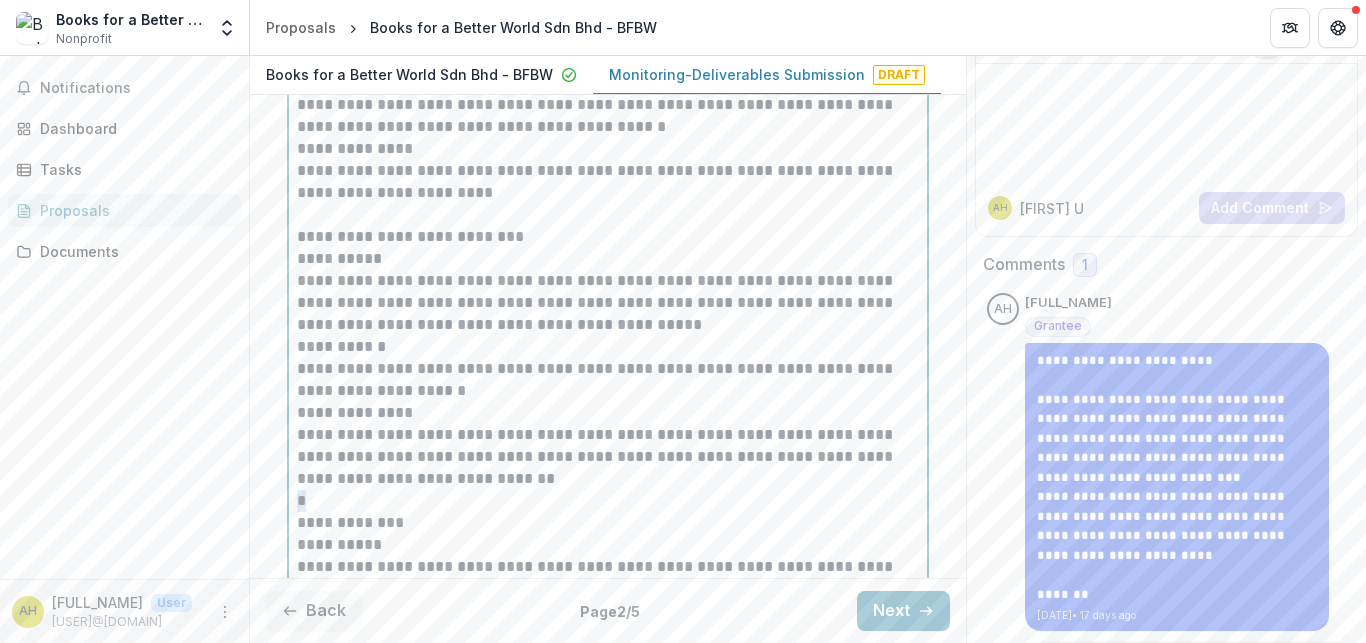 drag, startPoint x: 356, startPoint y: 482, endPoint x: 275, endPoint y: 482, distance: 81 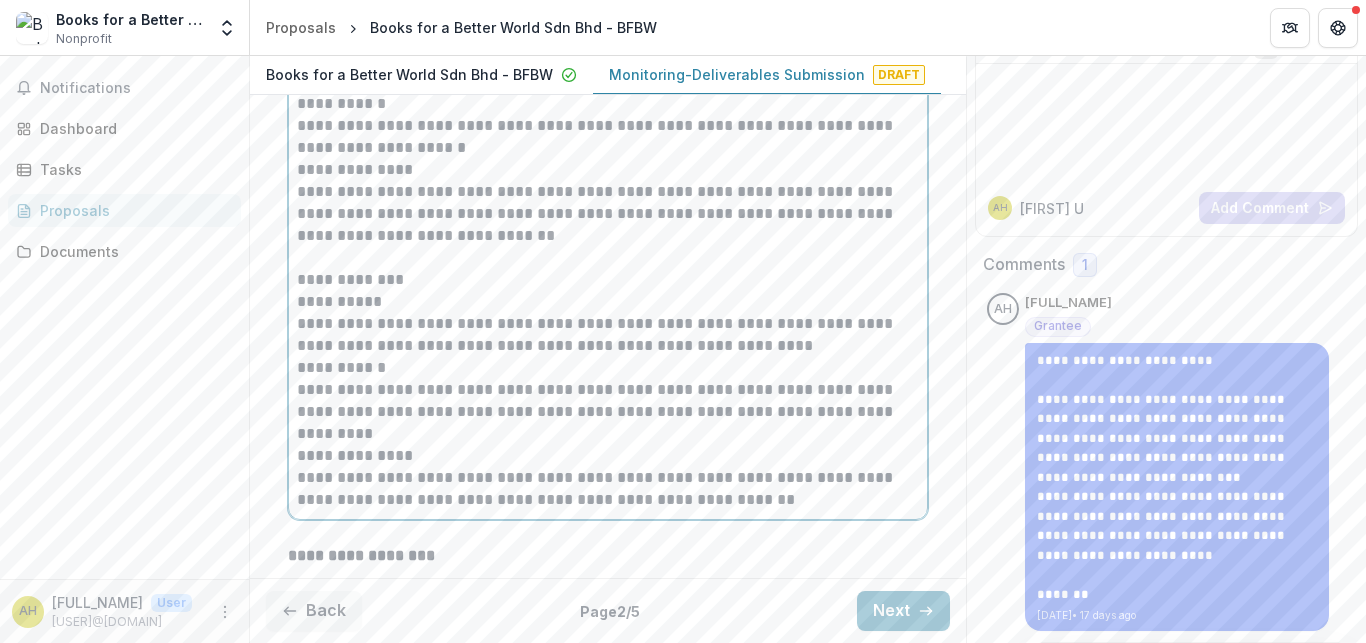 scroll, scrollTop: 2760, scrollLeft: 0, axis: vertical 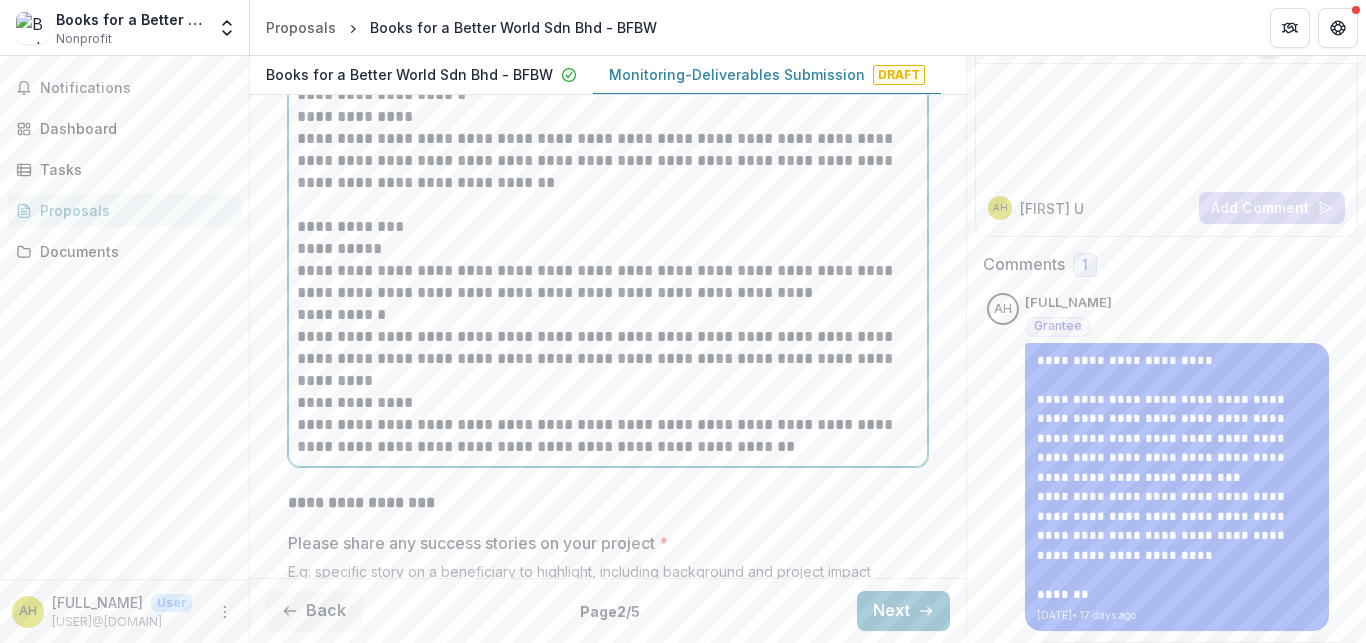 click on "**********" at bounding box center (608, 282) 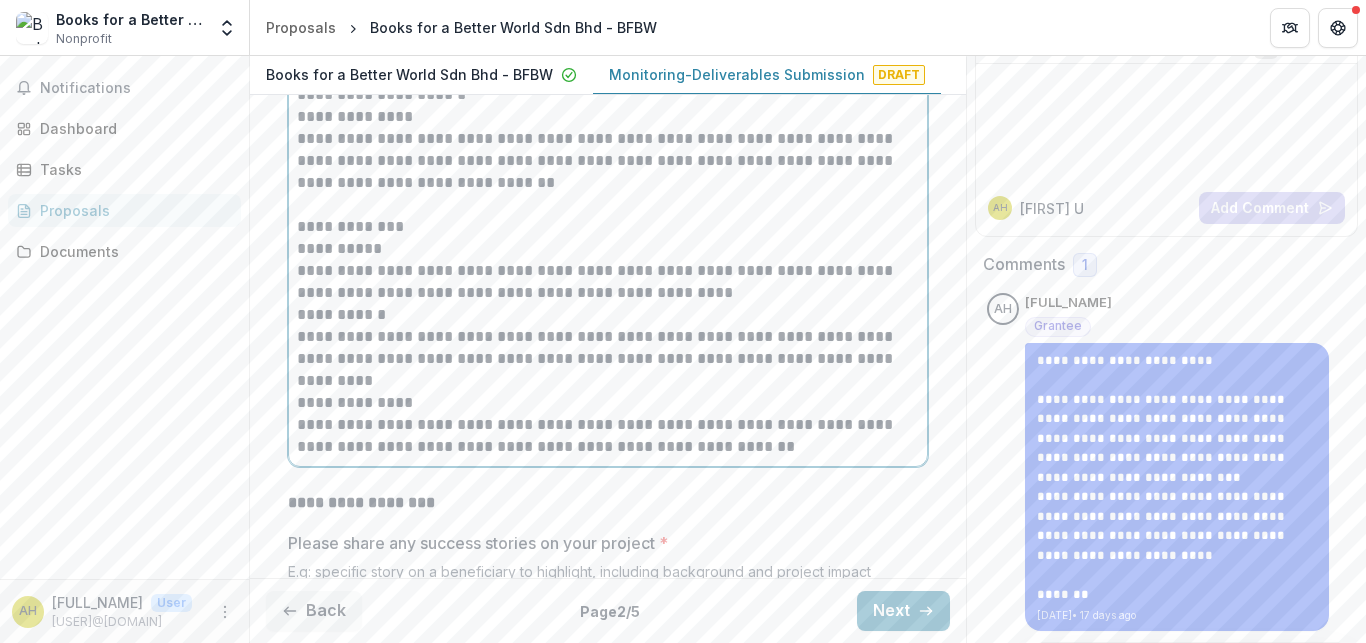 click on "**********" at bounding box center (608, 282) 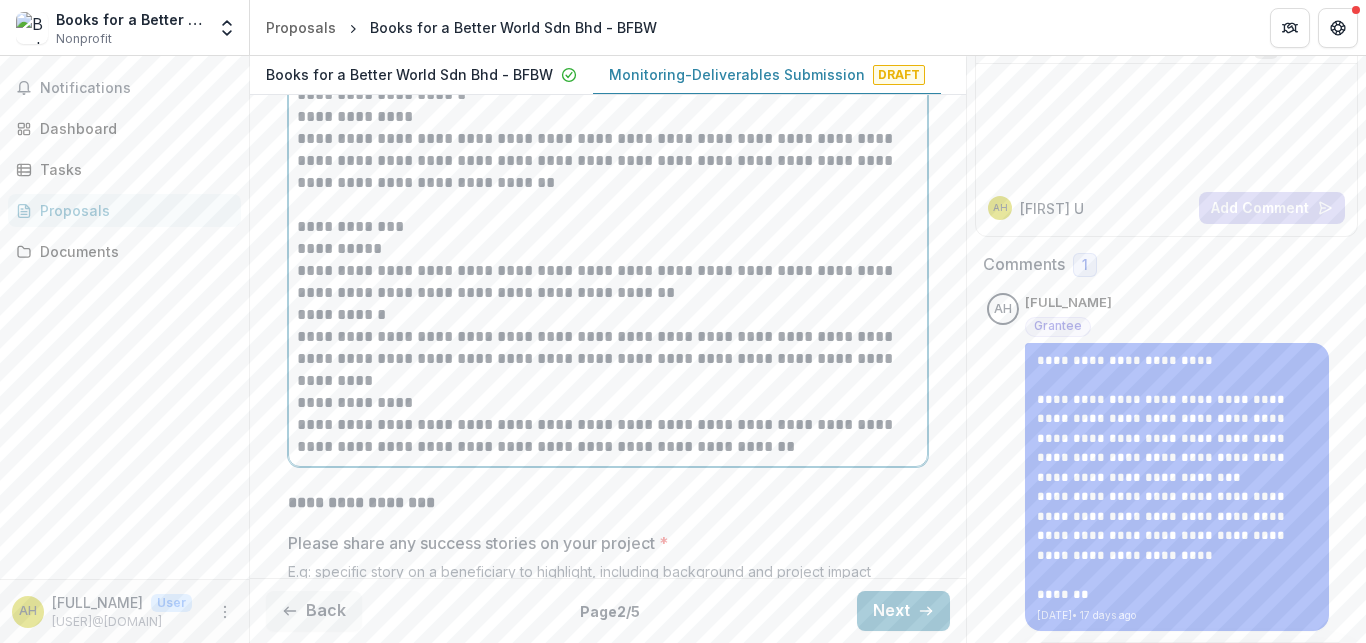 click on "**********" at bounding box center (608, 282) 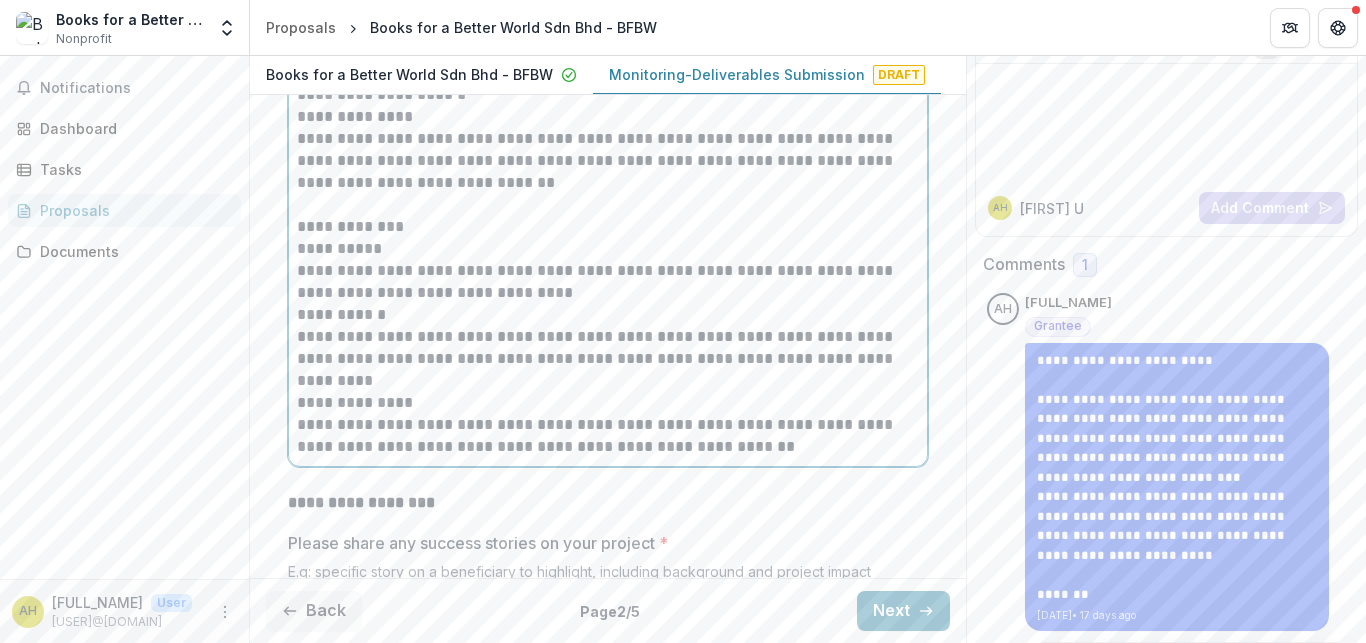 click on "**********" at bounding box center (608, 359) 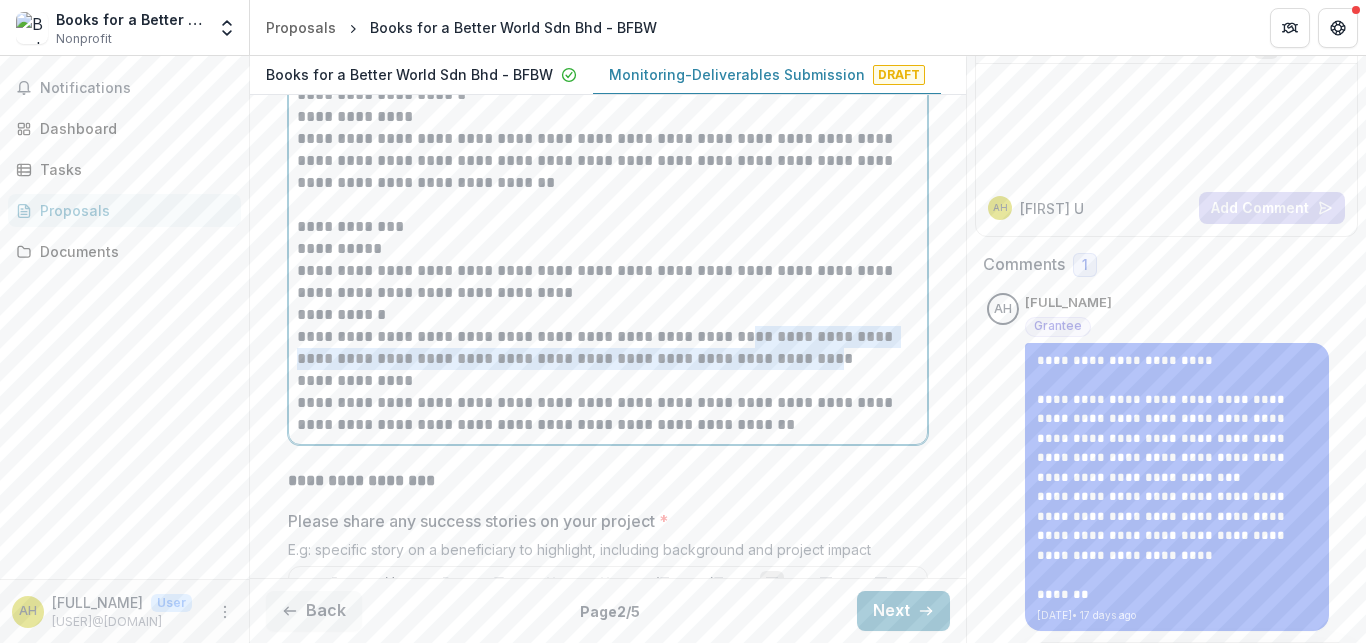 drag, startPoint x: 795, startPoint y: 336, endPoint x: 751, endPoint y: 316, distance: 48.332184 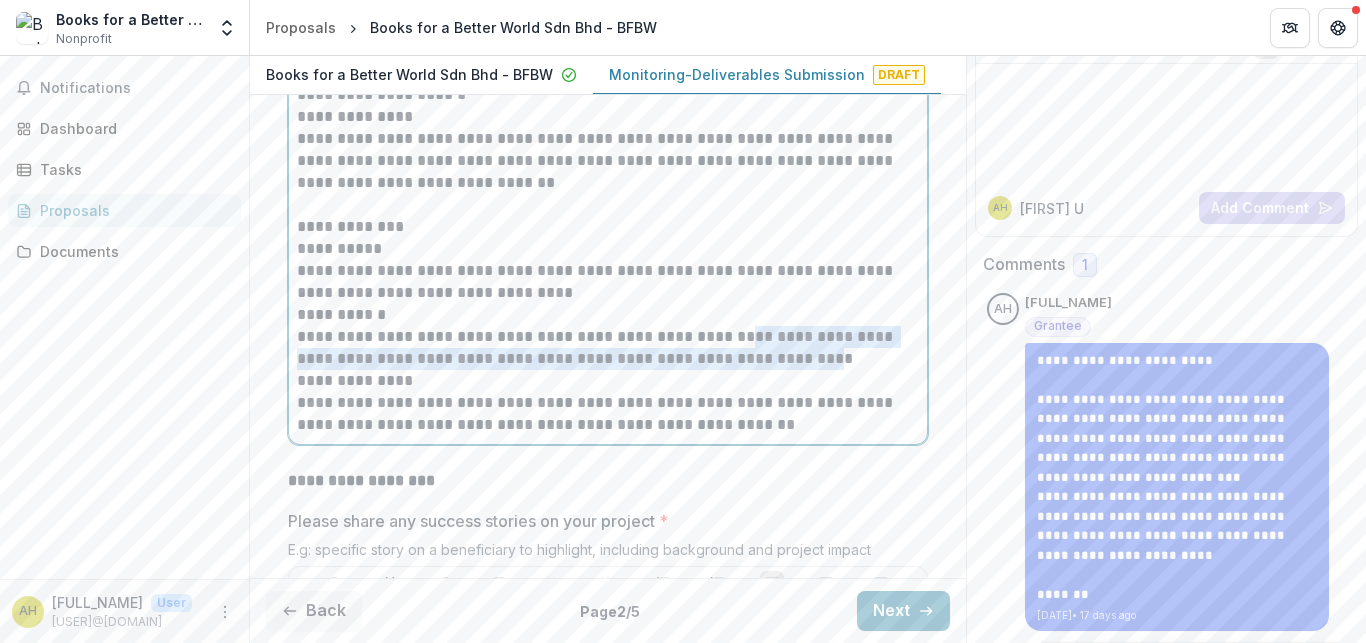 click on "**********" at bounding box center [608, 348] 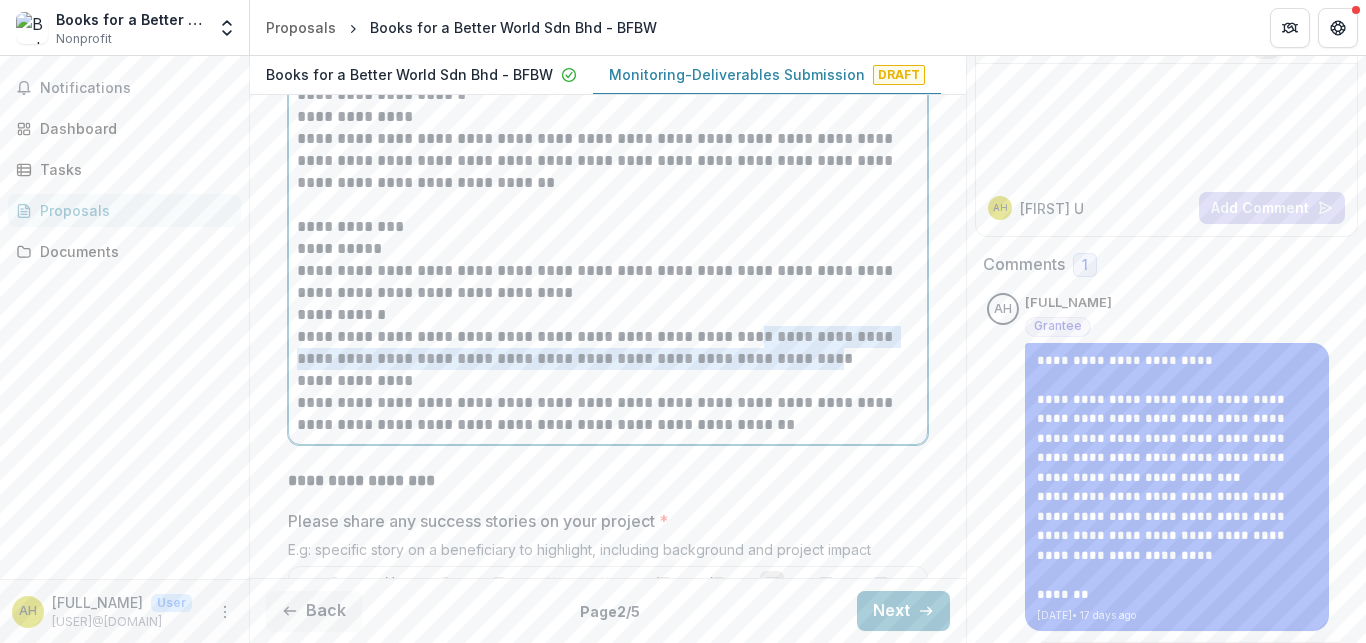 drag, startPoint x: 797, startPoint y: 335, endPoint x: 754, endPoint y: 306, distance: 51.86521 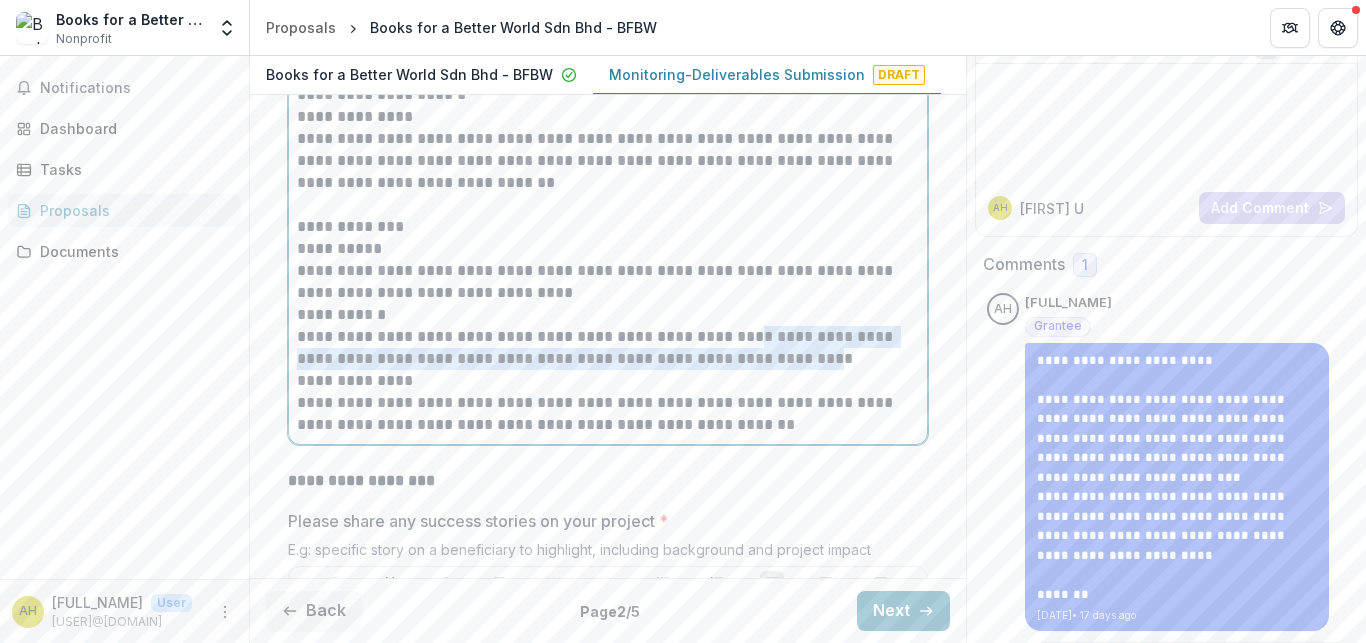 click on "**********" at bounding box center [608, 348] 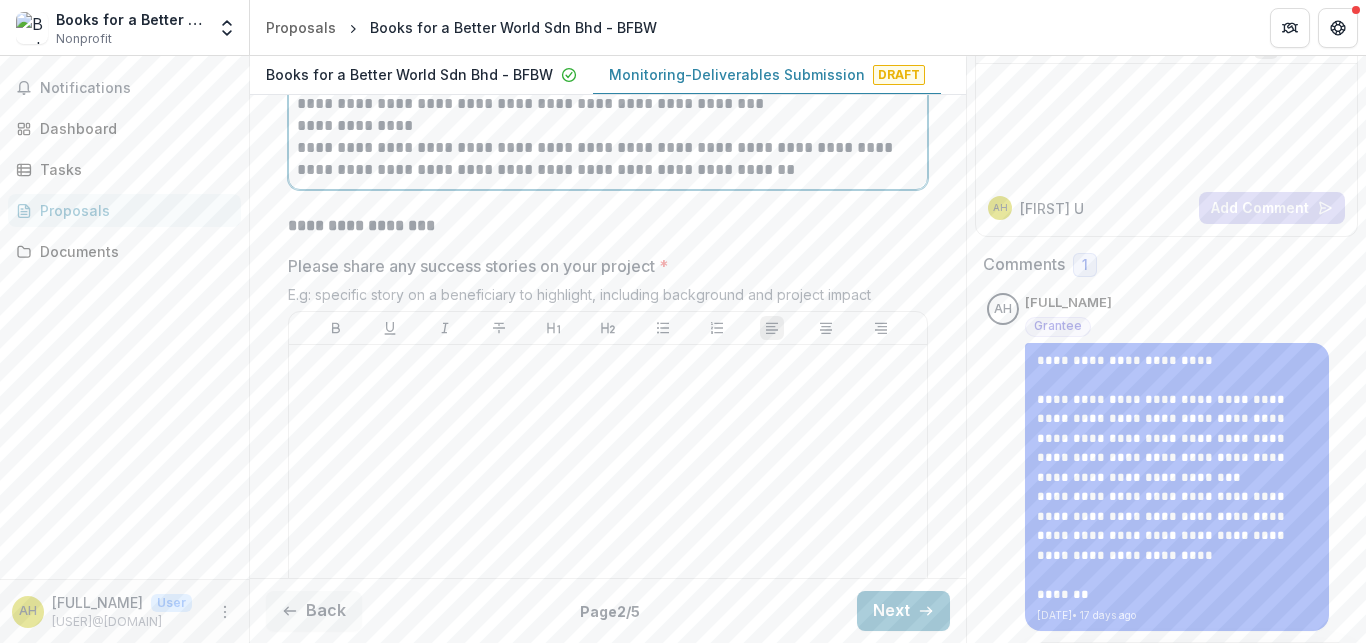 scroll, scrollTop: 3089, scrollLeft: 0, axis: vertical 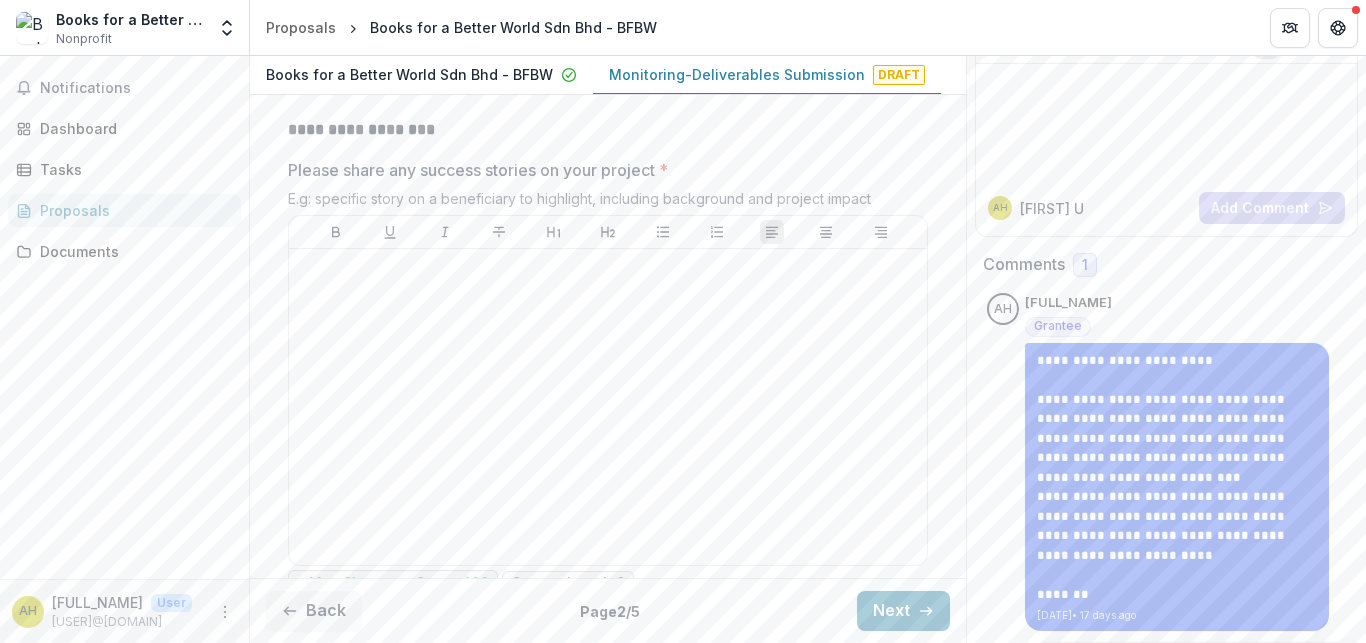 click on "**********" at bounding box center [1166, 448] 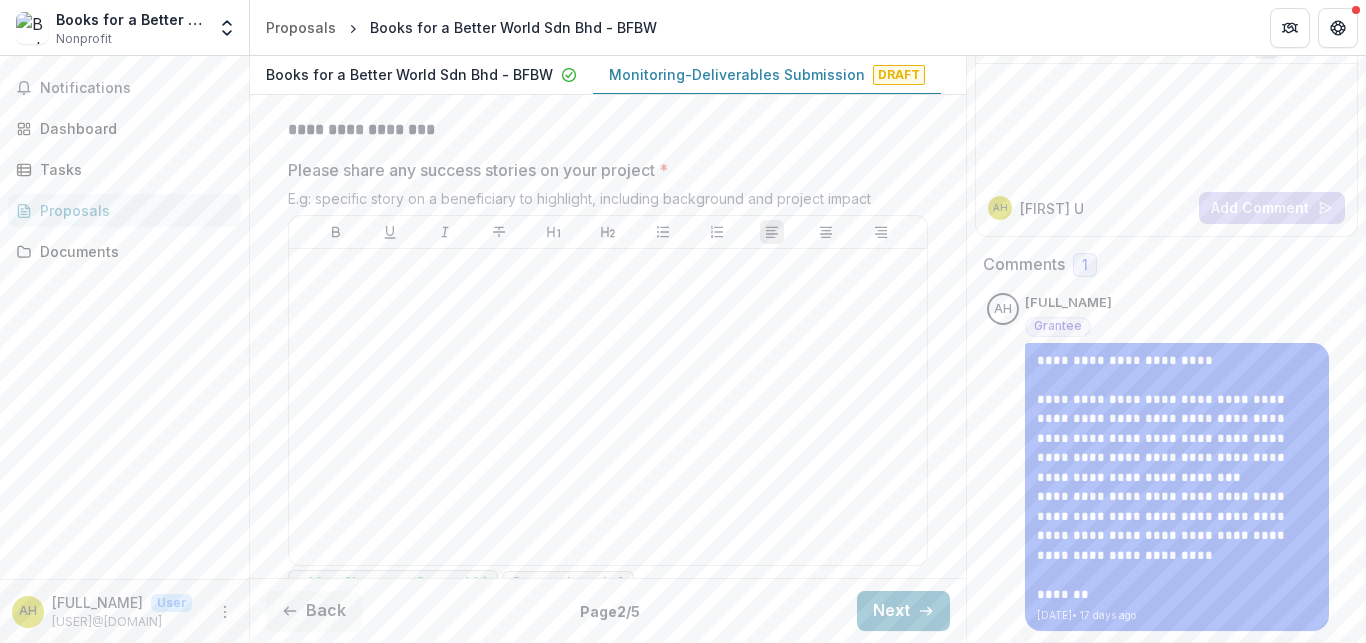 scroll, scrollTop: 0, scrollLeft: 0, axis: both 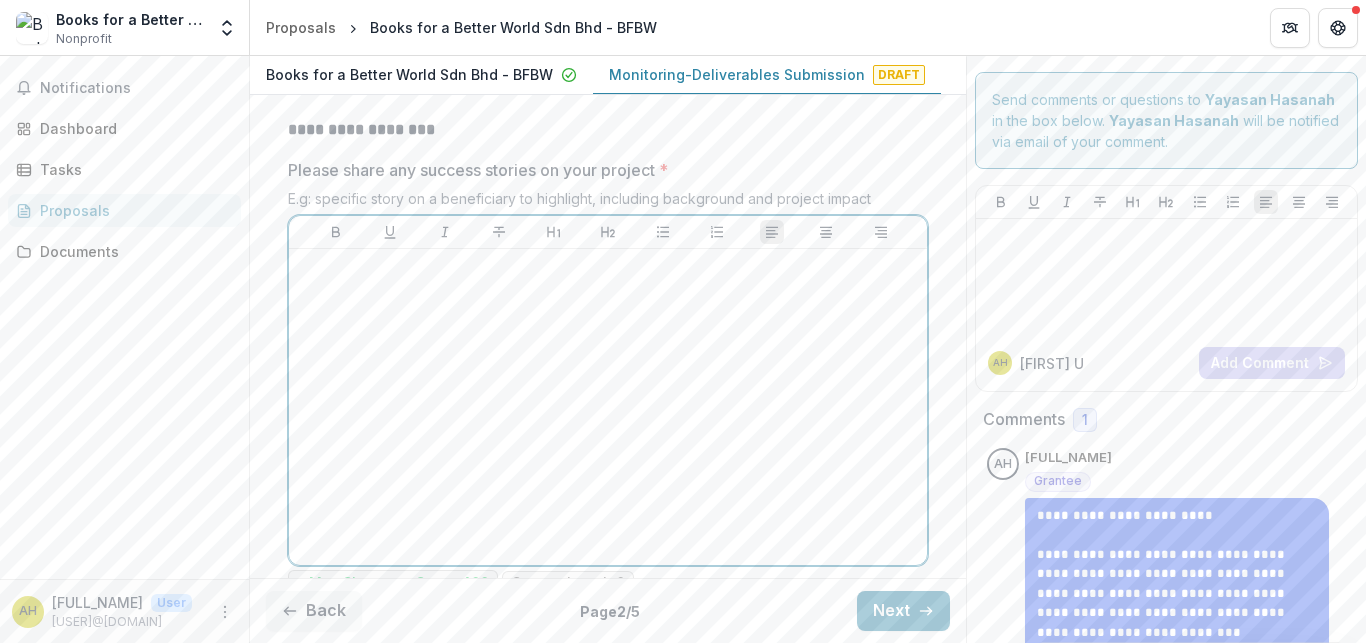 click at bounding box center [608, 268] 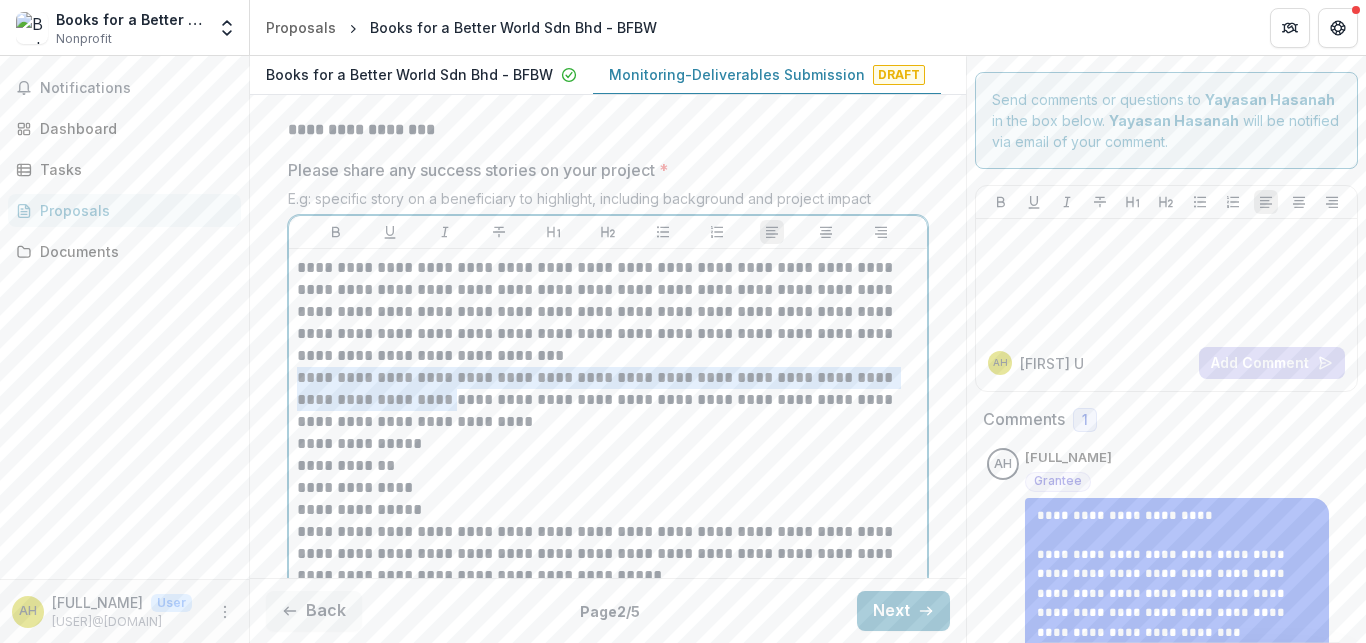 drag, startPoint x: 417, startPoint y: 376, endPoint x: 282, endPoint y: 348, distance: 137.87312 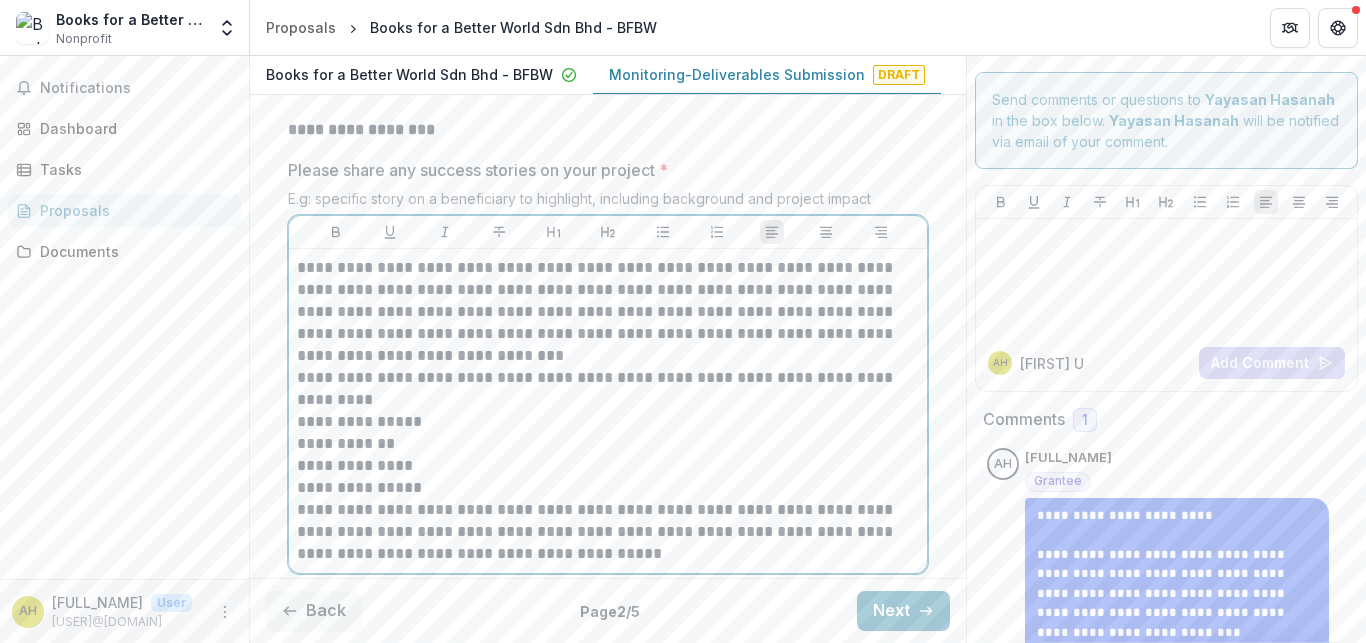 scroll, scrollTop: 3211, scrollLeft: 0, axis: vertical 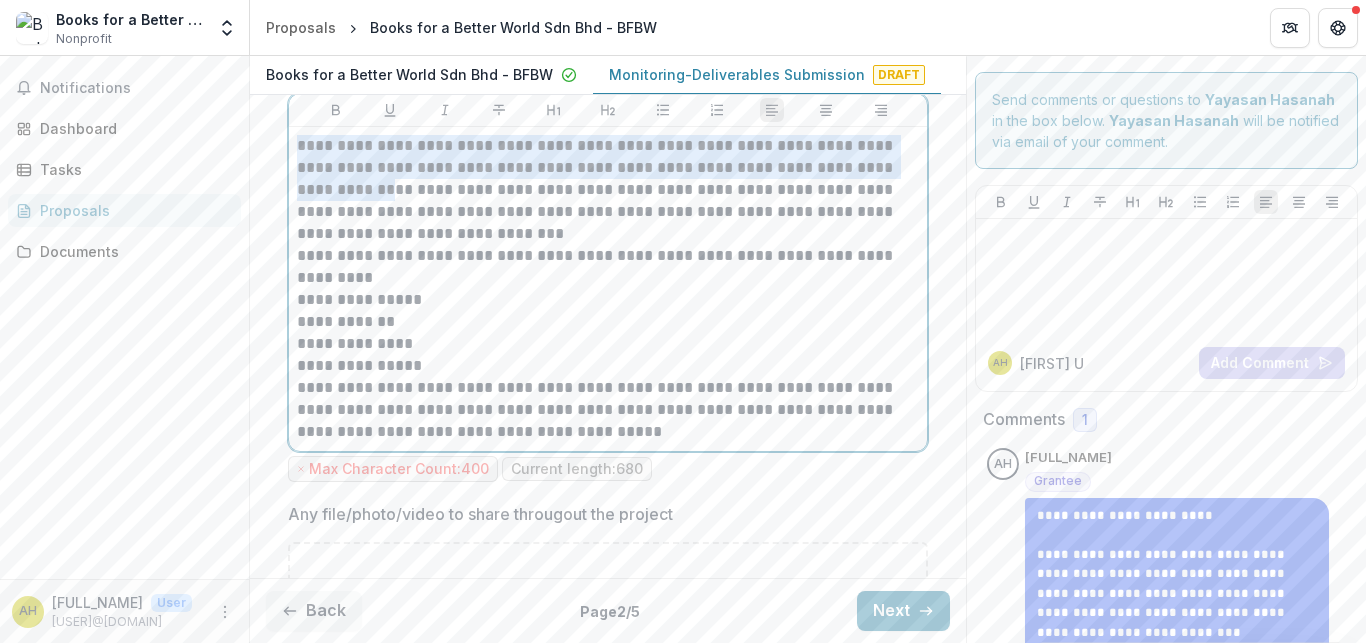 drag, startPoint x: 373, startPoint y: 163, endPoint x: 252, endPoint y: 106, distance: 133.75351 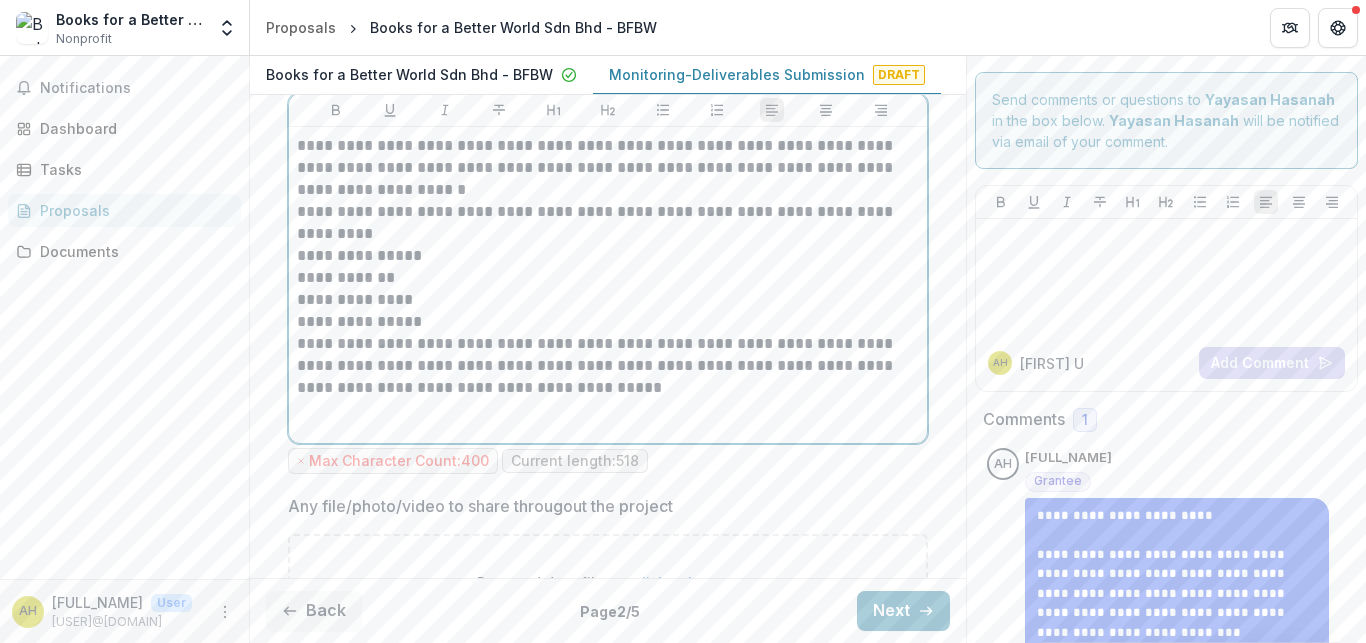 click on "**********" at bounding box center (608, 366) 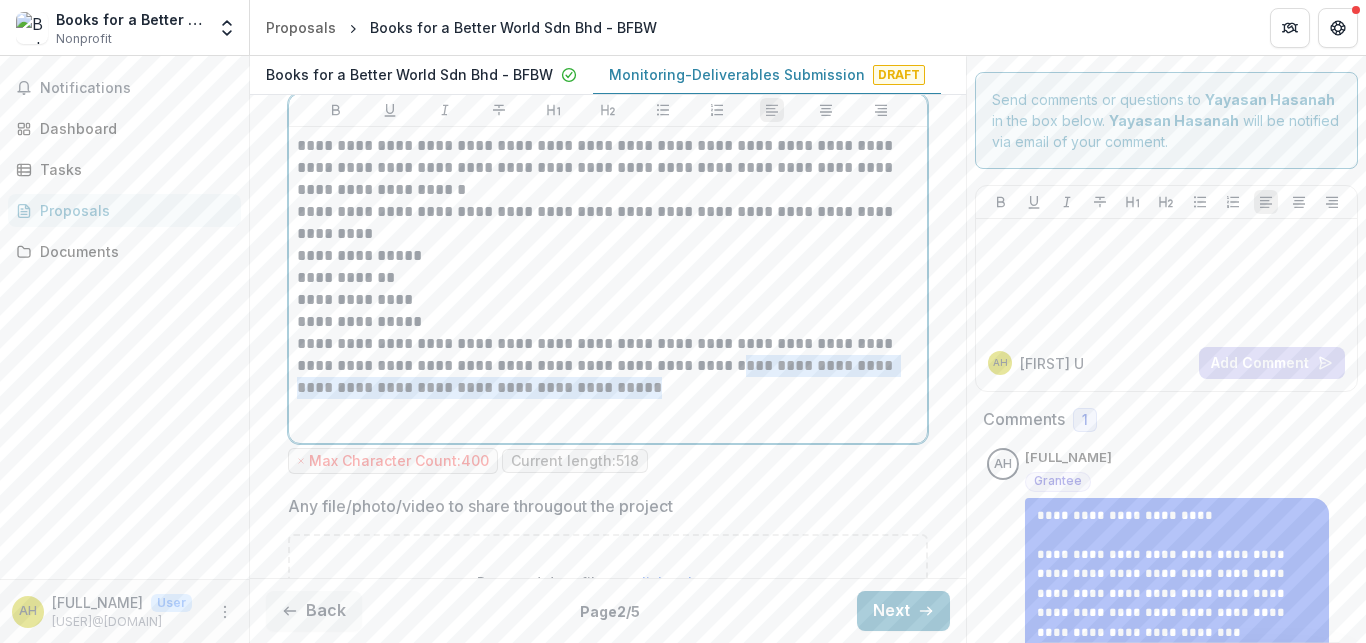 drag, startPoint x: 703, startPoint y: 367, endPoint x: 675, endPoint y: 344, distance: 36.23534 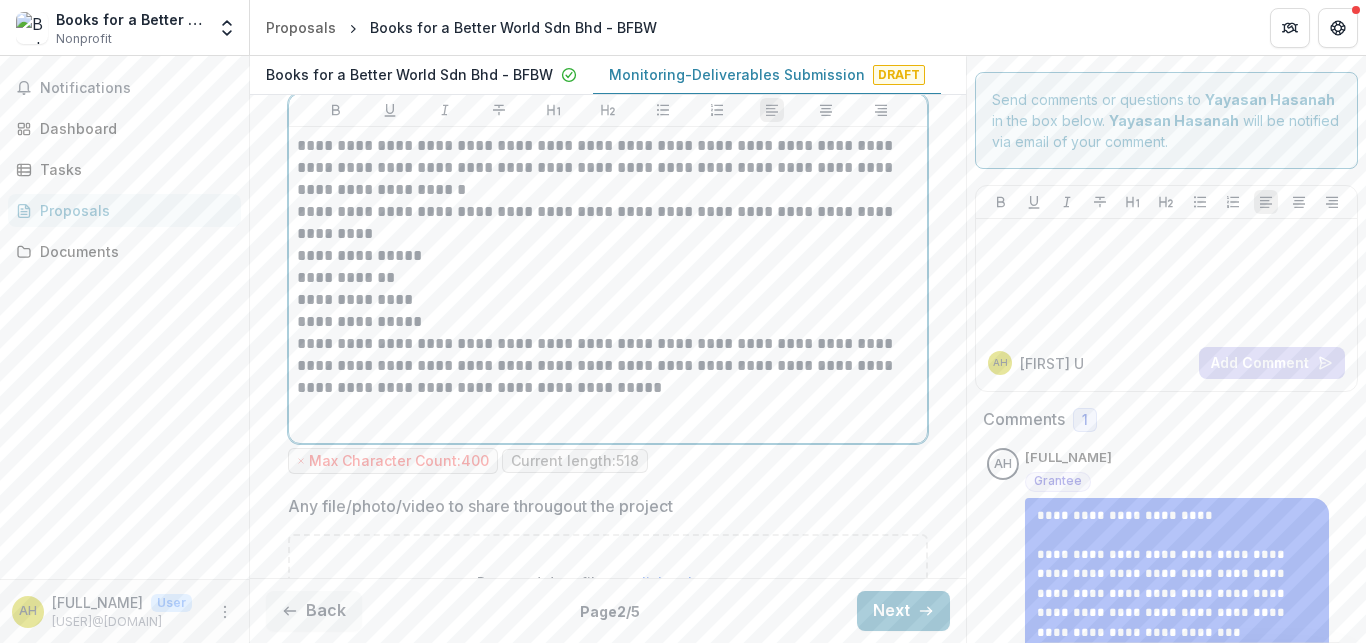click on "**********" at bounding box center [608, 366] 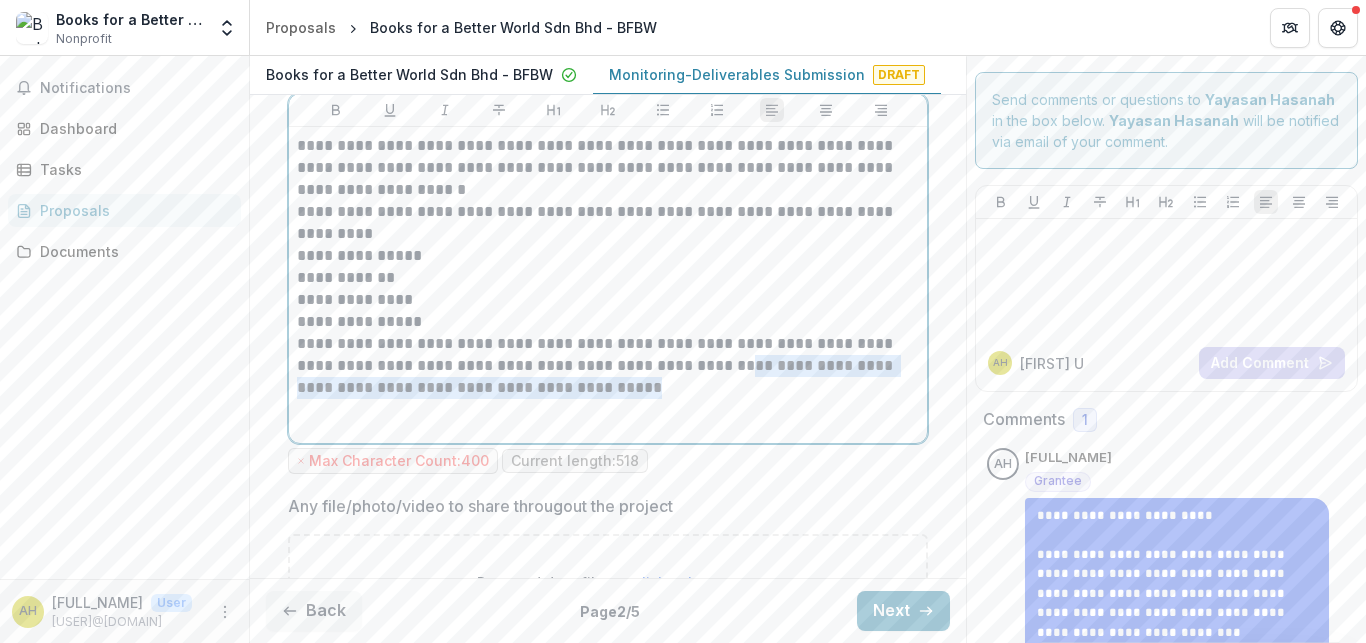 drag, startPoint x: 715, startPoint y: 362, endPoint x: 678, endPoint y: 345, distance: 40.718548 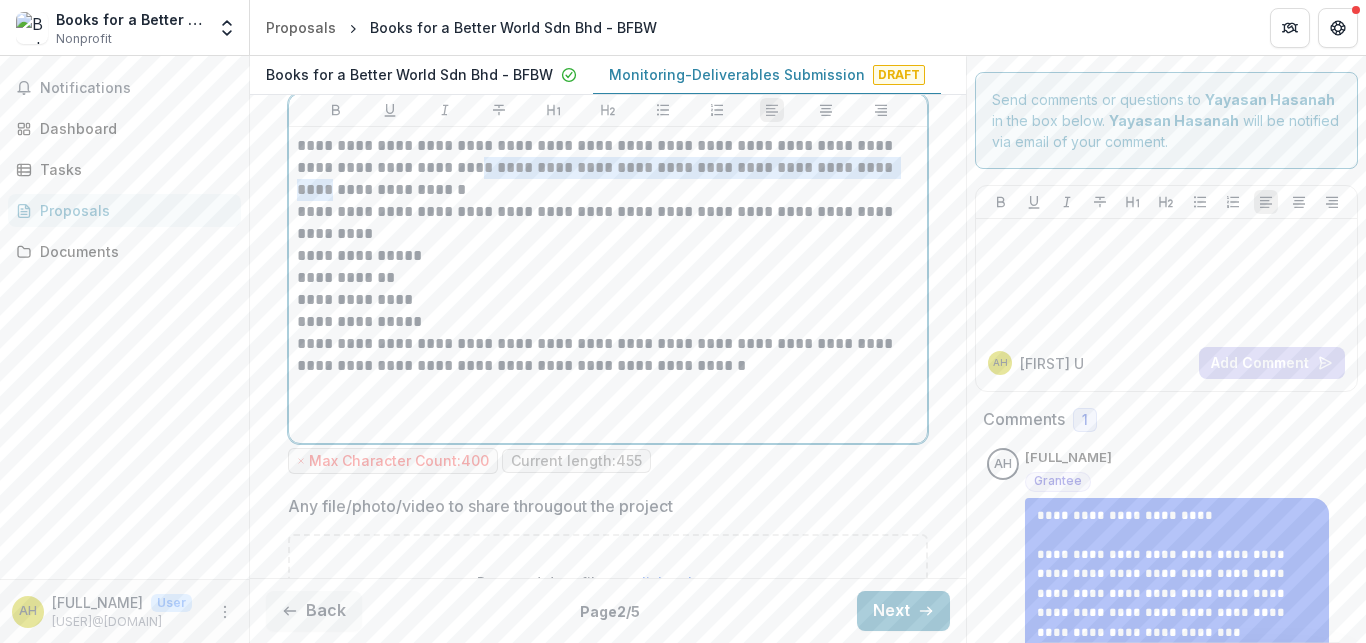 drag, startPoint x: 905, startPoint y: 145, endPoint x: 479, endPoint y: 154, distance: 426.09506 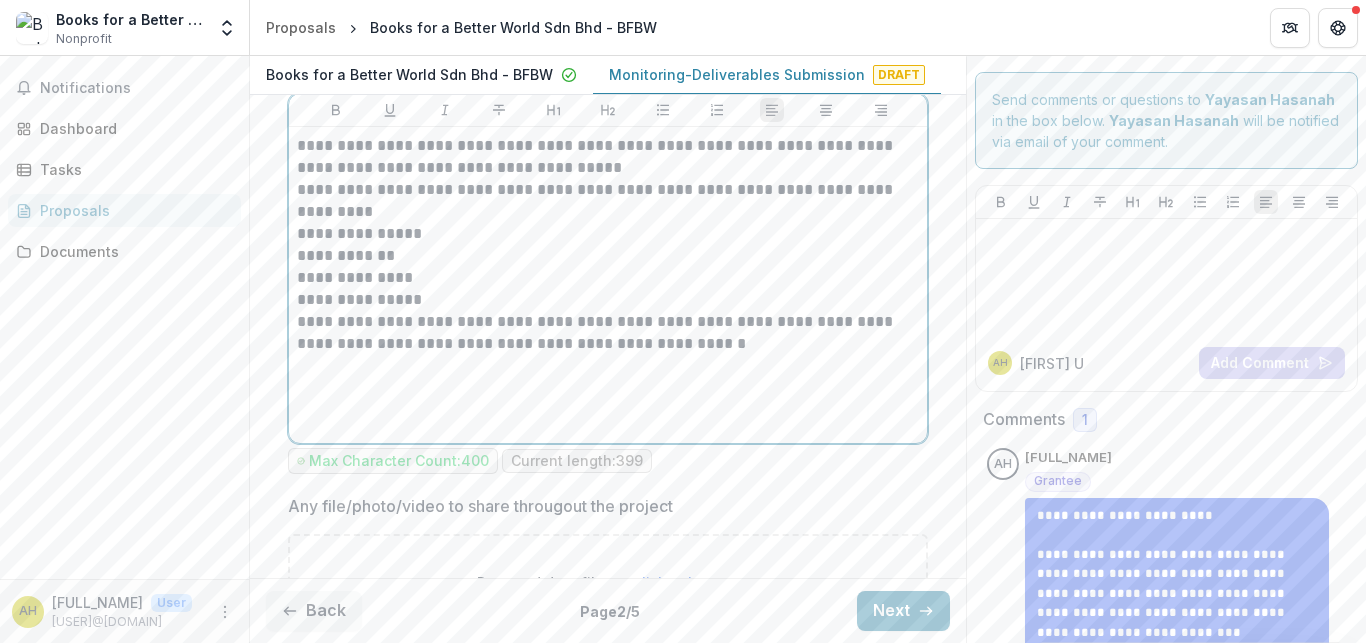 click on "**********" at bounding box center [608, 285] 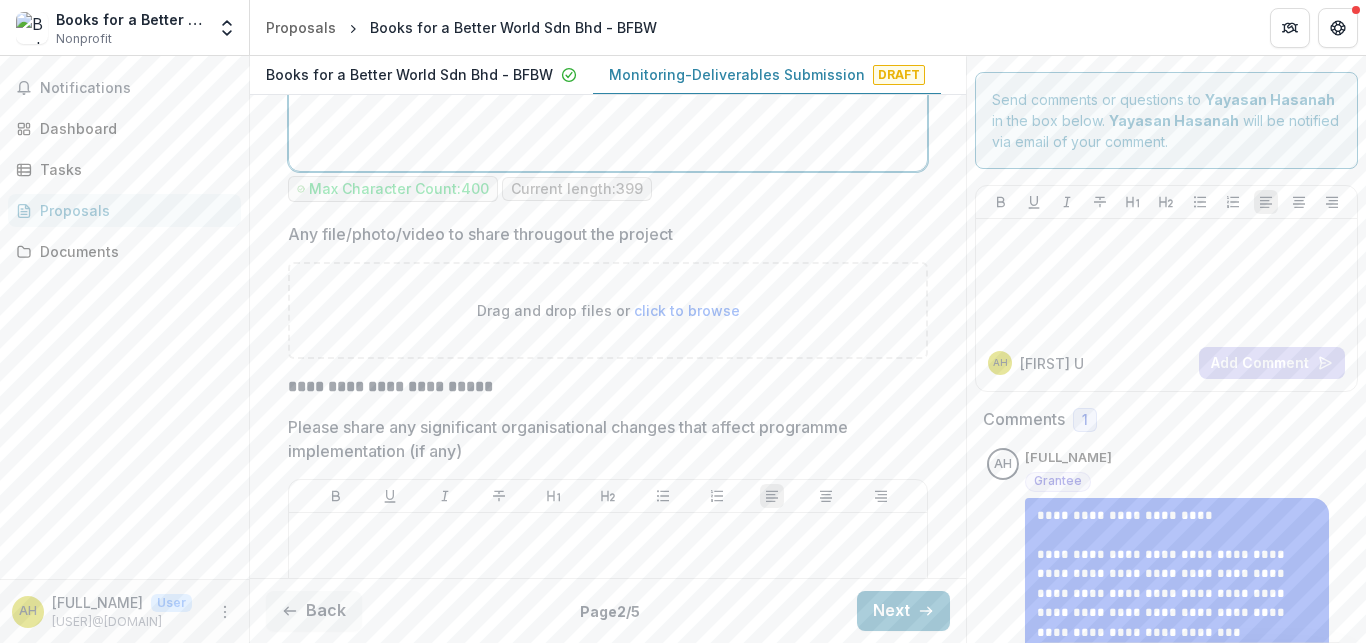 scroll, scrollTop: 3494, scrollLeft: 0, axis: vertical 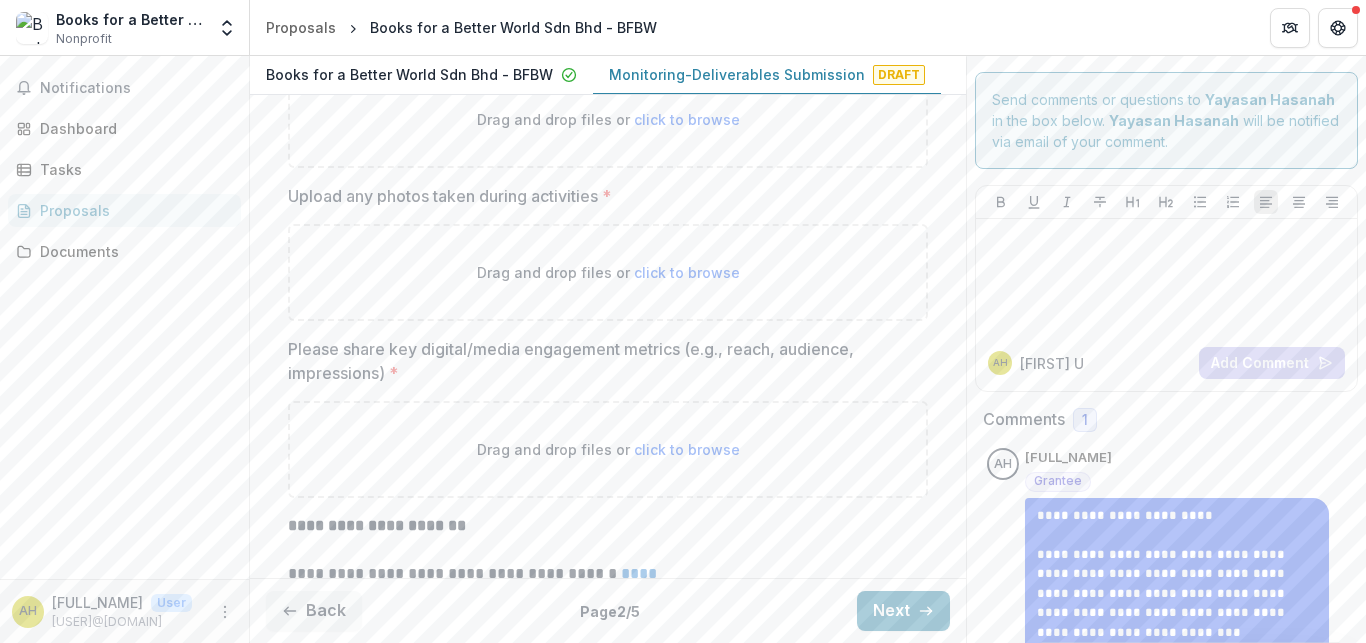 click on "click to browse" at bounding box center (687, 272) 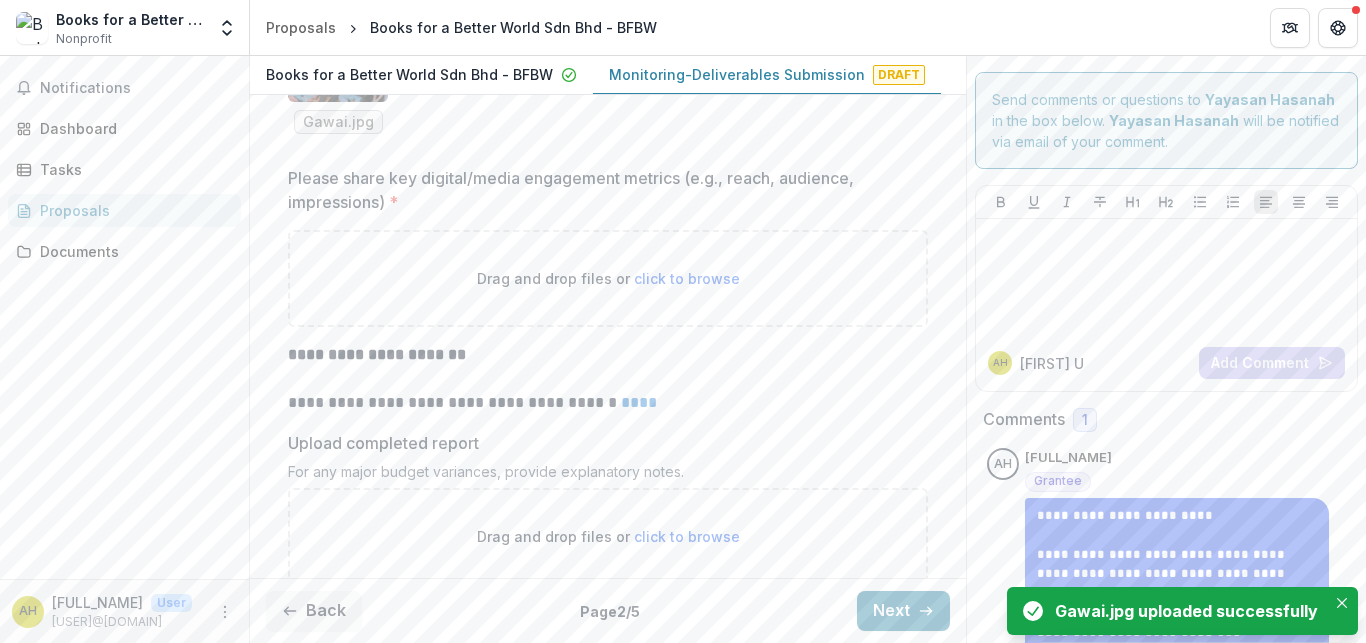 scroll, scrollTop: 5139, scrollLeft: 0, axis: vertical 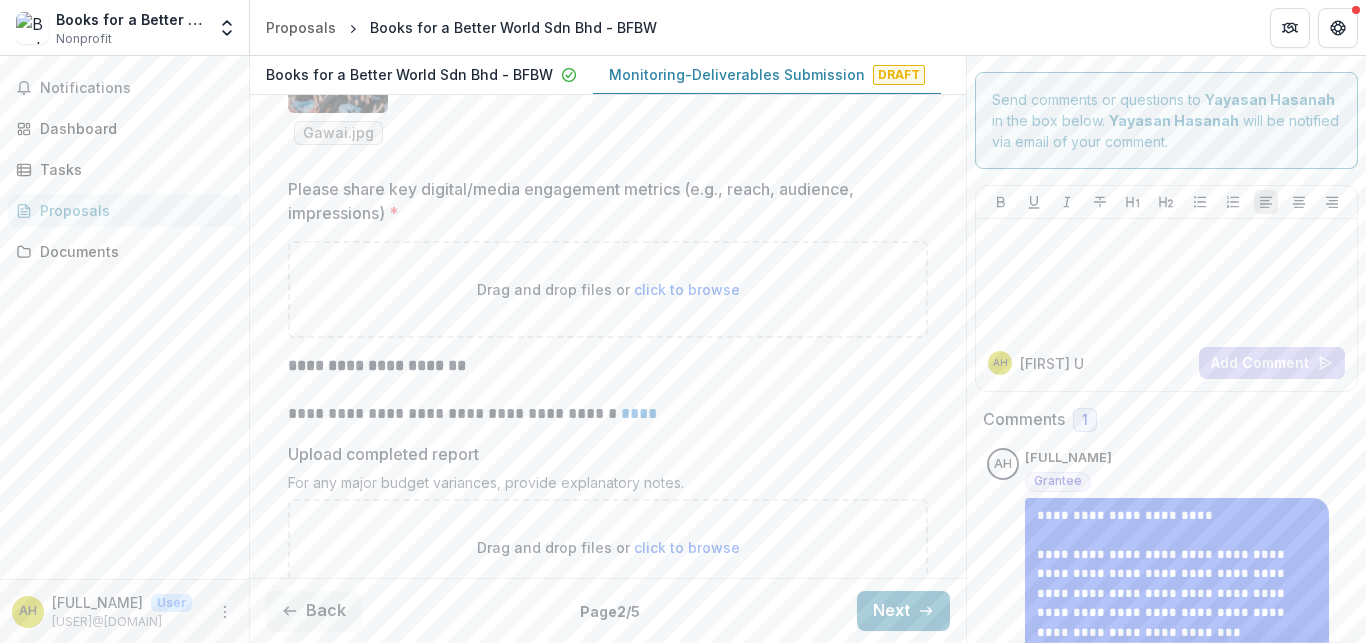 click on "click to browse" at bounding box center (687, 289) 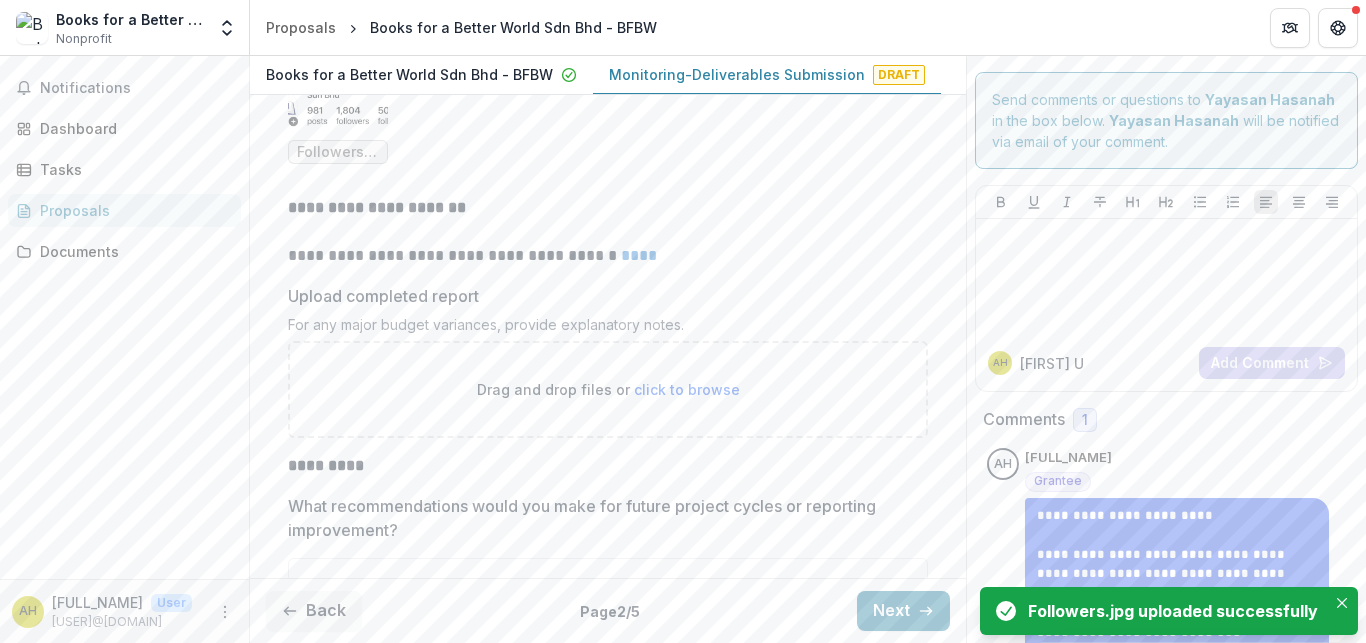 scroll, scrollTop: 5483, scrollLeft: 0, axis: vertical 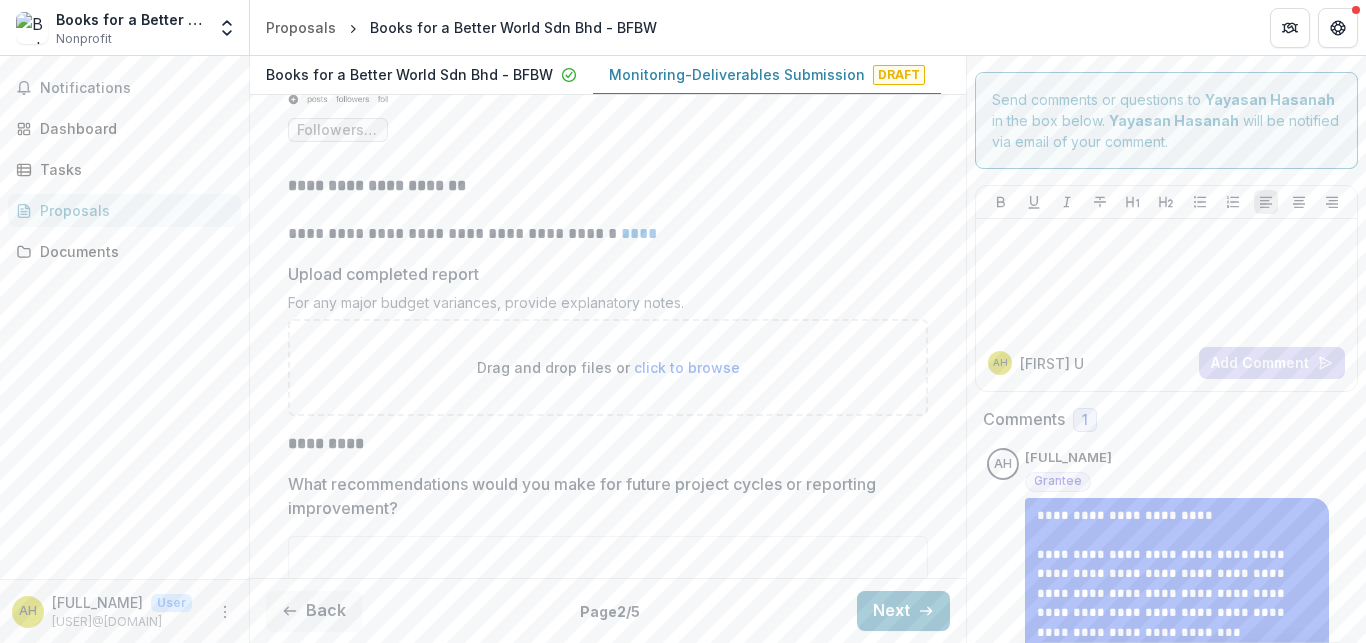 click on "****" at bounding box center [639, 233] 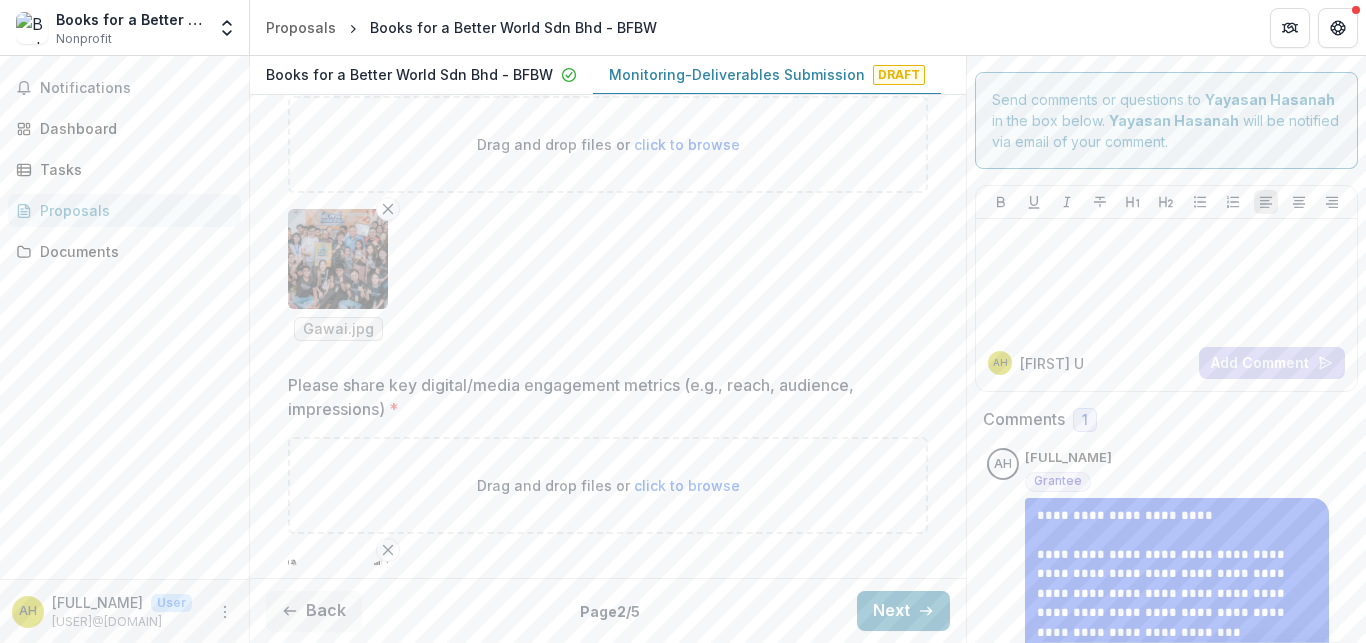 scroll, scrollTop: 5697, scrollLeft: 0, axis: vertical 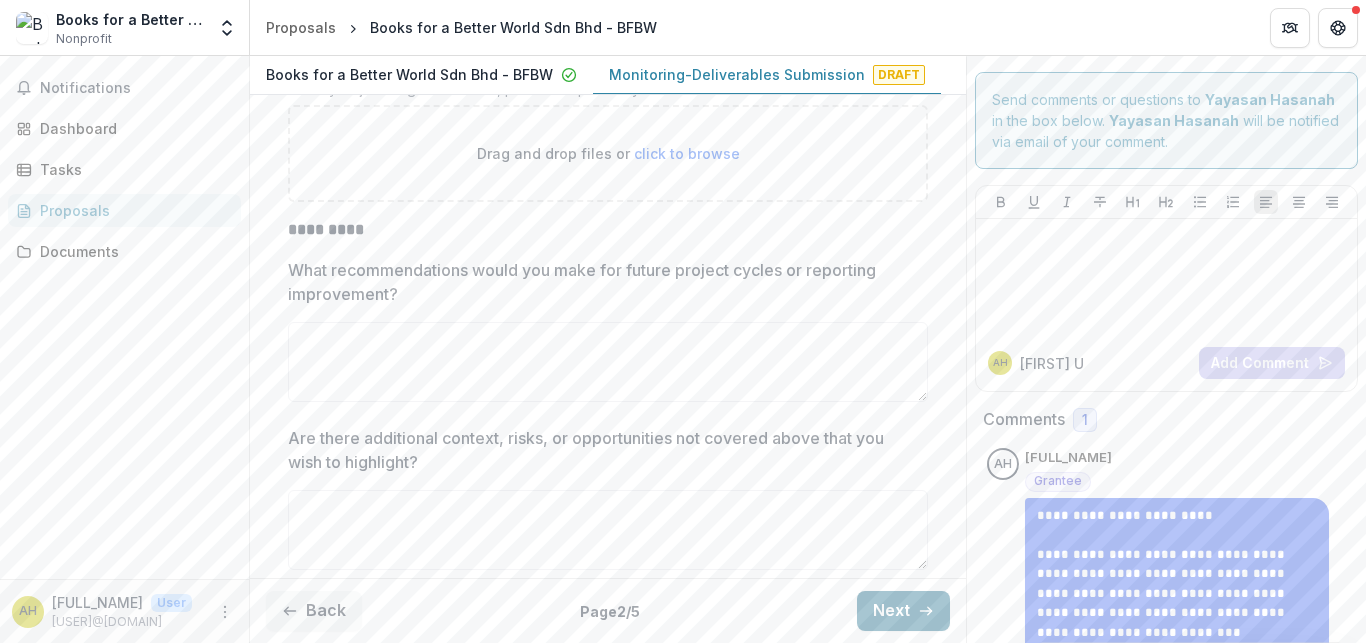 click on "Next" at bounding box center (903, 611) 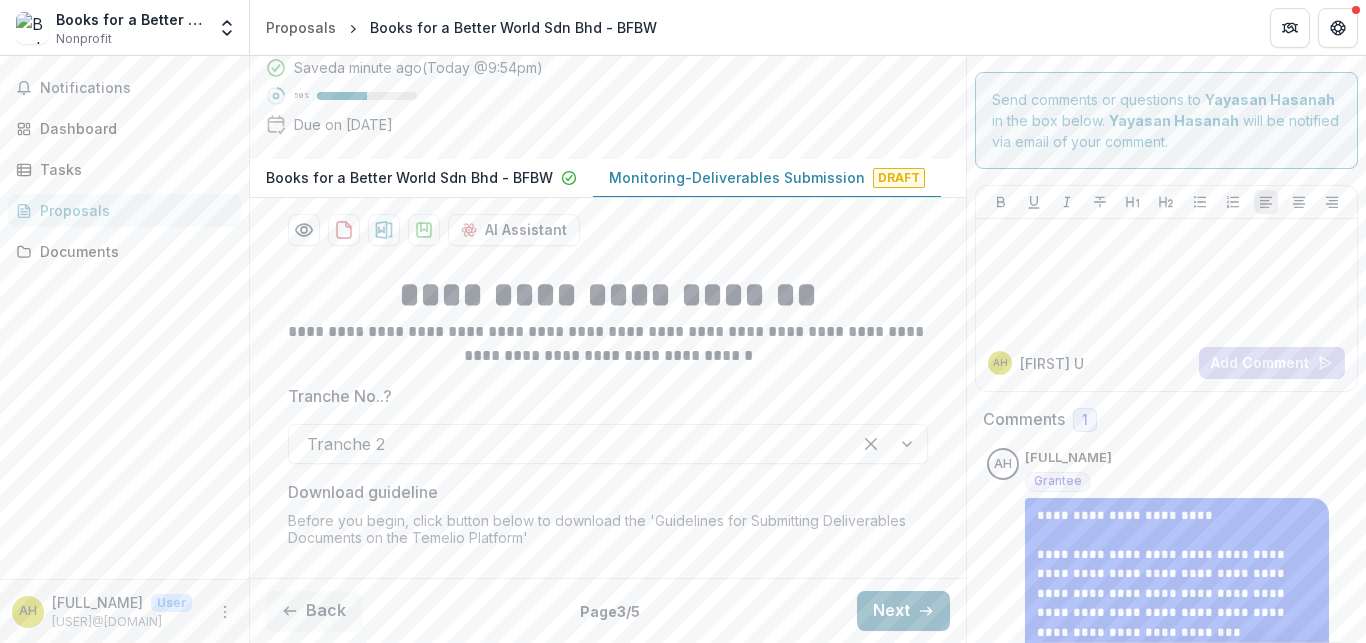 scroll, scrollTop: 0, scrollLeft: 0, axis: both 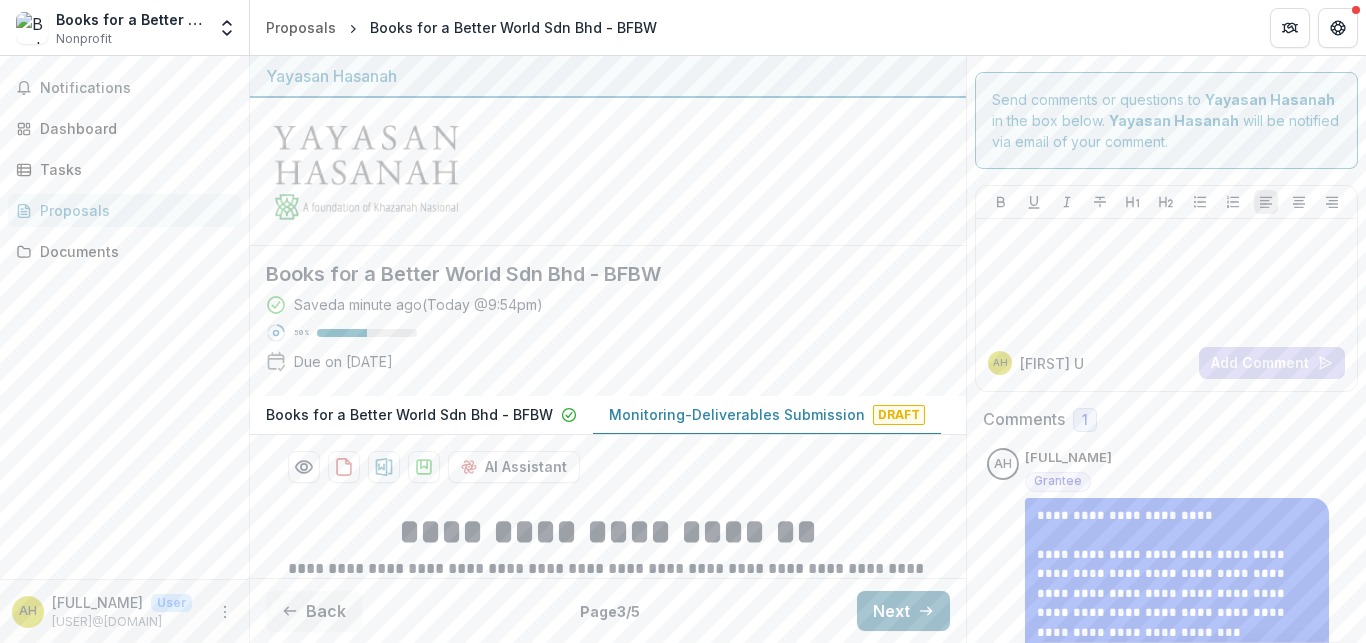 click on "Next" at bounding box center [903, 611] 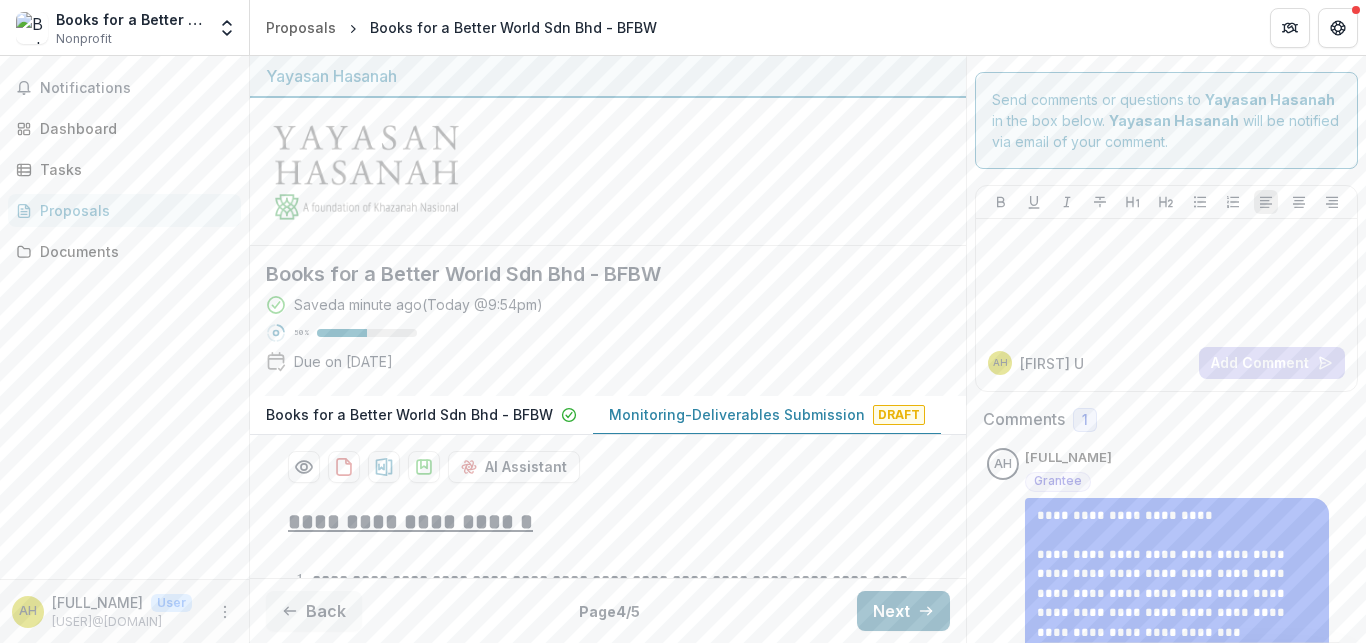 click on "Next" at bounding box center (903, 611) 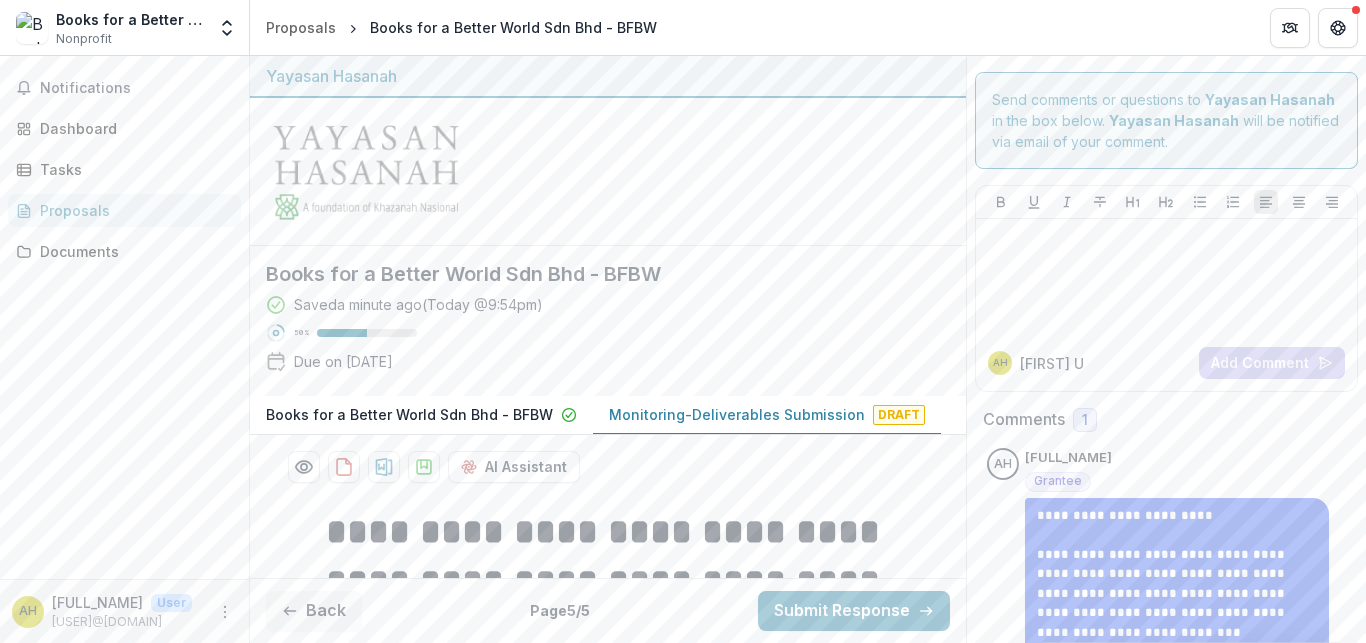 click on "Submit Response" at bounding box center [854, 611] 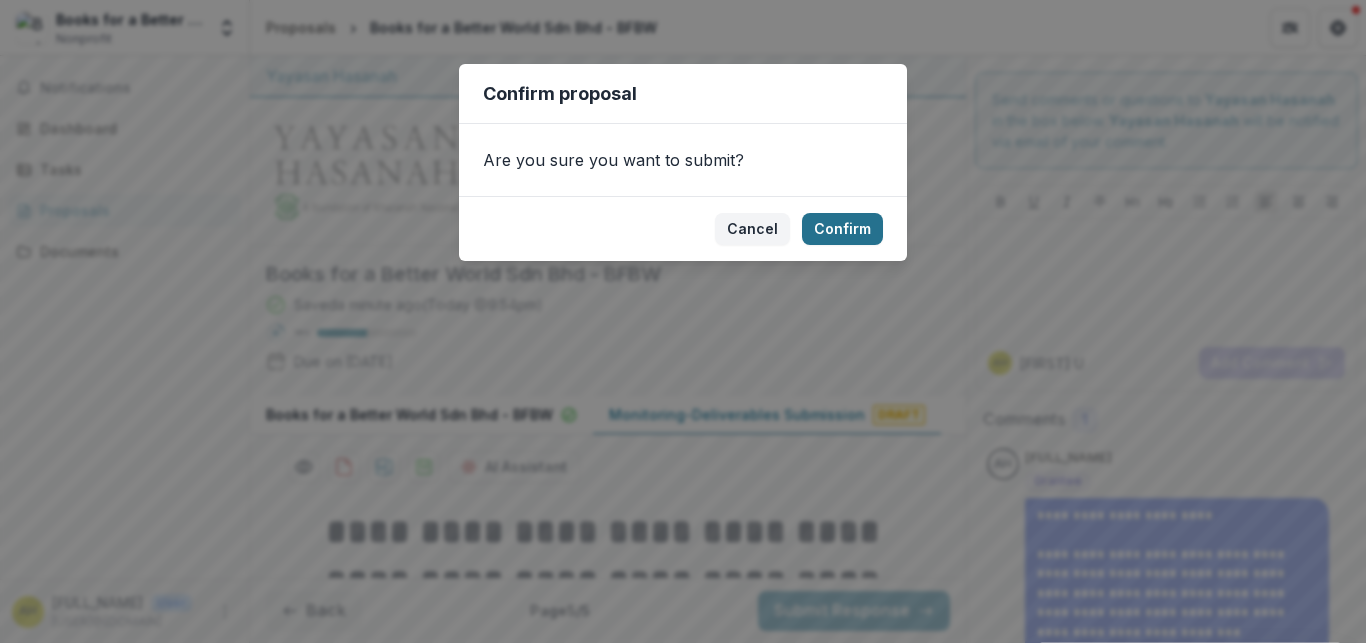 click on "Confirm" at bounding box center (842, 229) 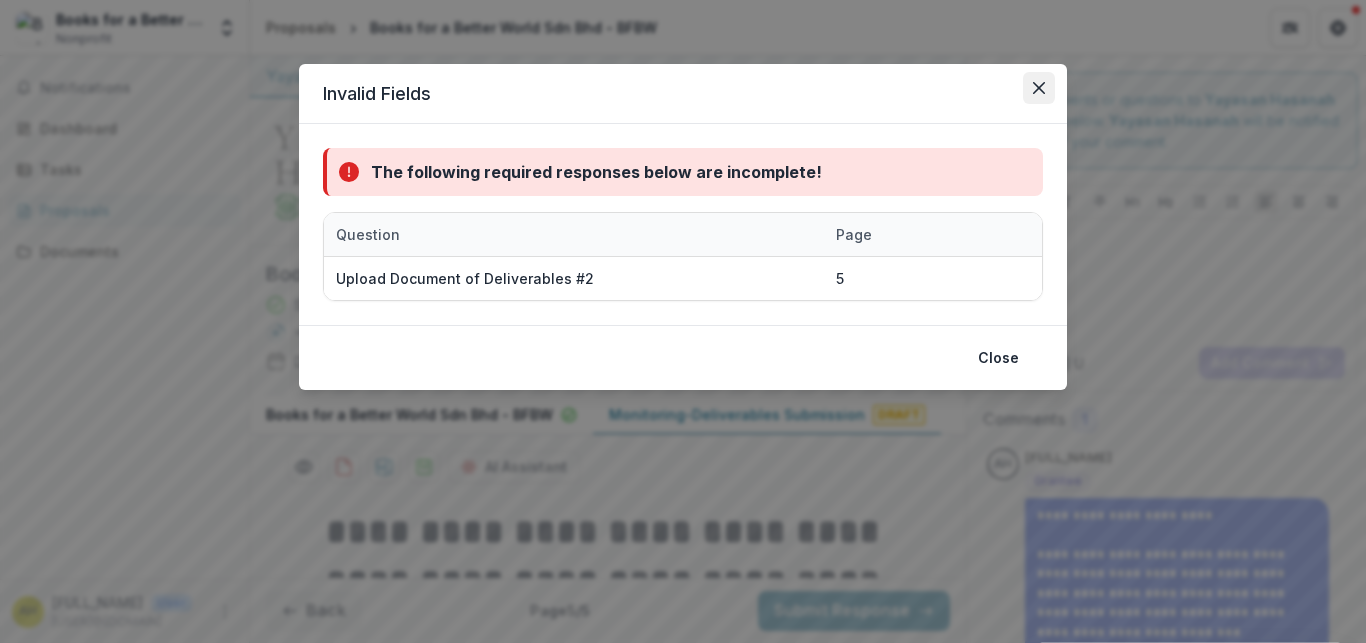 click 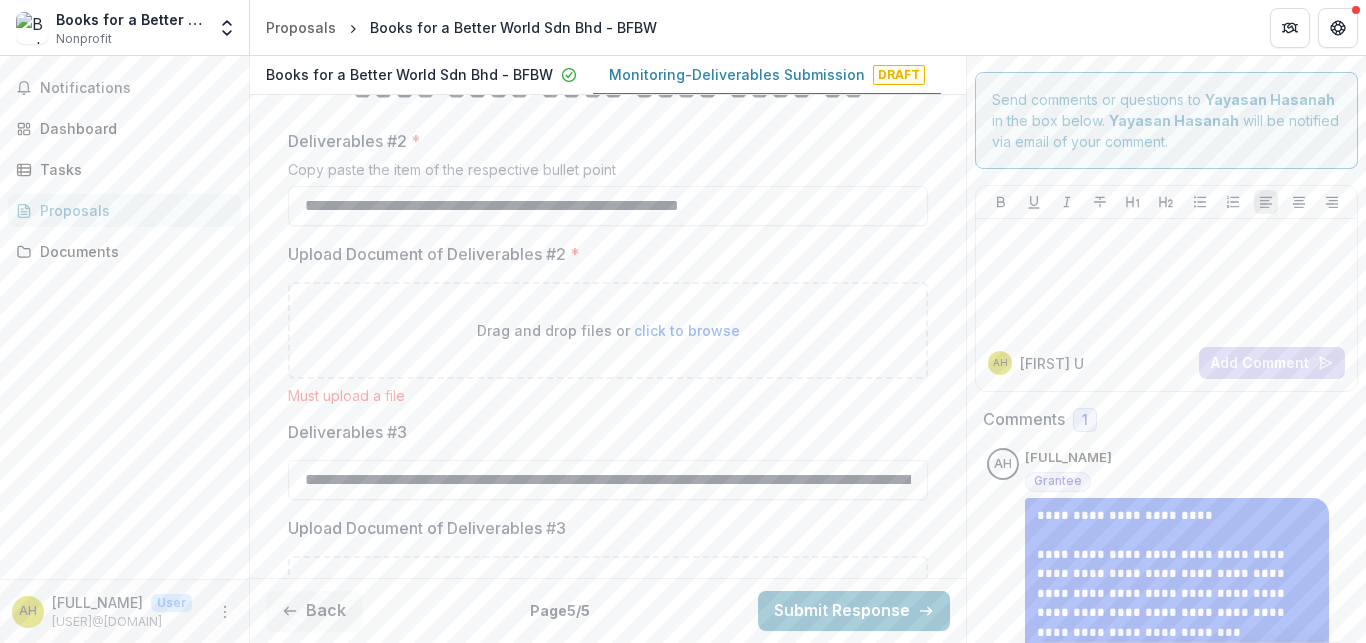 scroll, scrollTop: 591, scrollLeft: 0, axis: vertical 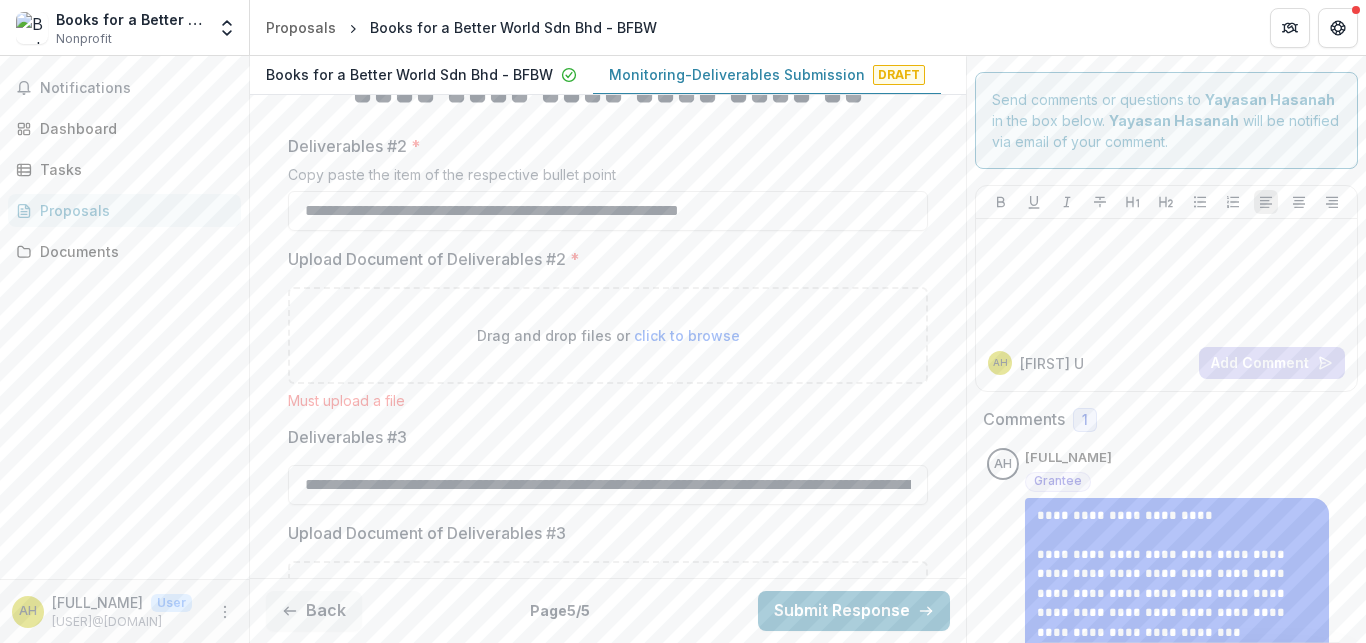 click on "click to browse" at bounding box center (687, 335) 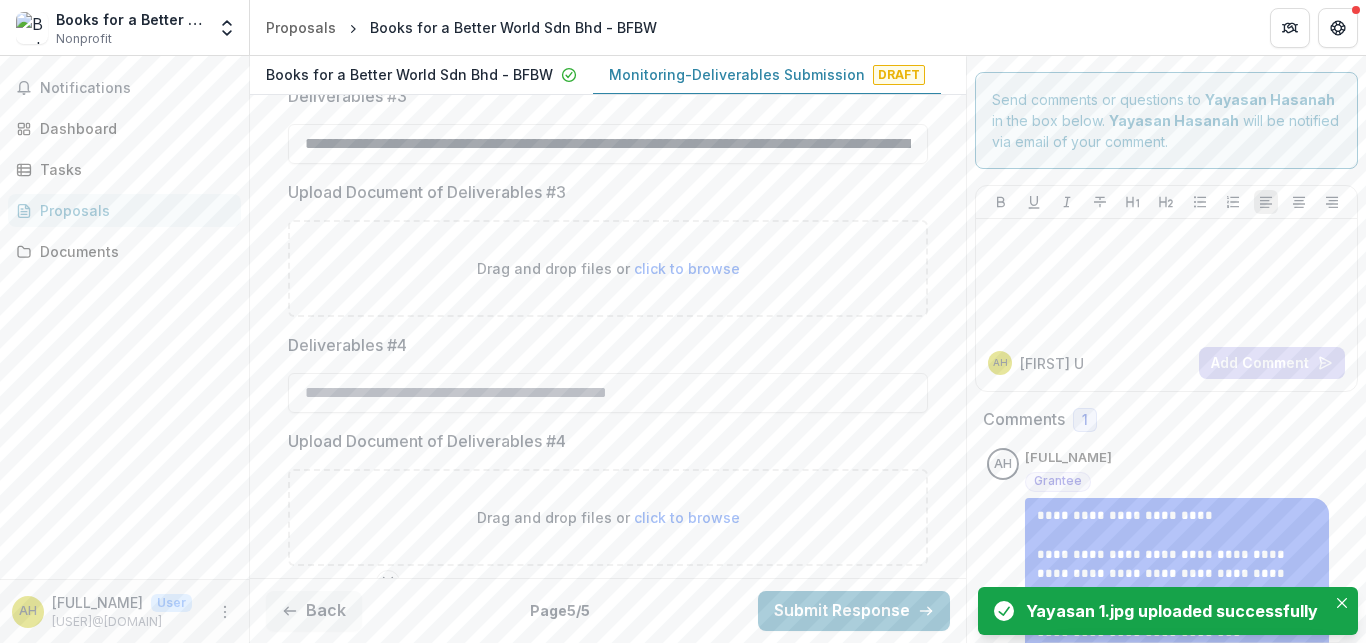 scroll, scrollTop: 1101, scrollLeft: 0, axis: vertical 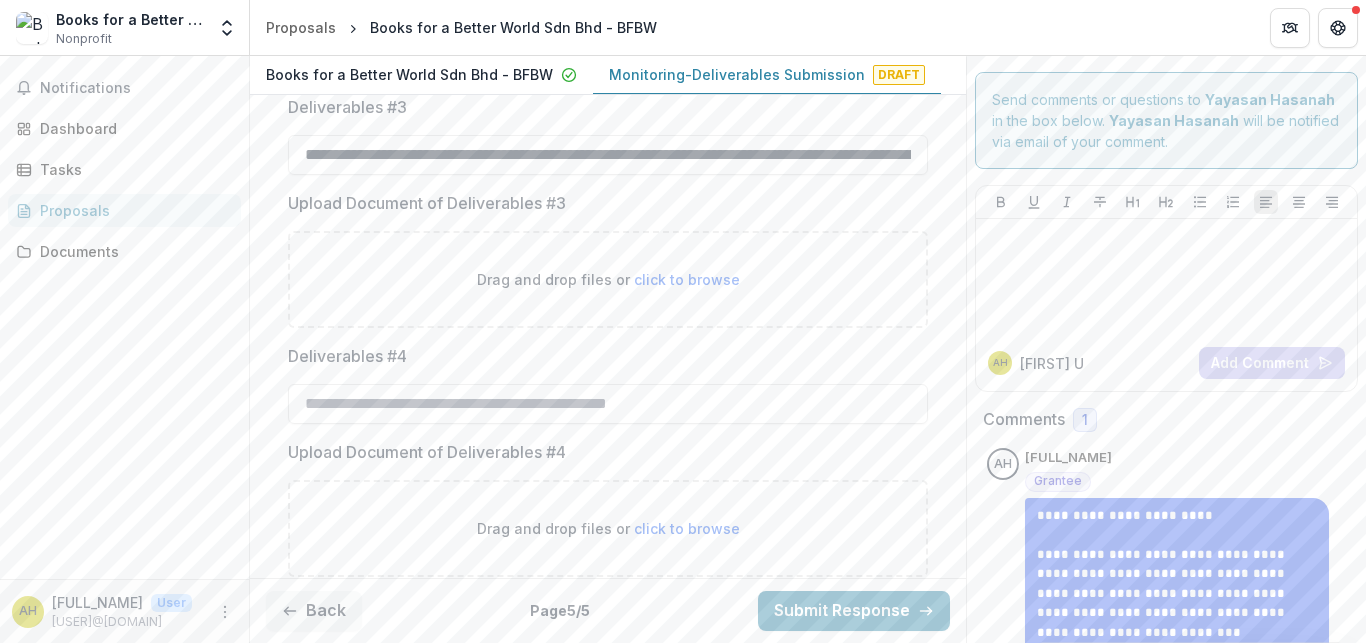 drag, startPoint x: 294, startPoint y: 158, endPoint x: 973, endPoint y: 161, distance: 679.00665 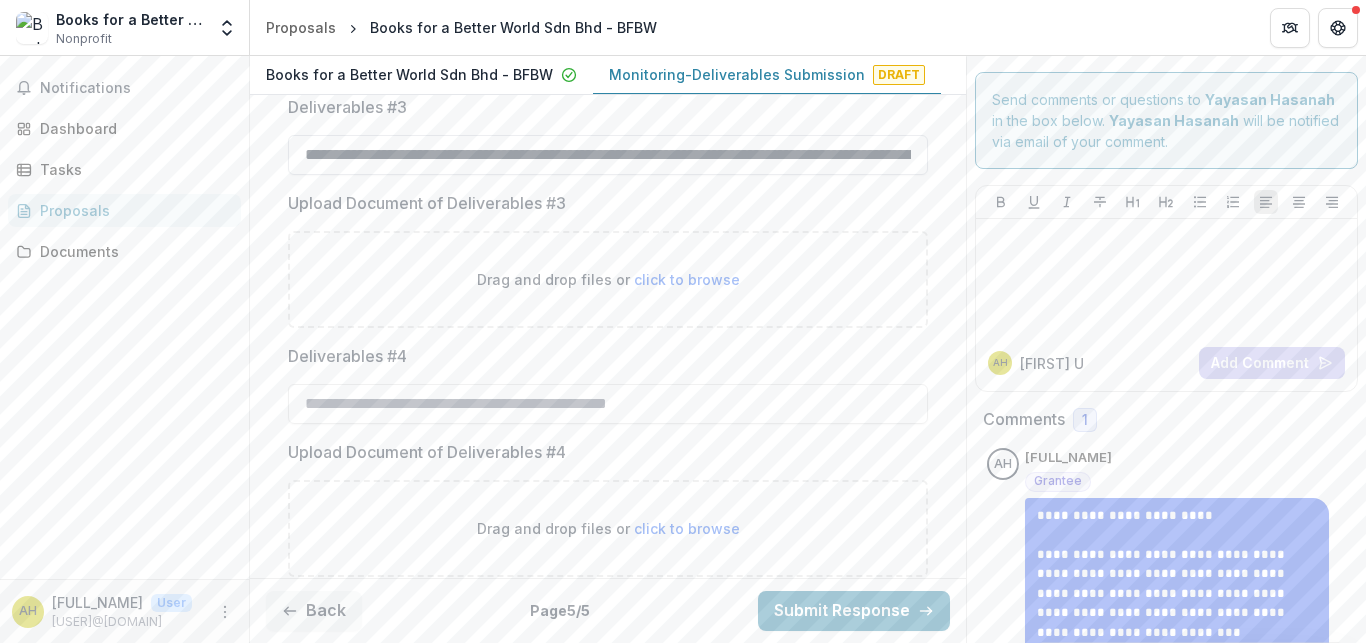 drag, startPoint x: 294, startPoint y: 155, endPoint x: 912, endPoint y: 154, distance: 618.0008 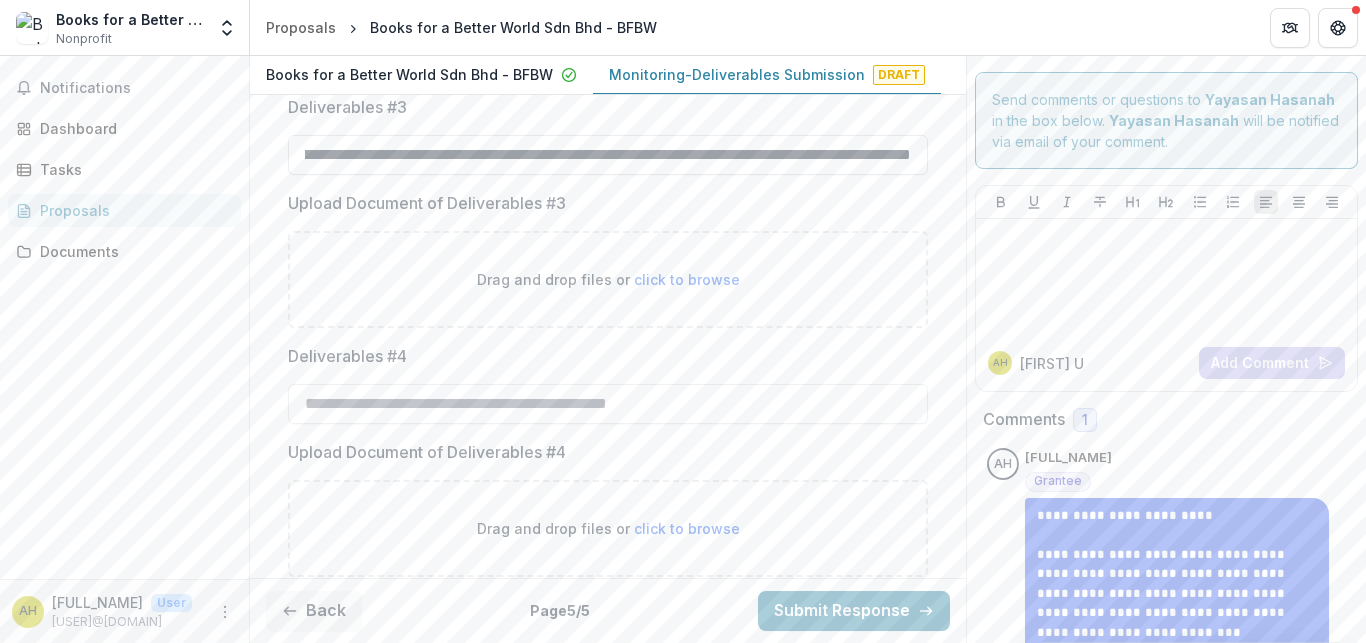 scroll, scrollTop: 0, scrollLeft: 1256, axis: horizontal 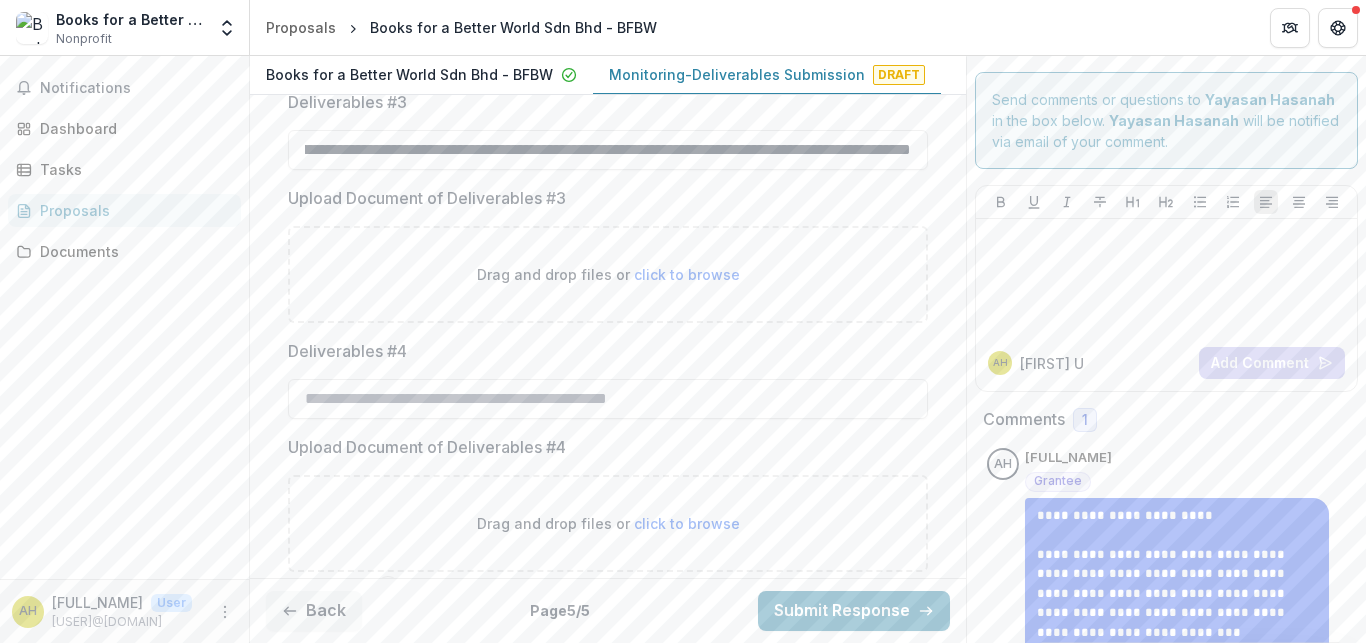 click on "click to browse" at bounding box center [687, 274] 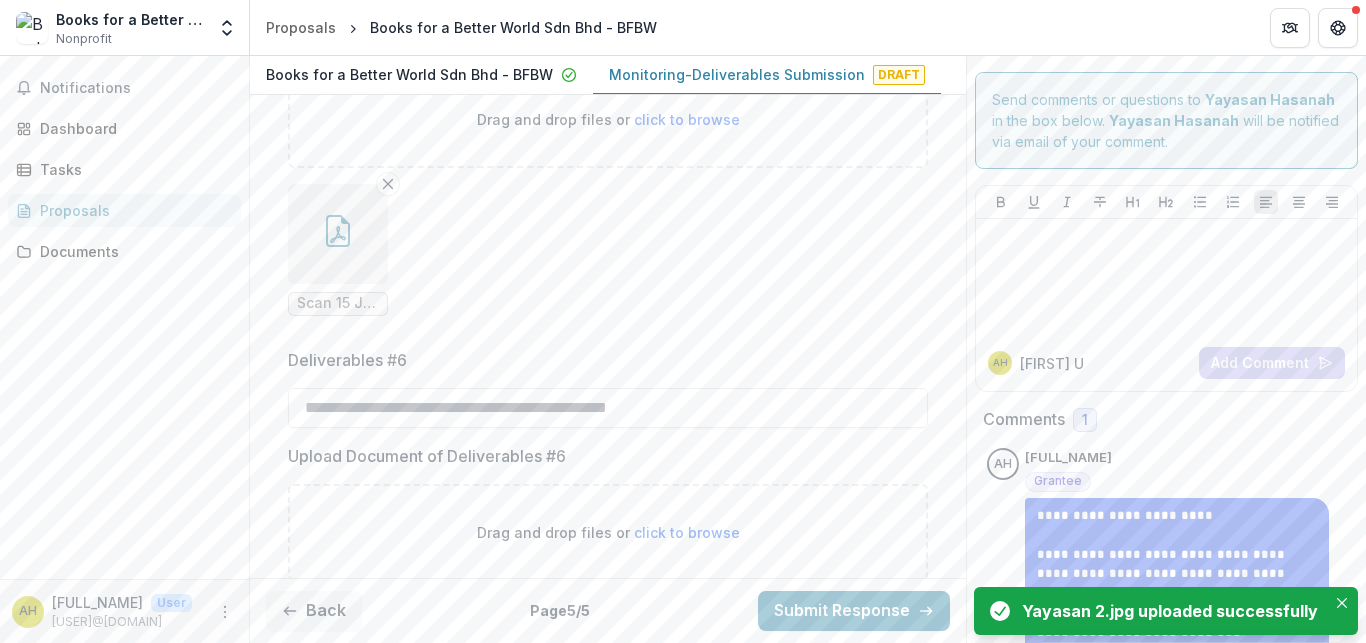 scroll, scrollTop: 2094, scrollLeft: 0, axis: vertical 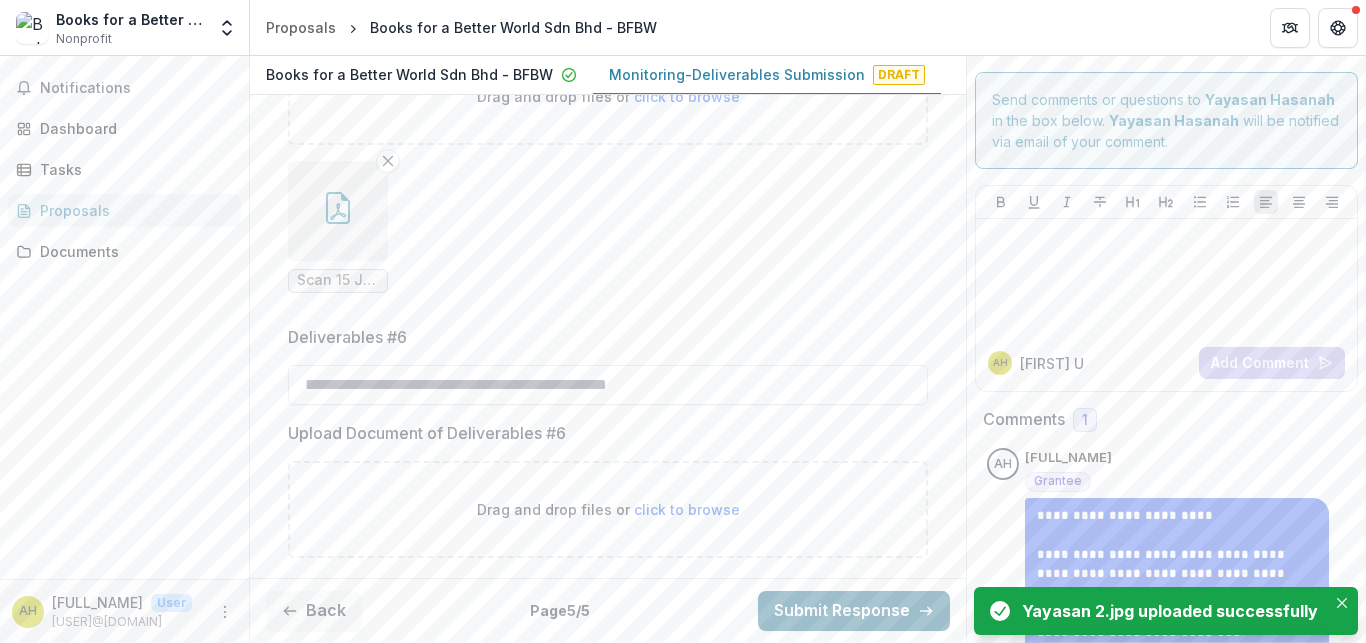click on "Submit Response" at bounding box center (854, 611) 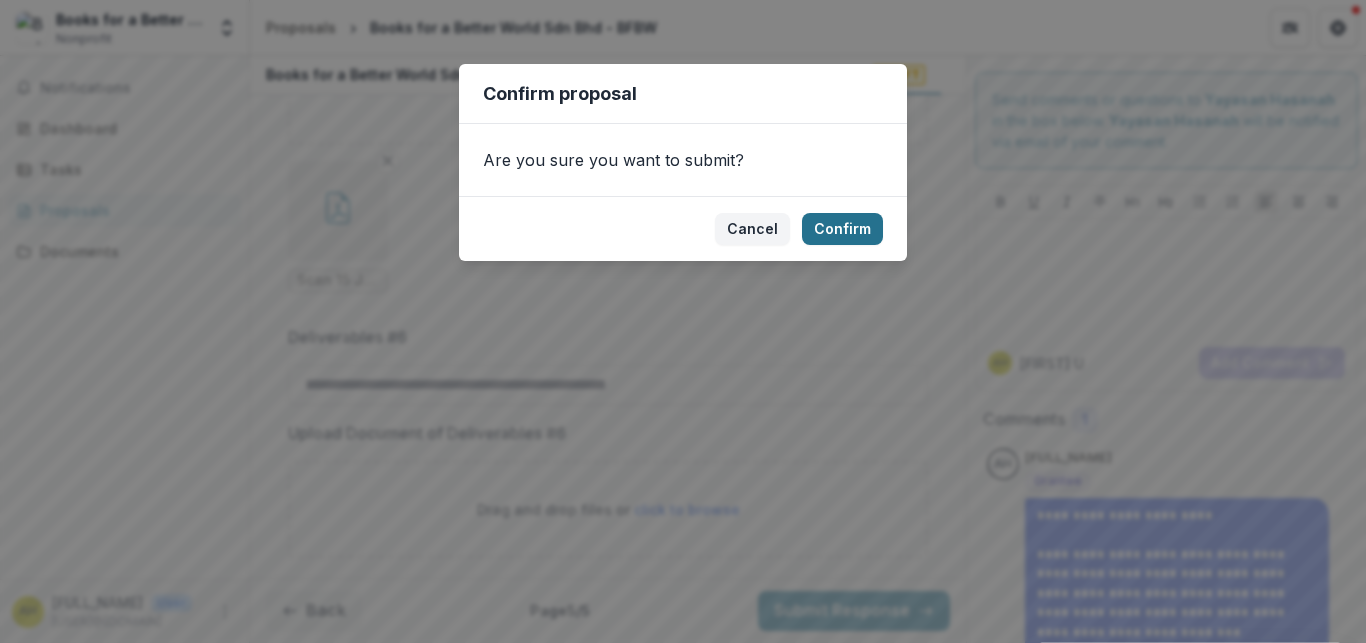 click on "Confirm" at bounding box center (842, 229) 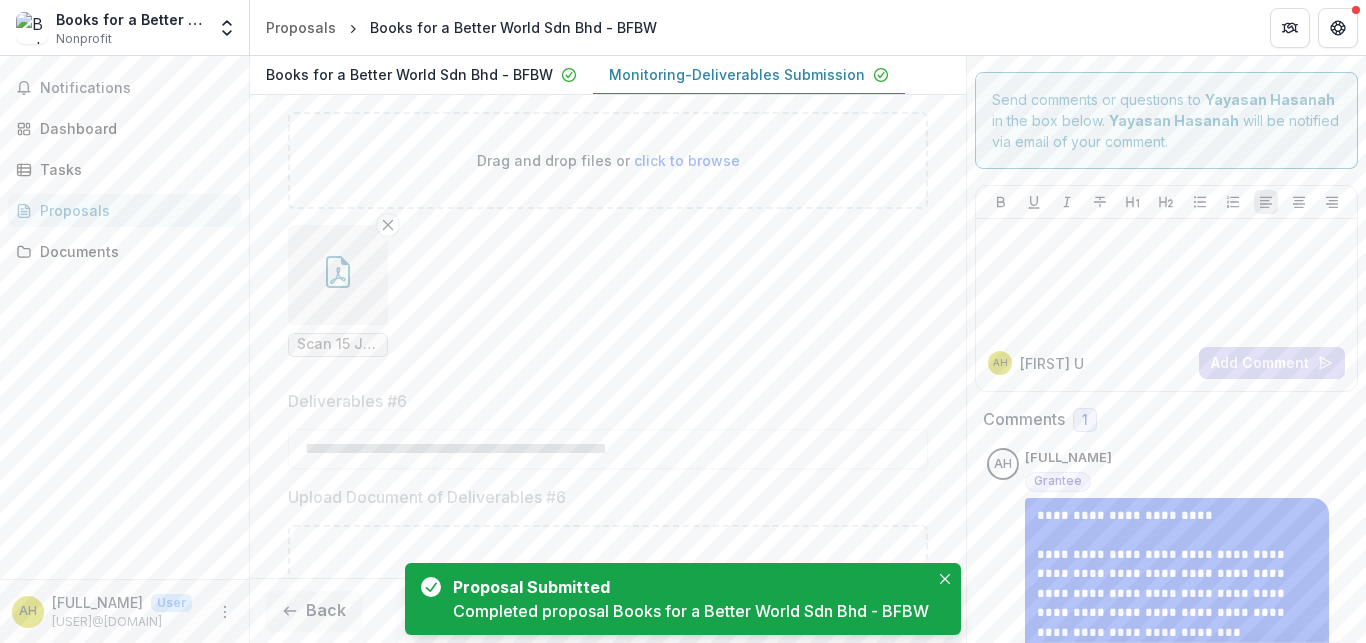 scroll, scrollTop: 2158, scrollLeft: 0, axis: vertical 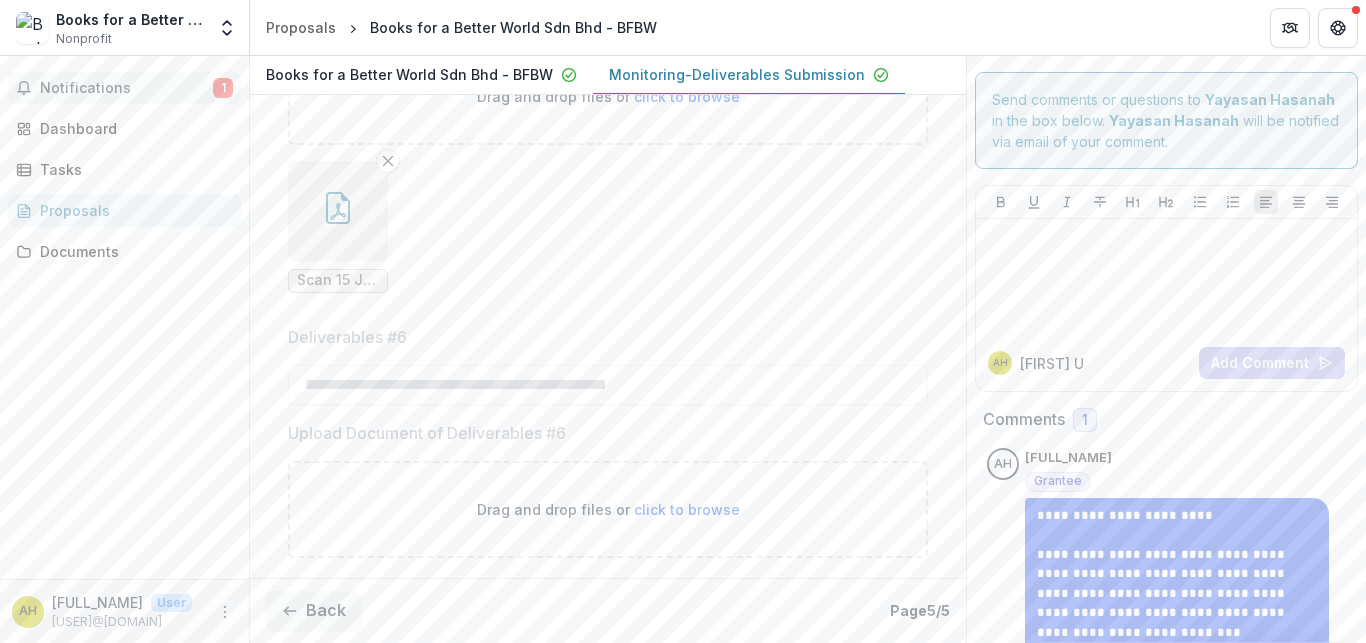 click on "Notifications" at bounding box center [126, 88] 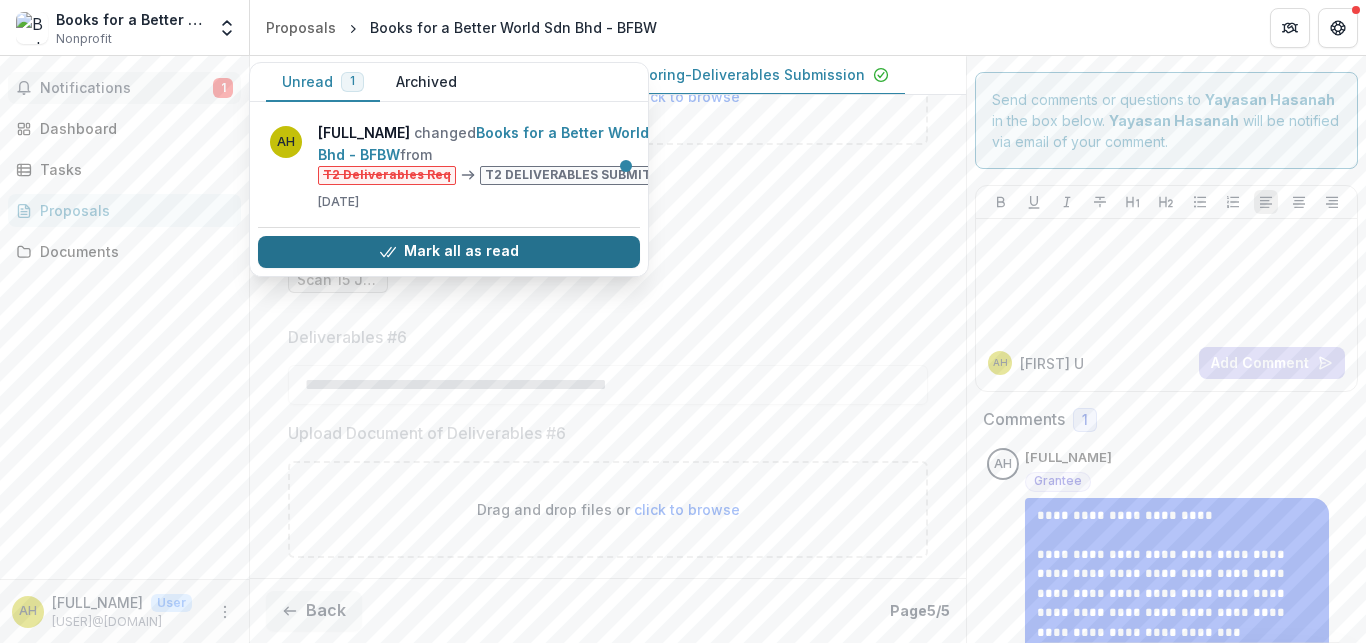 click on "Mark all as read" at bounding box center [449, 252] 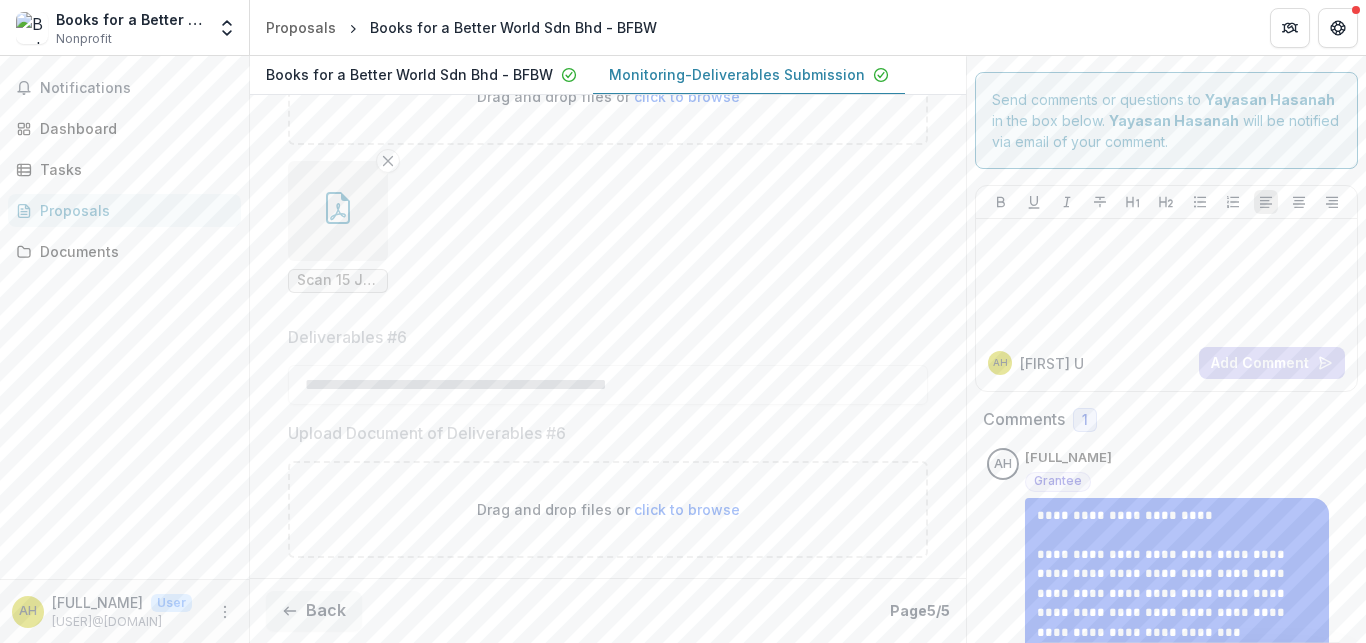 click on "Scan 15 Jul 2025 (2).pdf" at bounding box center [608, 227] 